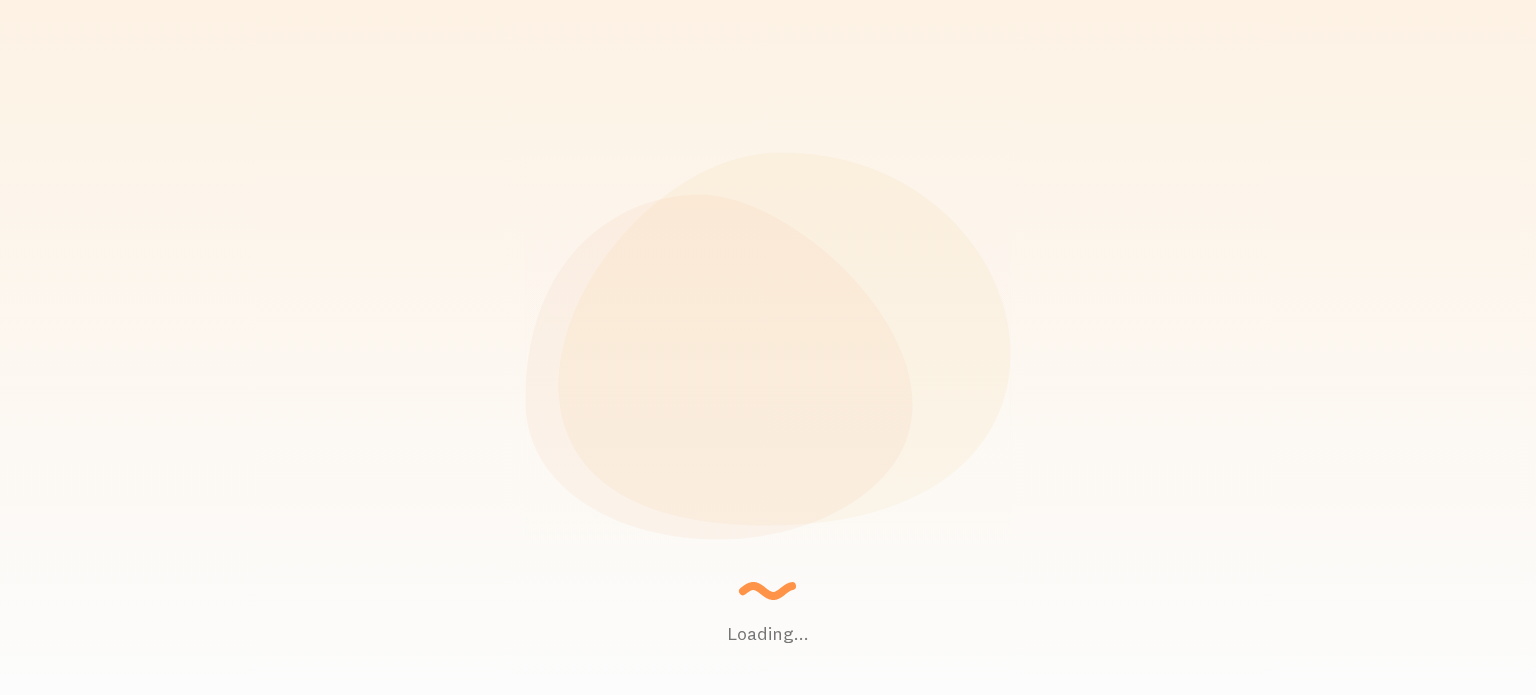 scroll, scrollTop: 0, scrollLeft: 0, axis: both 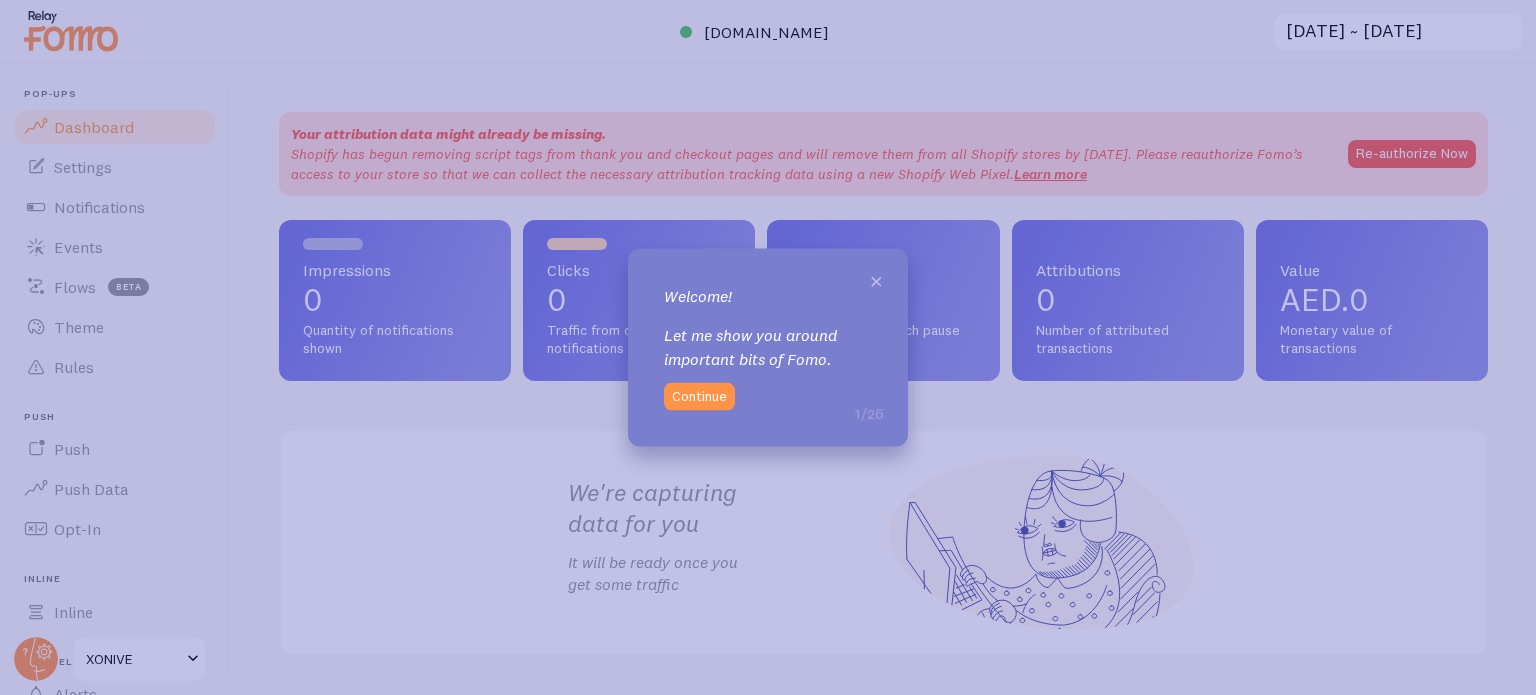 click on "×" at bounding box center [876, 279] 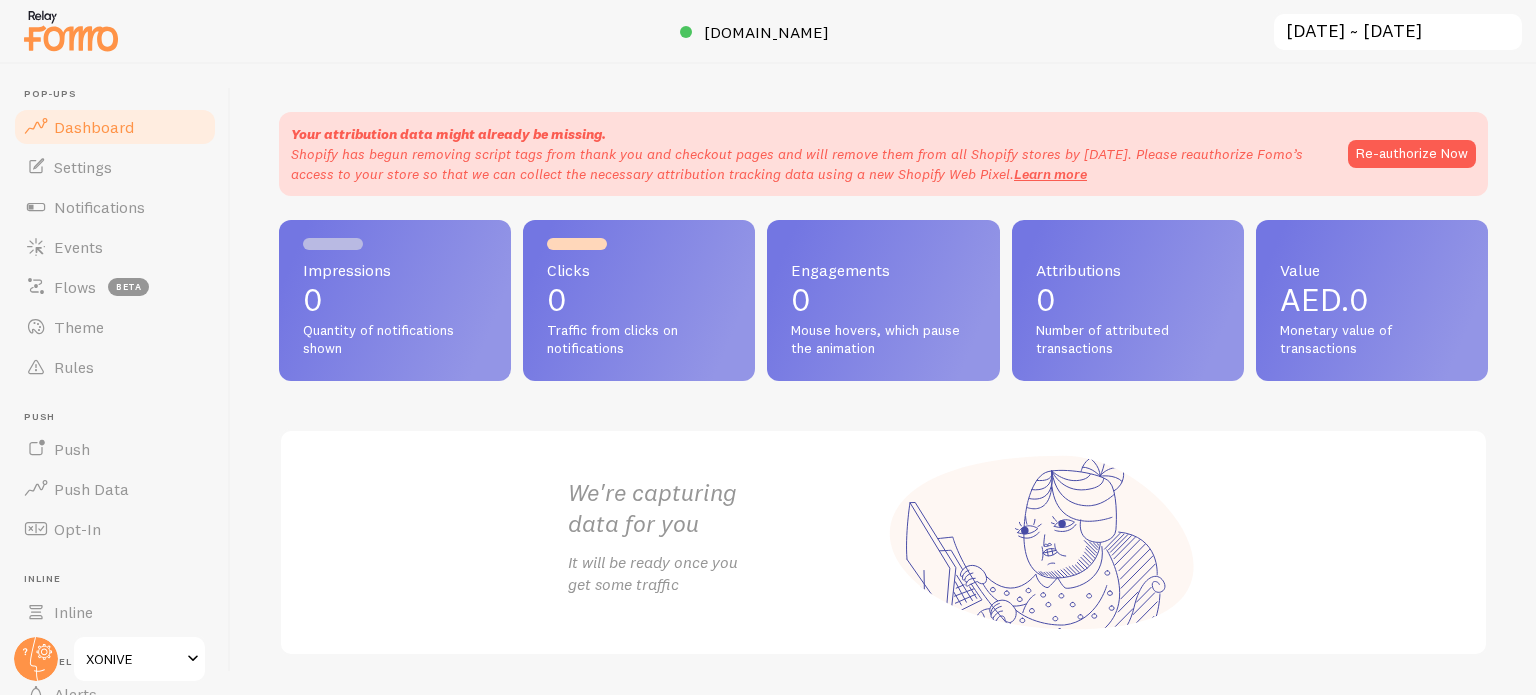 click on "Your attribution data might already be missing.
Shopify has begun removing script tags from thank you and checkout
pages and will remove them from all Shopify stores by August 2025.
Please reauthorize Fomo’s access to your store so that we can
collect the necessary attribution tracking data using a new Shopify
Web Pixel.
Learn more
Re-authorize Now
Impressions
0
Quantity of notifications shown
Clicks
0
Traffic from clicks on notifications
Engagements
0
Mouse hovers, which pause the animation
Attributions
0
Number of attributed transactions
Value
AED.0   Monetary value of transactions       We're capturing  data for you     It will be ready once you  get some traffic                   Earn commission" at bounding box center (883, 379) 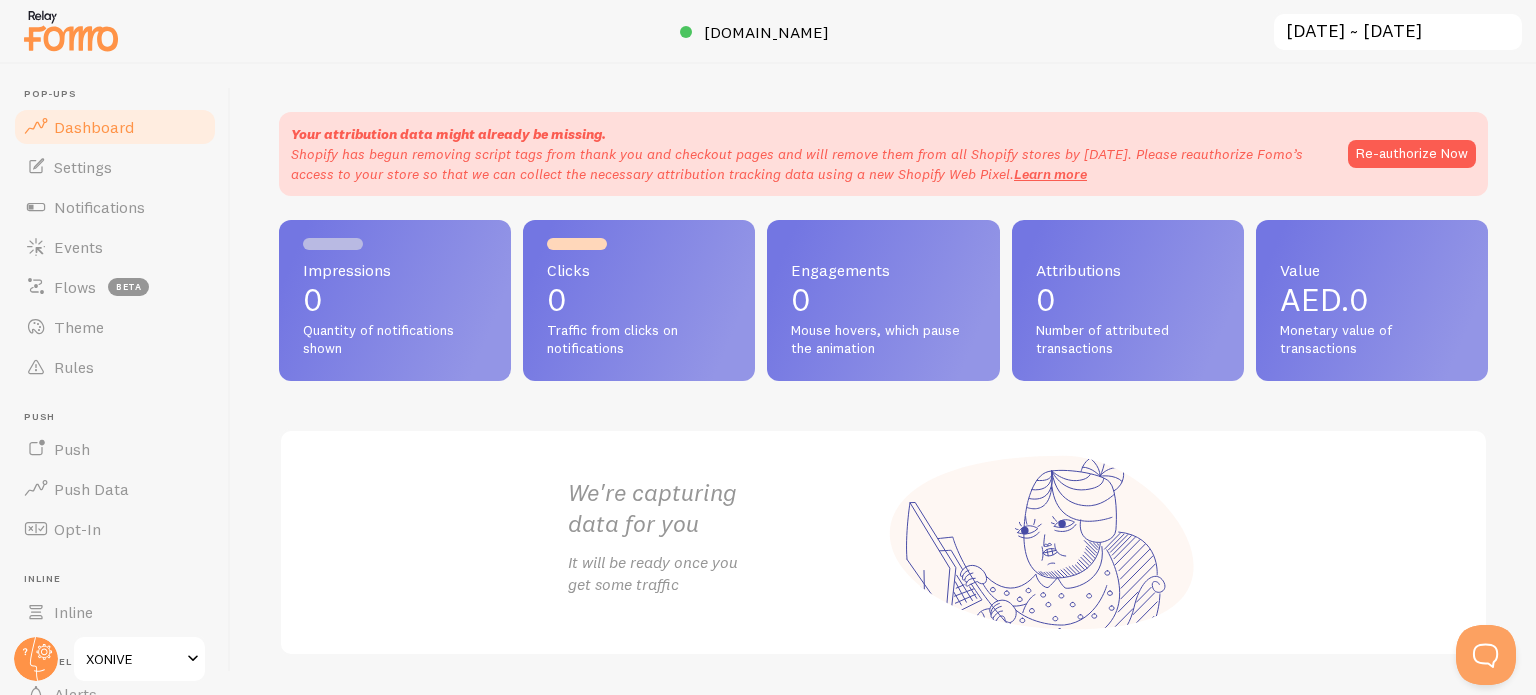 scroll, scrollTop: 0, scrollLeft: 0, axis: both 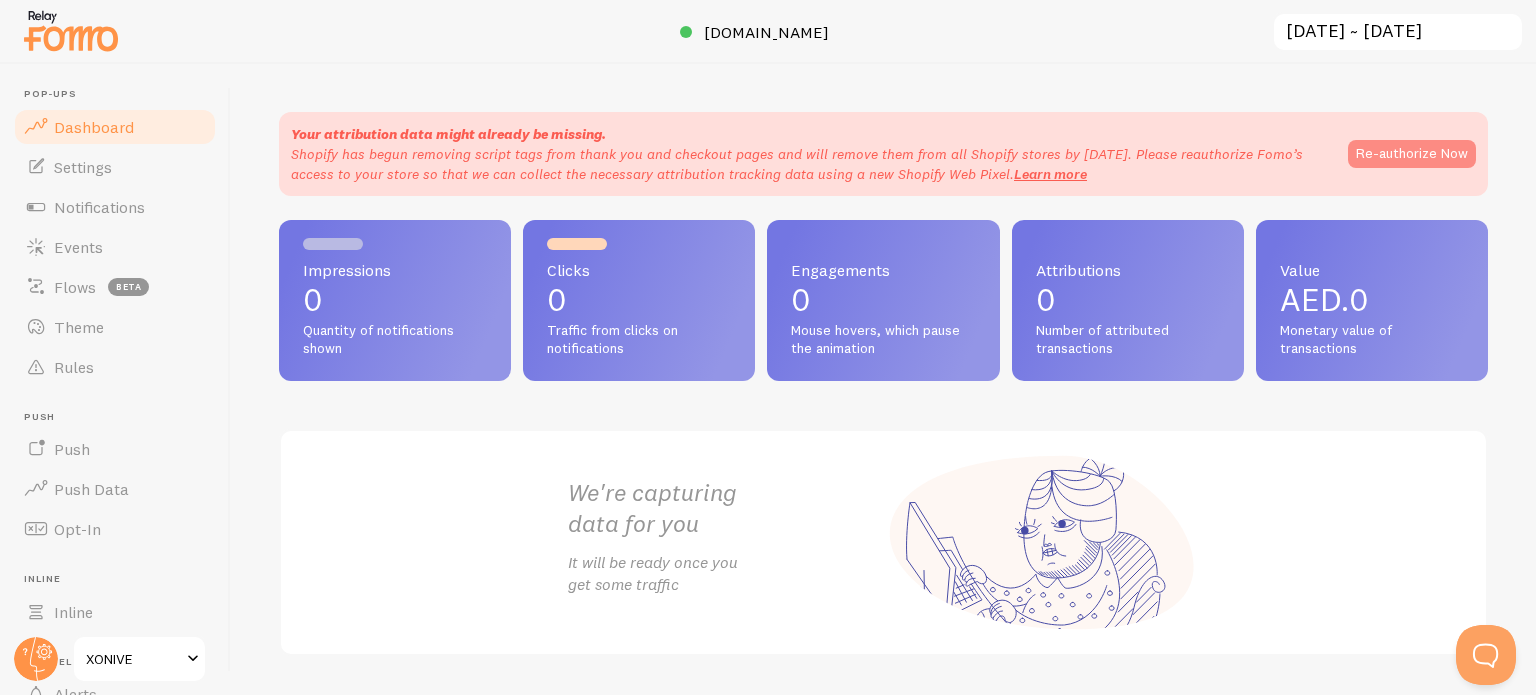 click on "Re-authorize Now" at bounding box center [1412, 154] 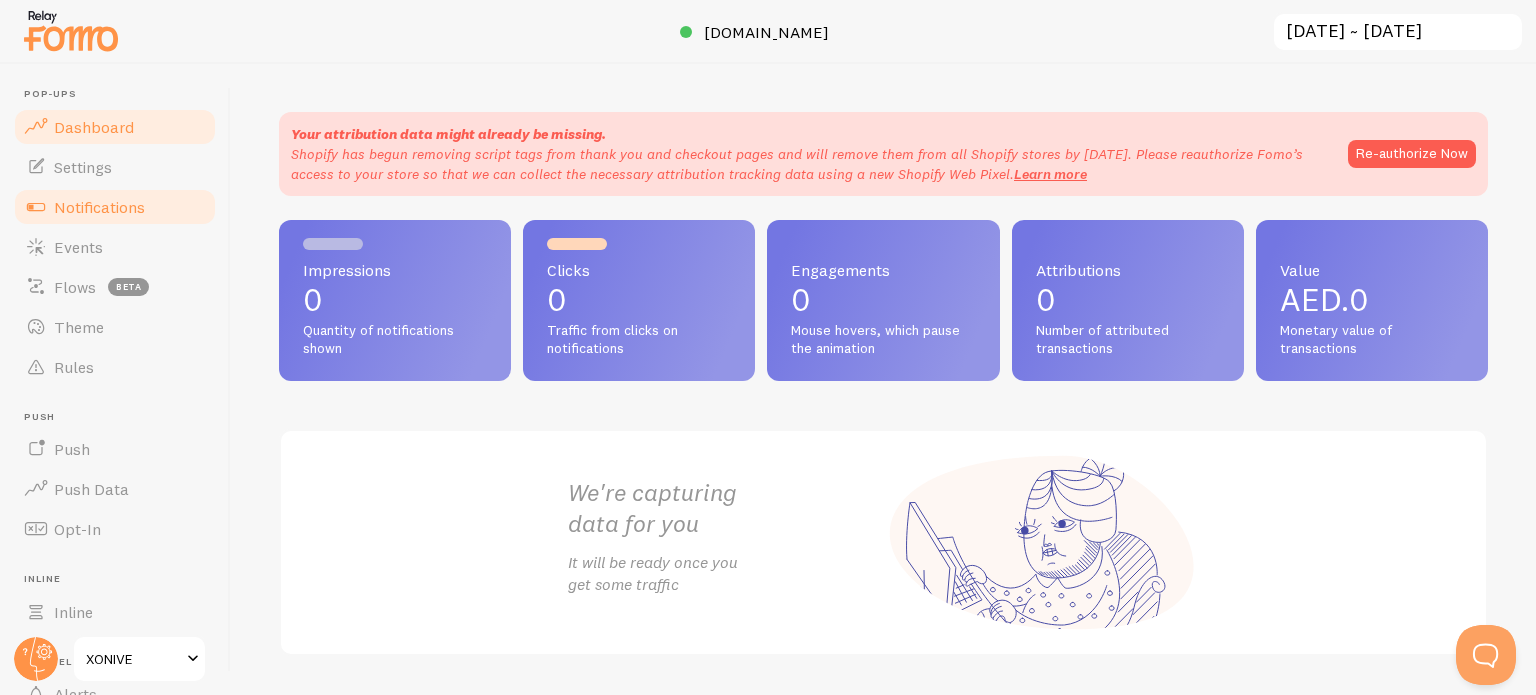 click on "Notifications" at bounding box center [115, 207] 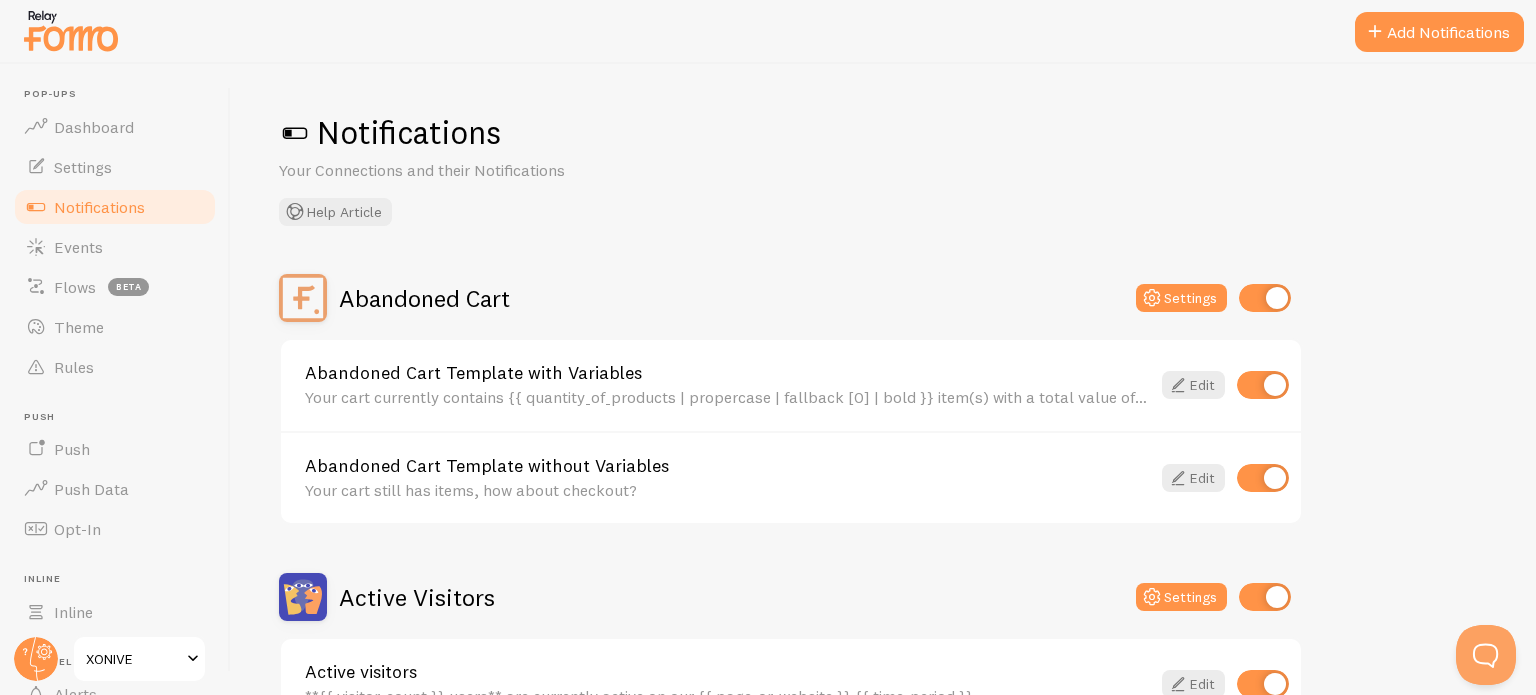 scroll, scrollTop: 64, scrollLeft: 0, axis: vertical 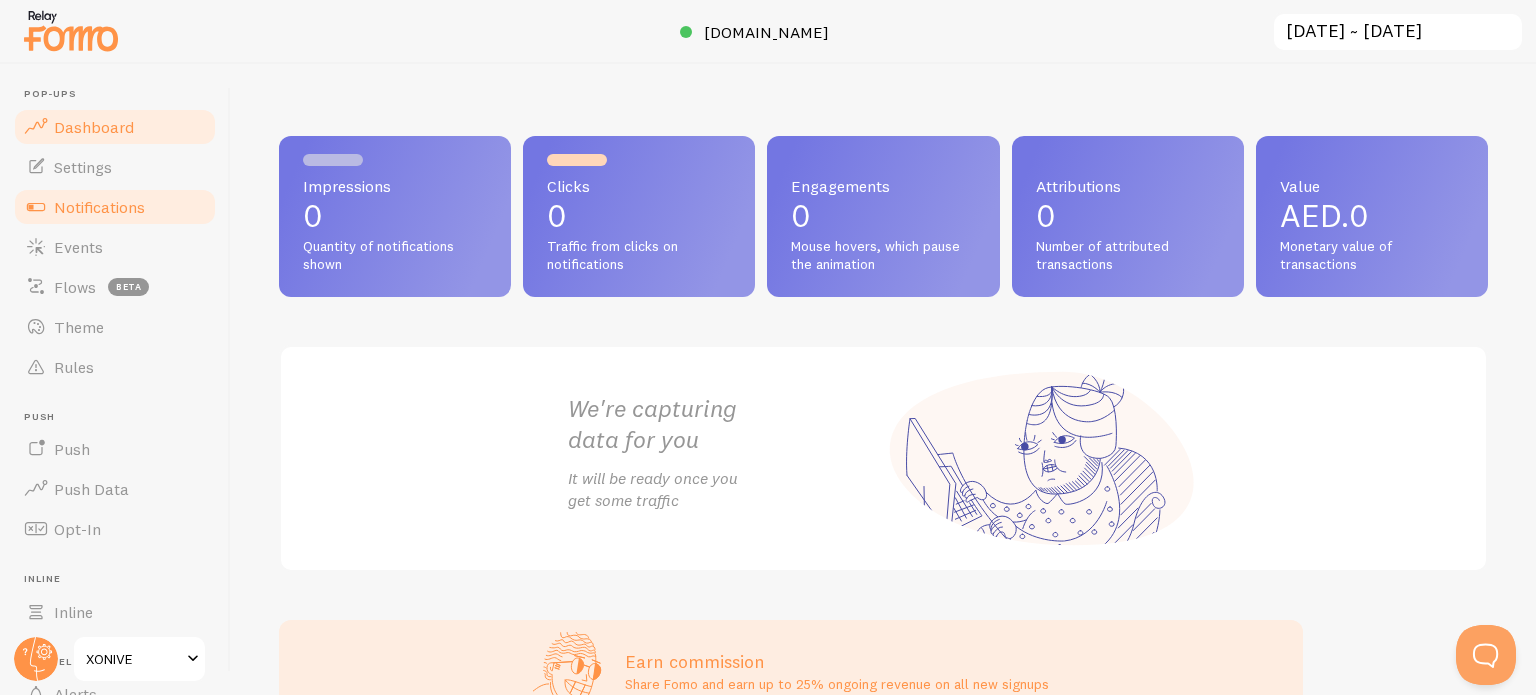 click on "Notifications" at bounding box center (99, 207) 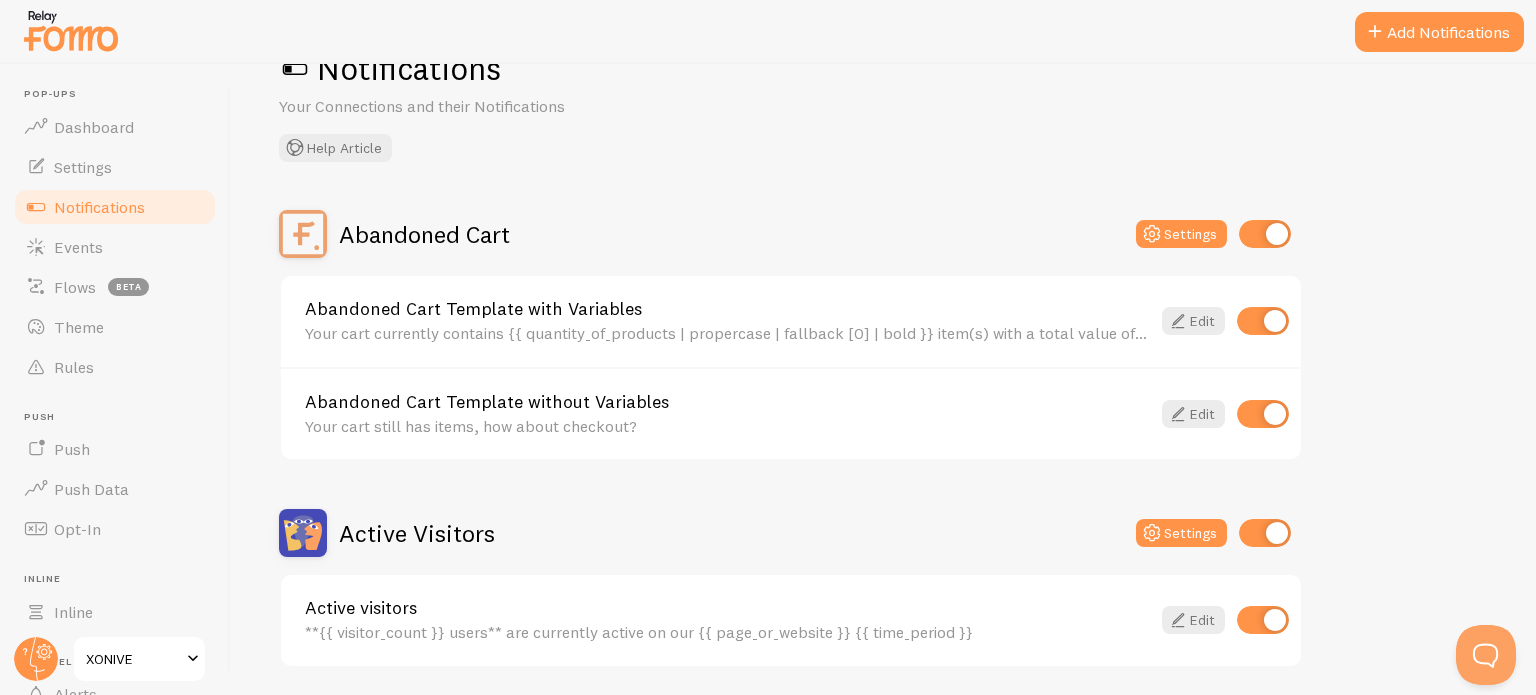 scroll, scrollTop: 64, scrollLeft: 0, axis: vertical 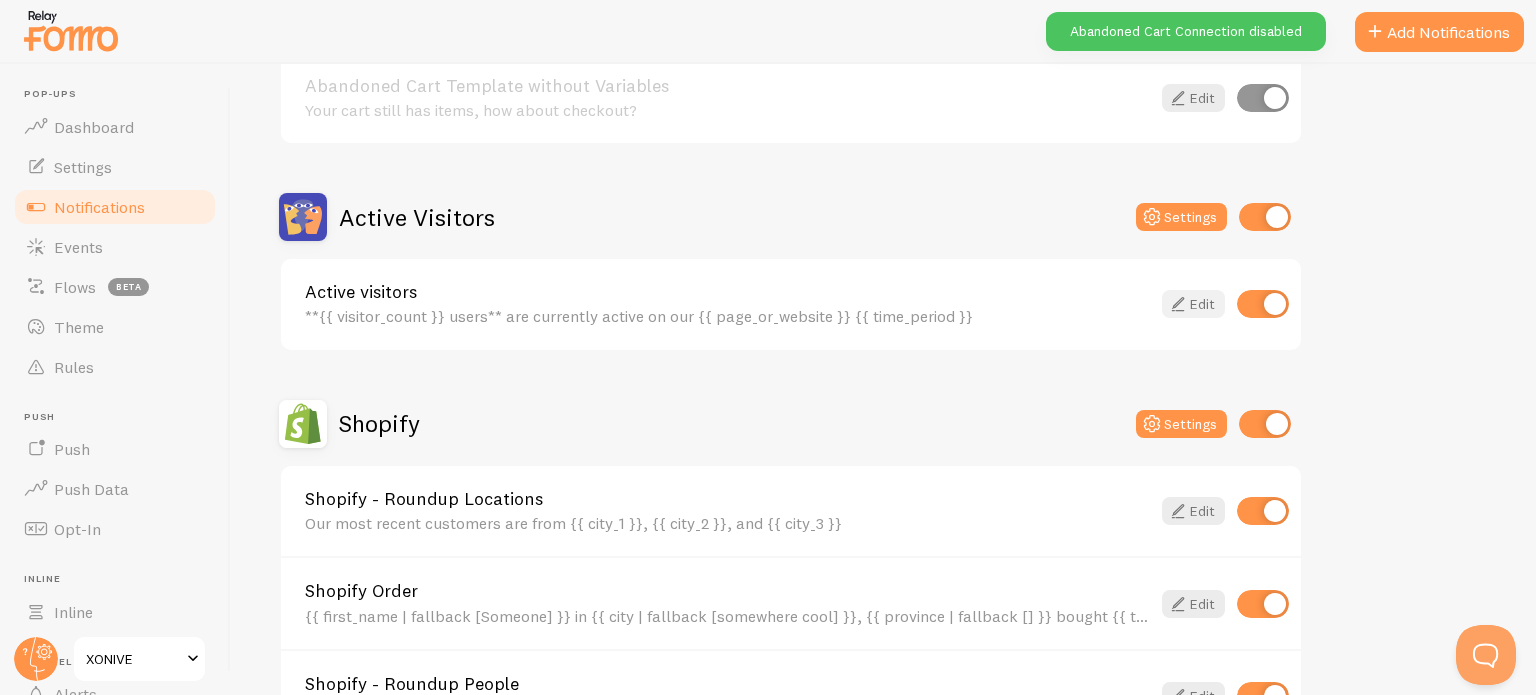 click on "Edit" at bounding box center [1193, 304] 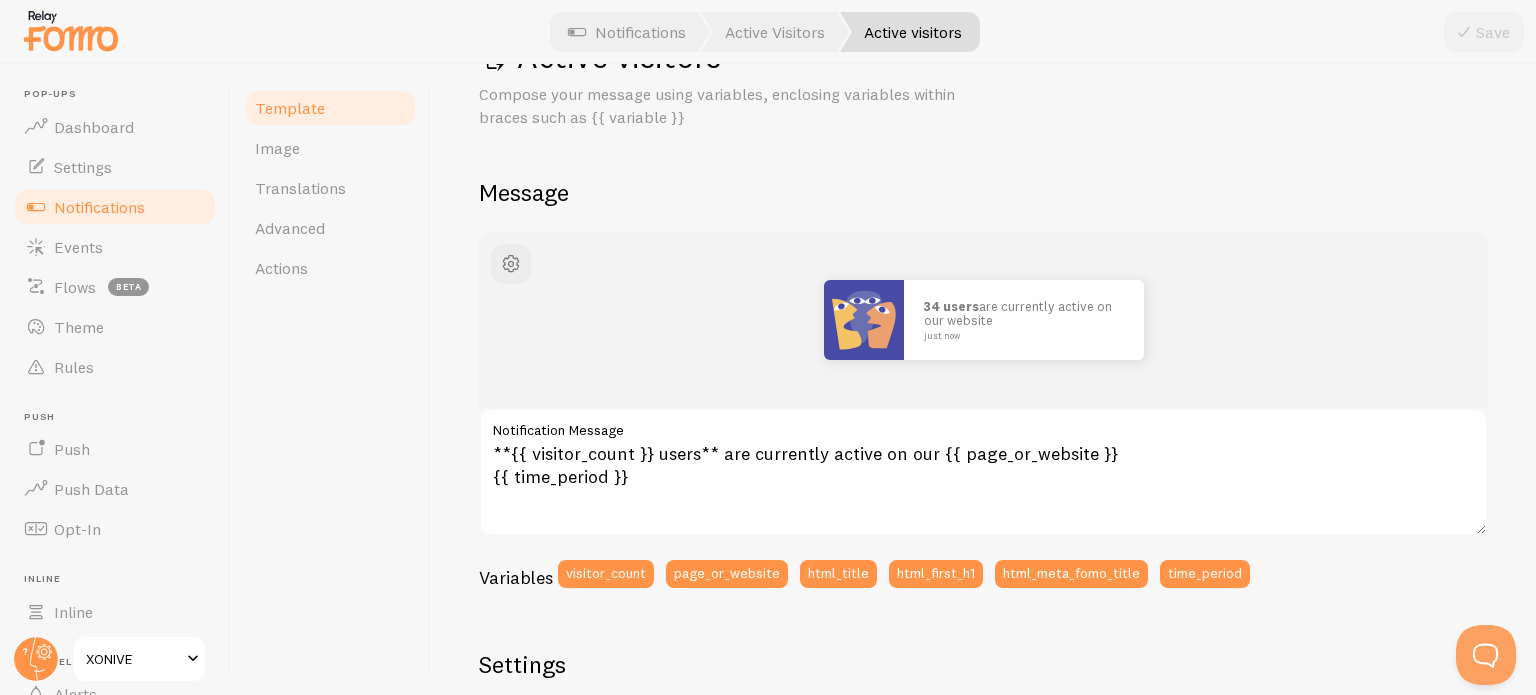scroll, scrollTop: 80, scrollLeft: 0, axis: vertical 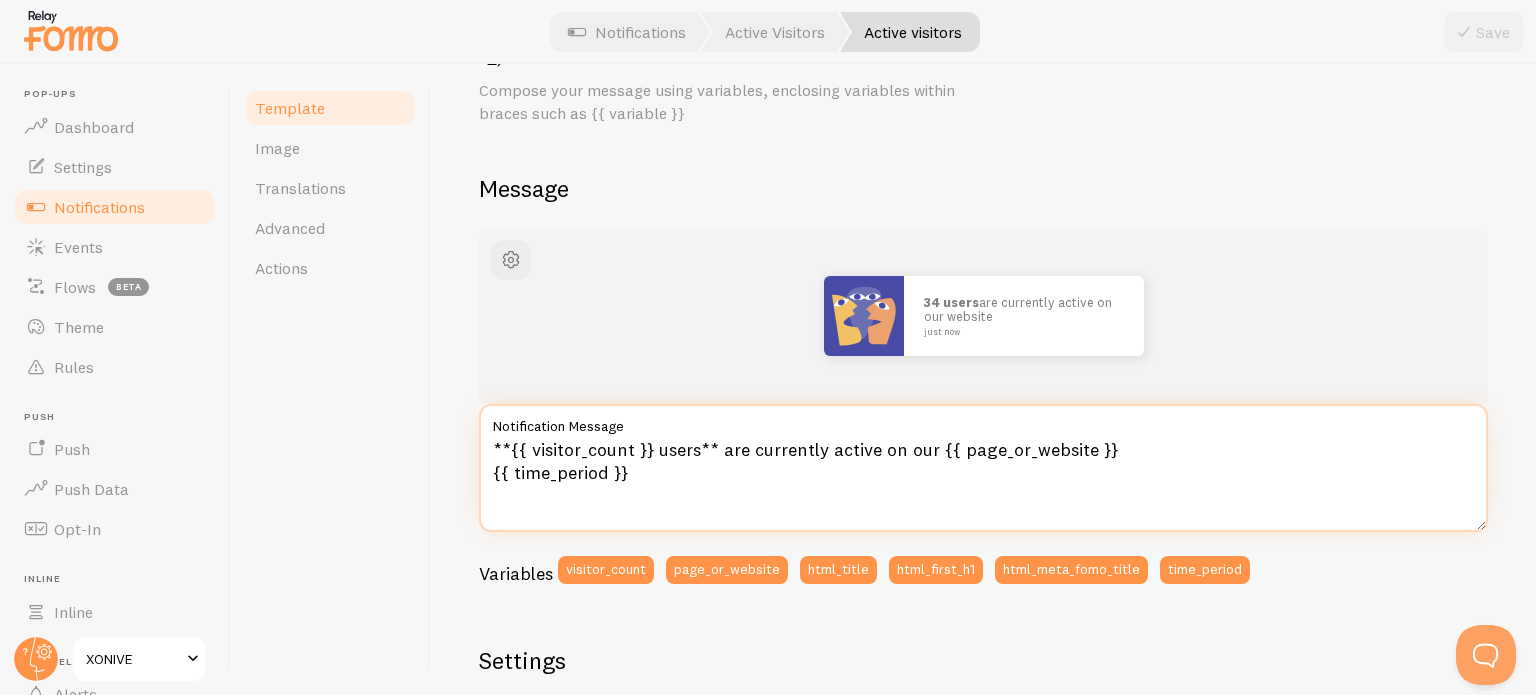 drag, startPoint x: 646, startPoint y: 447, endPoint x: 562, endPoint y: 428, distance: 86.12201 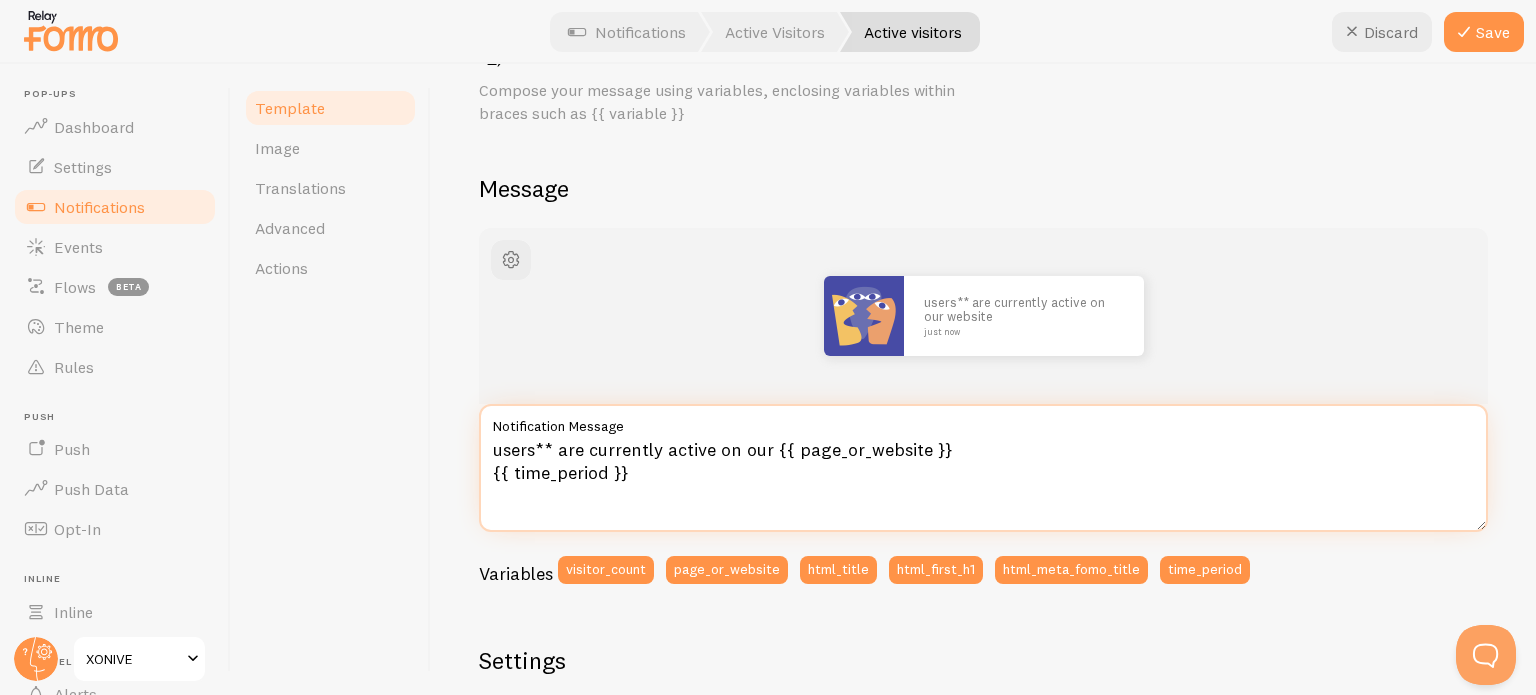 click on "users** are currently active on our {{ page_or_website }}
{{ time_period }}" at bounding box center [983, 468] 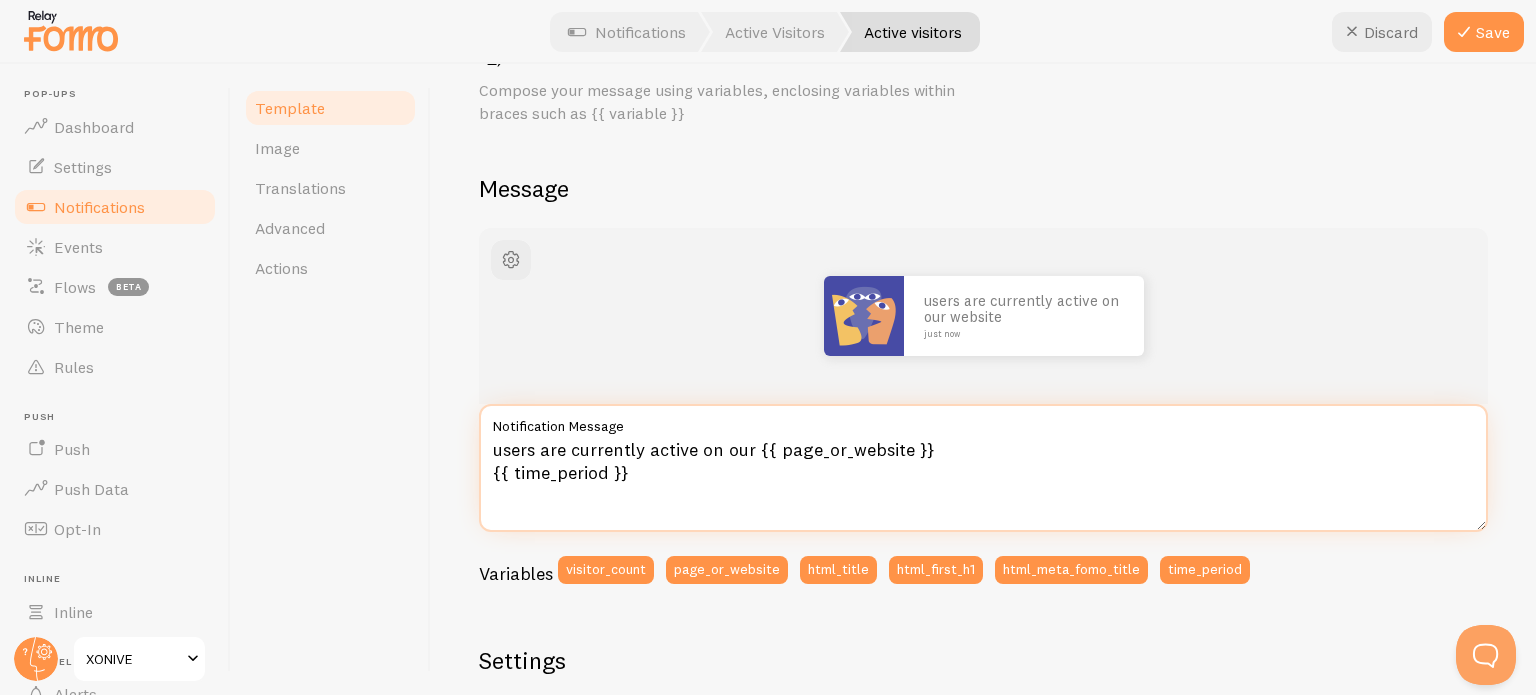 click on "users are currently active on our {{ page_or_website }}
{{ time_period }}" at bounding box center [983, 468] 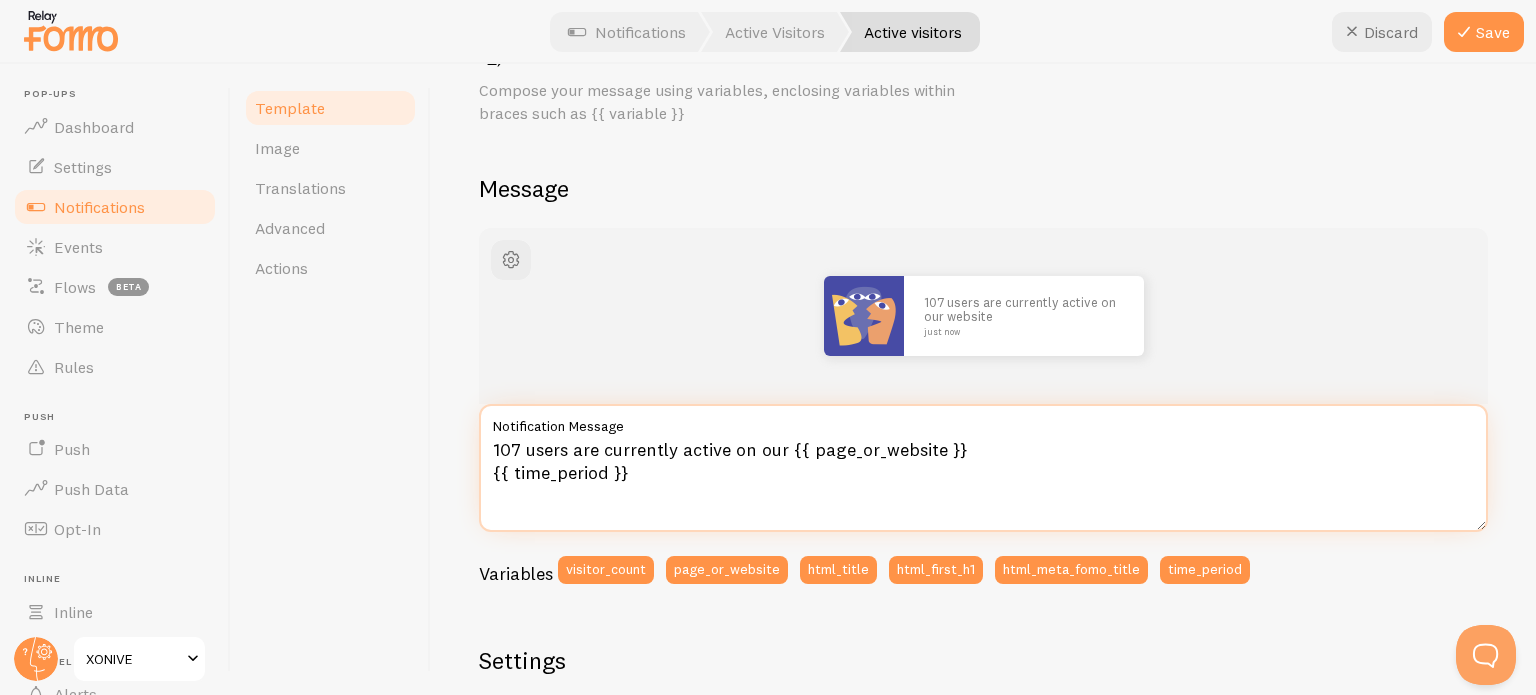 type on "107 users are currently active on our {{ page_or_website }}
{{ time_period }}" 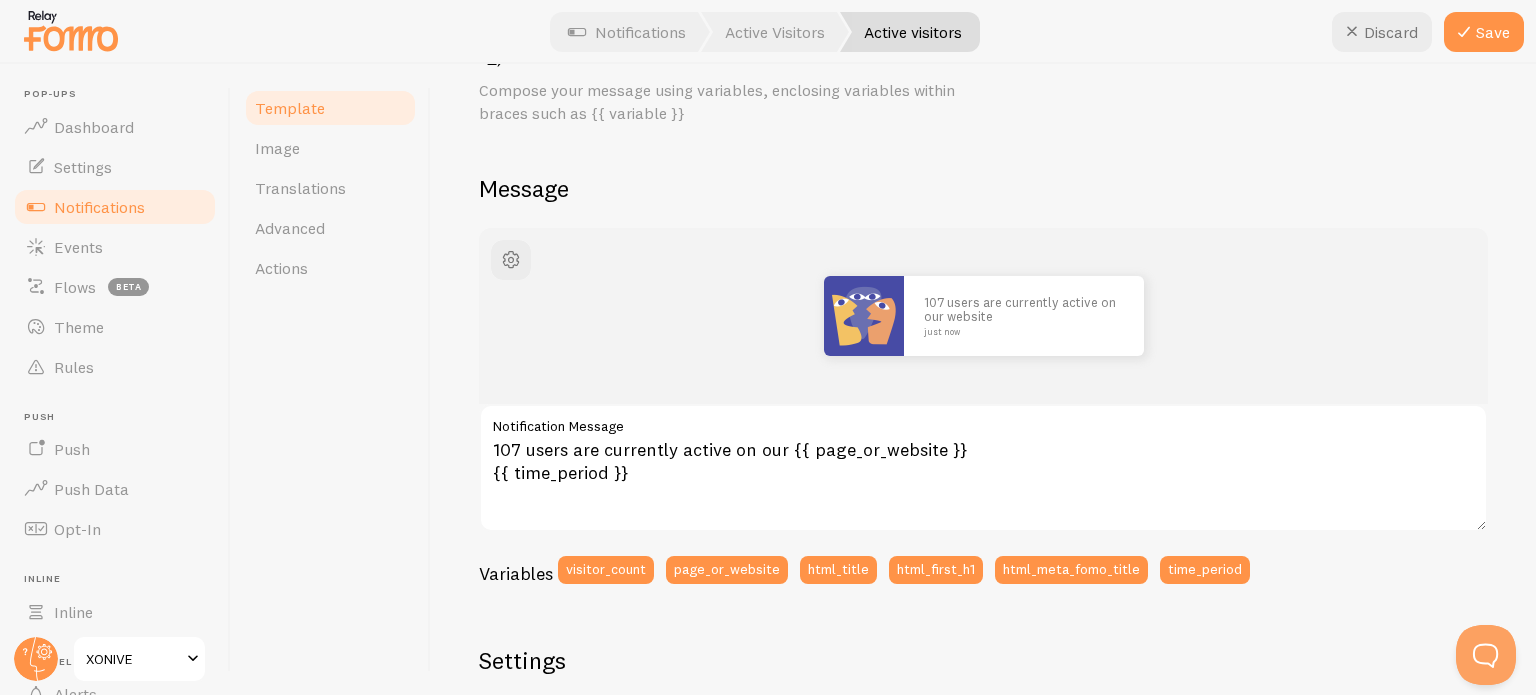 click on "107 users are currently active on our website just now" at bounding box center (983, 316) 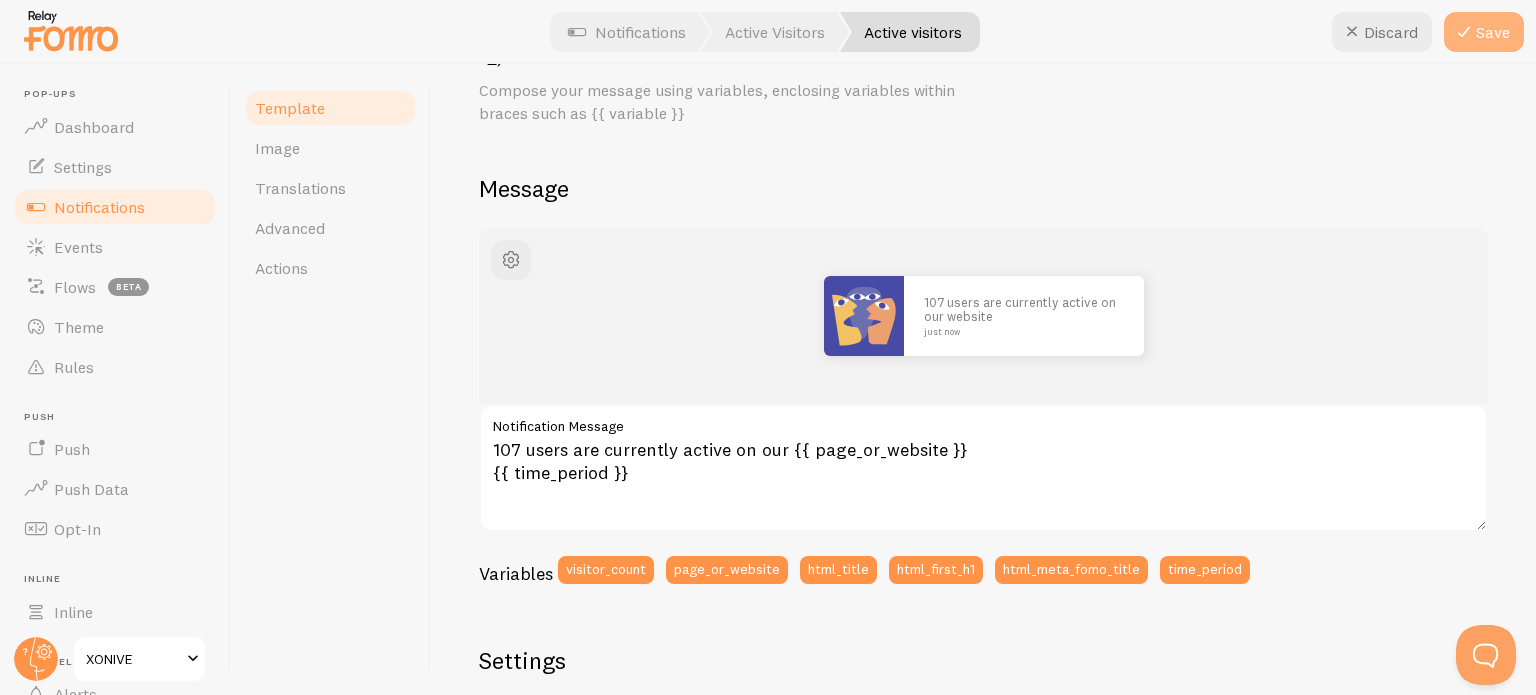 click on "Save" at bounding box center (1484, 32) 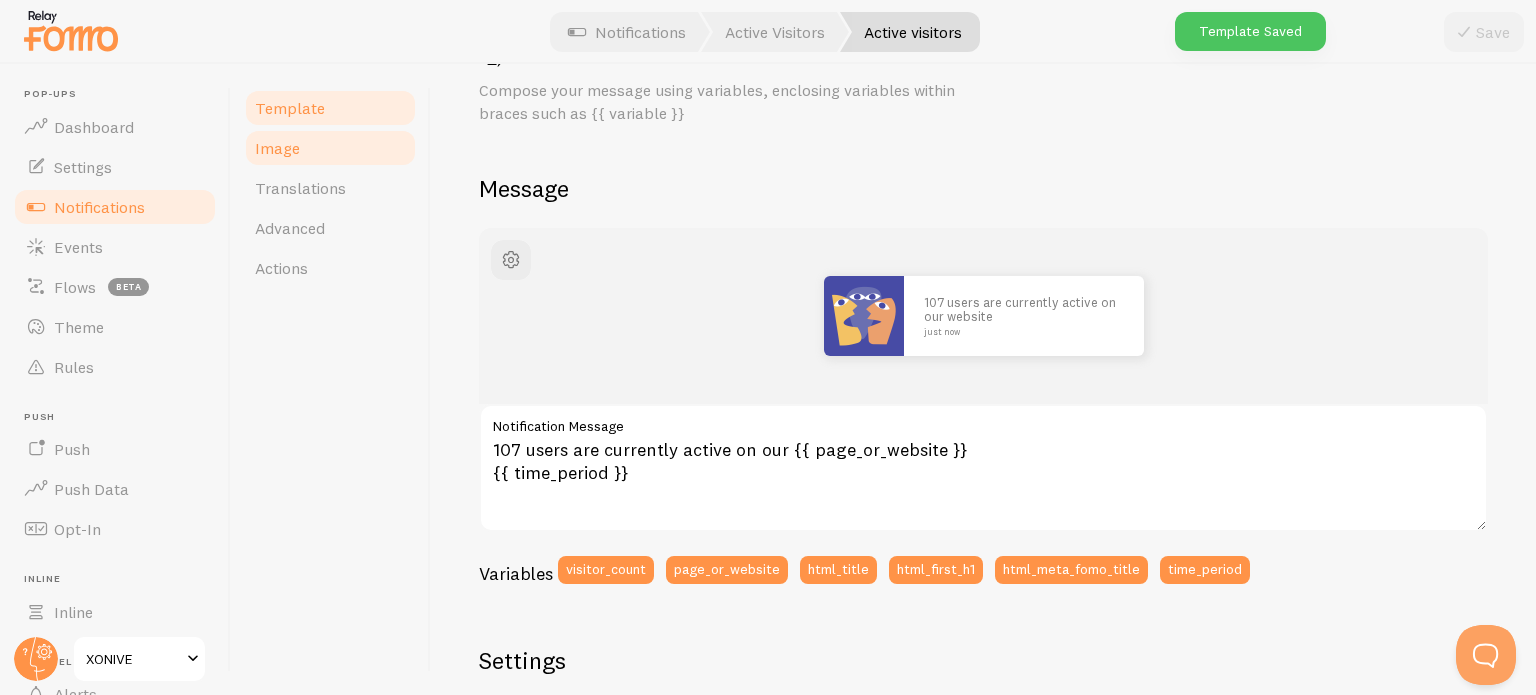 click on "Image" at bounding box center (330, 148) 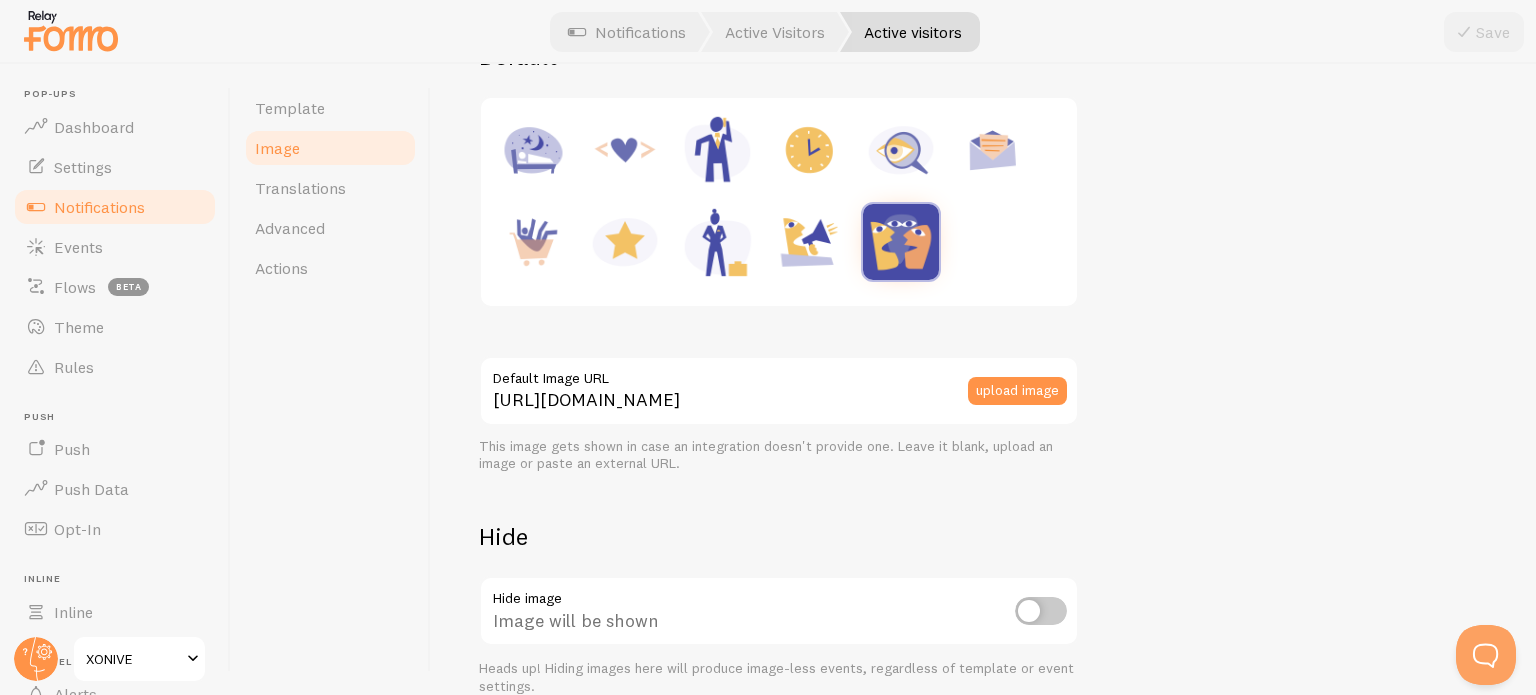 scroll, scrollTop: 0, scrollLeft: 0, axis: both 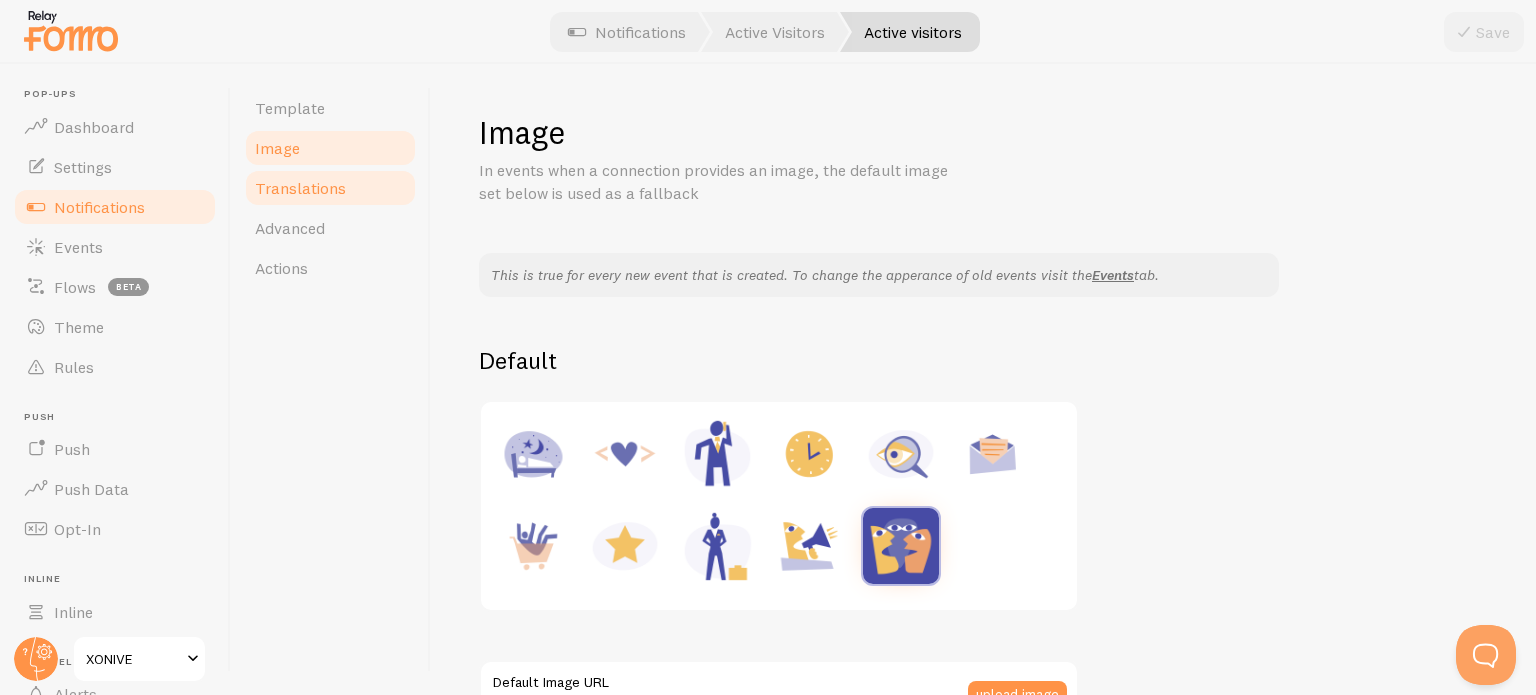 click on "Translations" at bounding box center [330, 188] 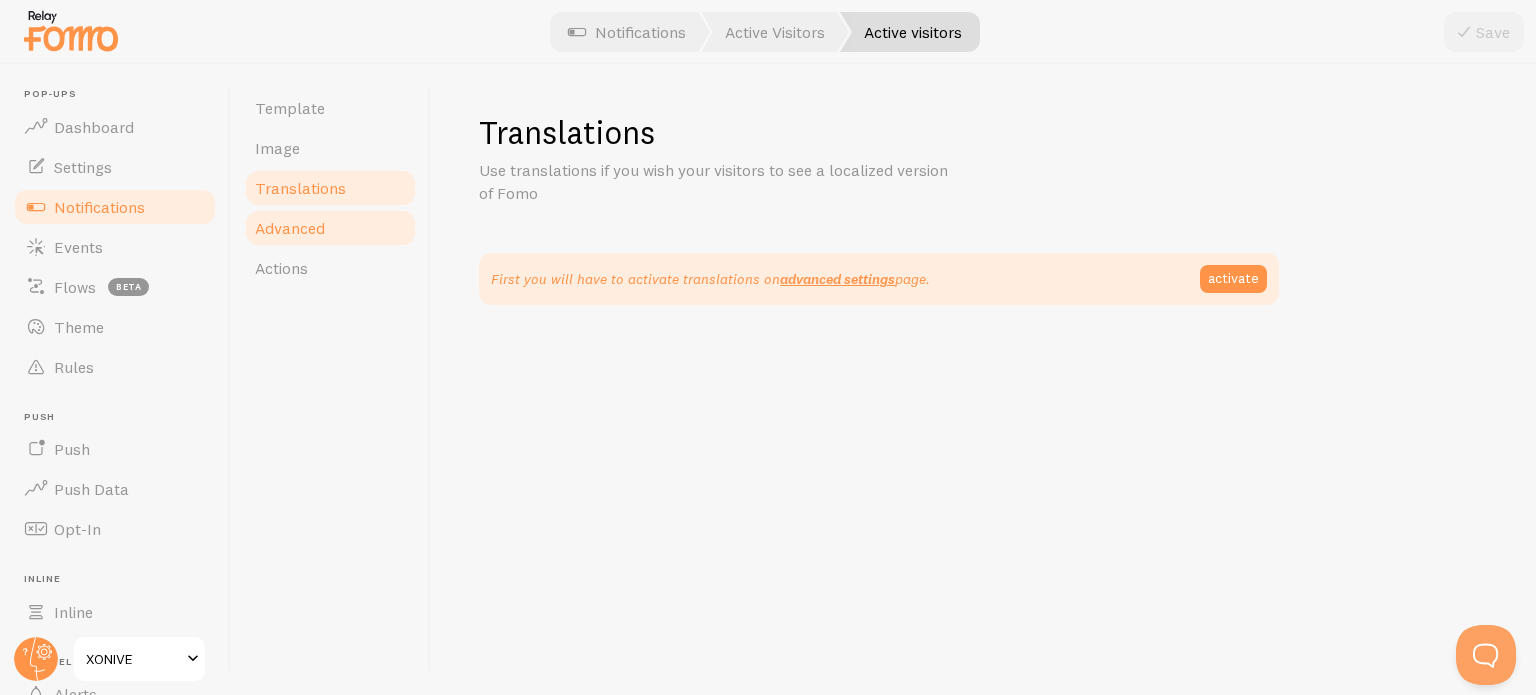 click on "Advanced" at bounding box center (290, 228) 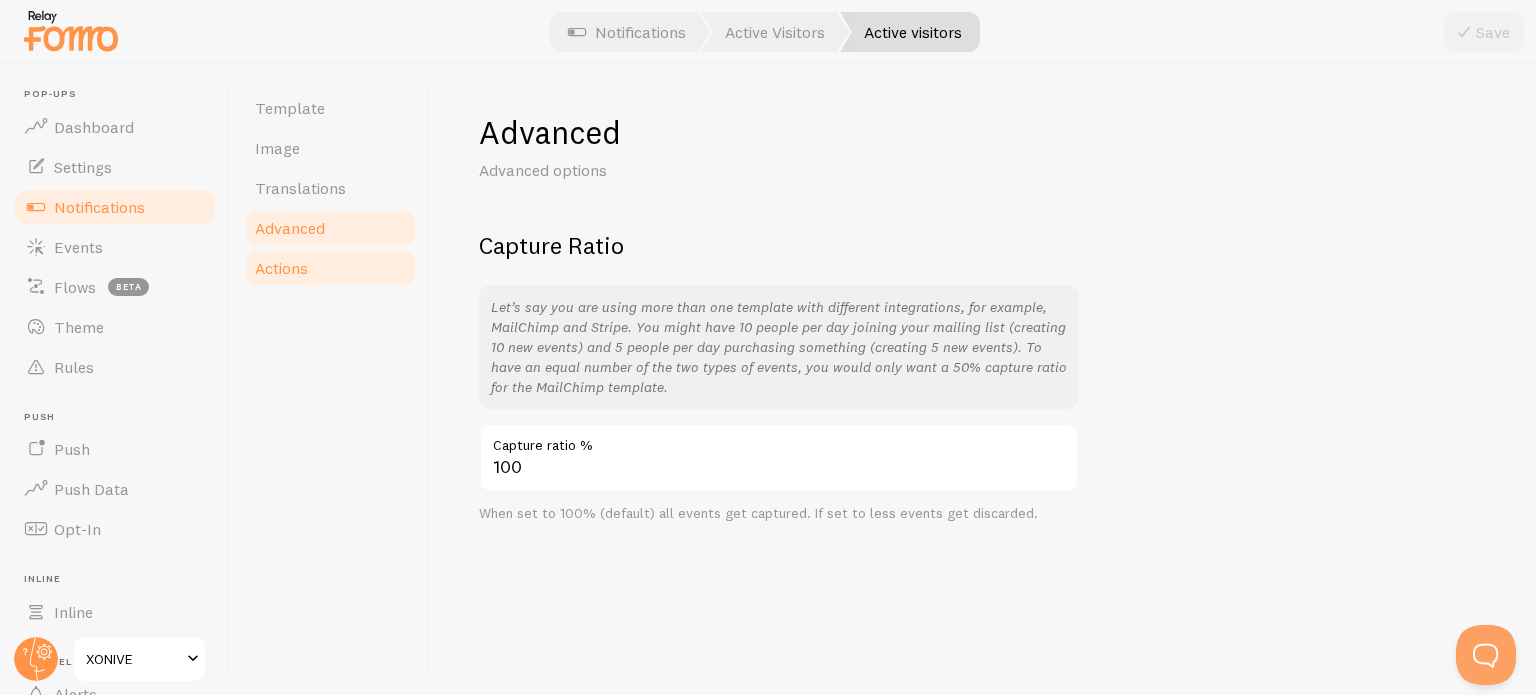 click on "Actions" at bounding box center (330, 268) 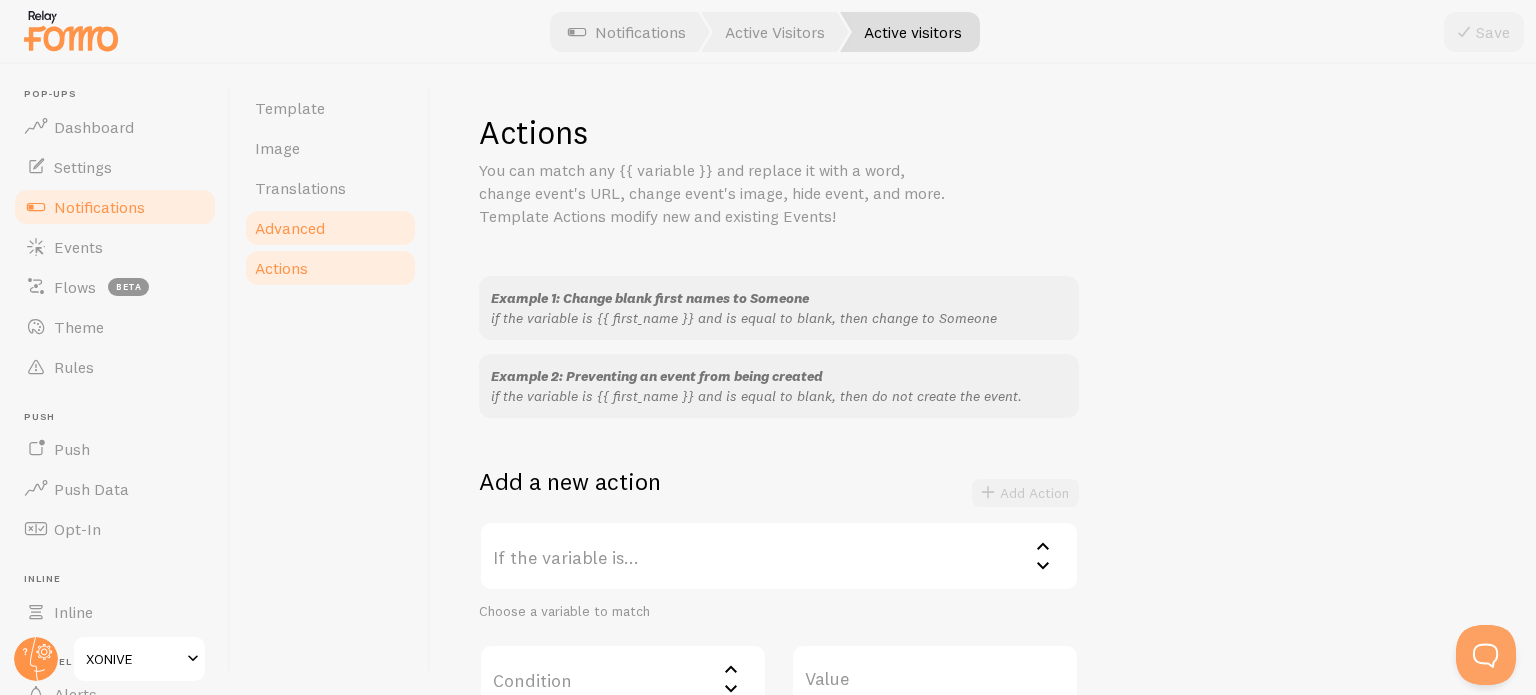 click on "Advanced" at bounding box center (290, 228) 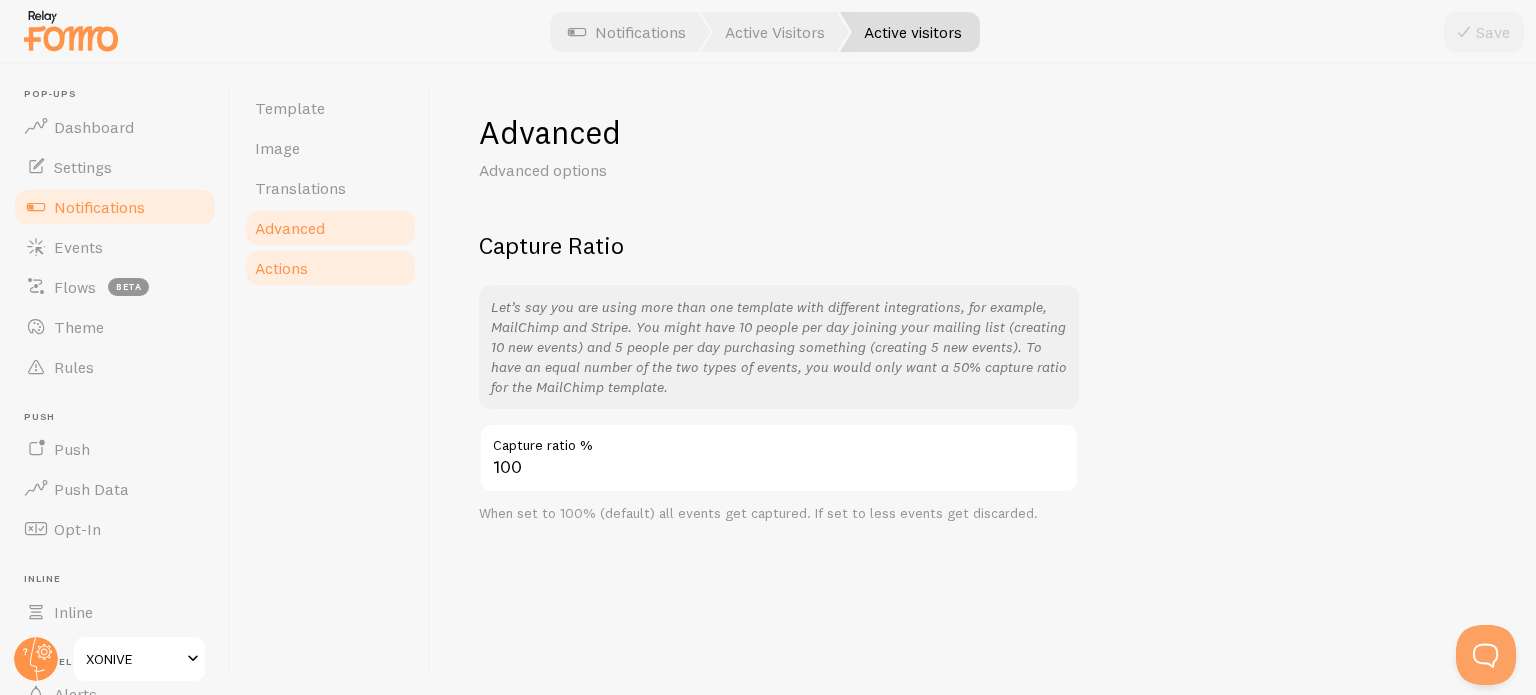 click on "Actions" at bounding box center [281, 268] 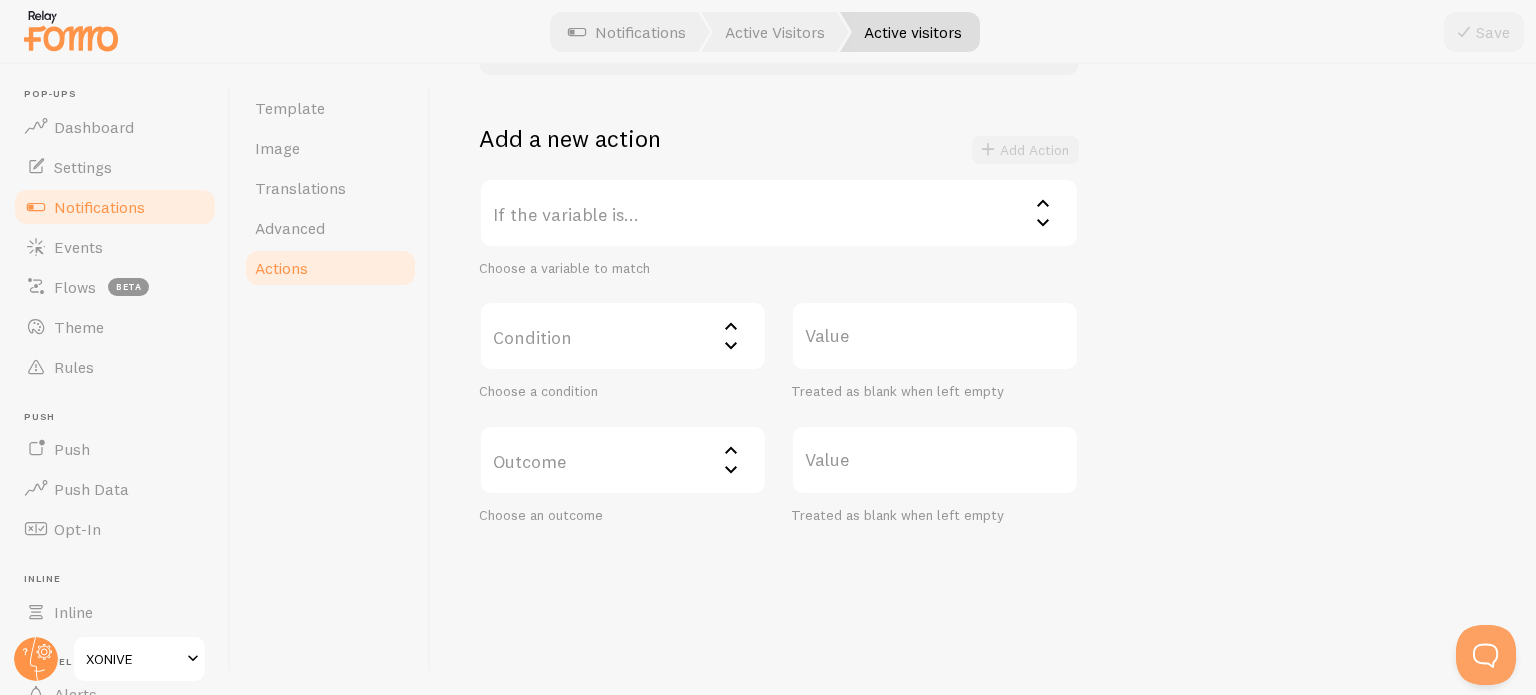 scroll, scrollTop: 0, scrollLeft: 0, axis: both 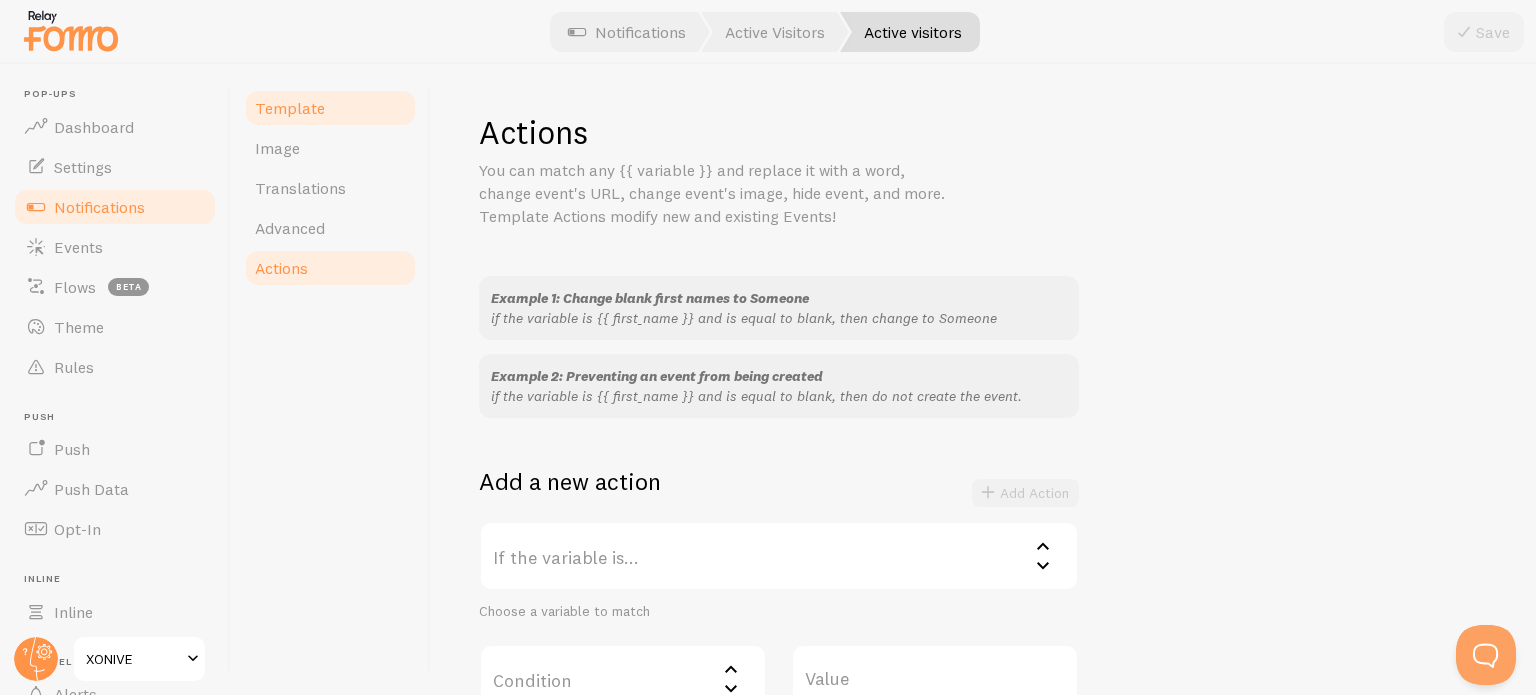 click on "Template" at bounding box center (290, 108) 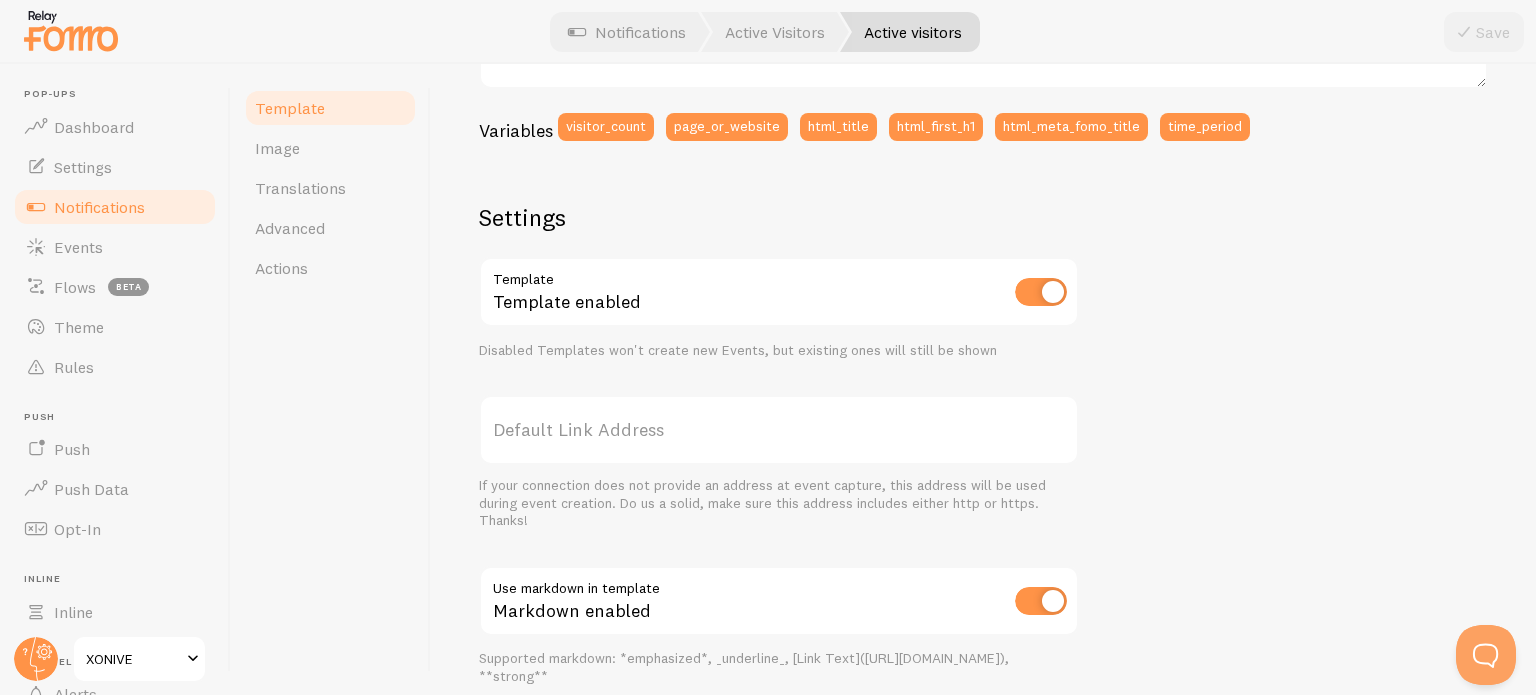 scroll, scrollTop: 0, scrollLeft: 0, axis: both 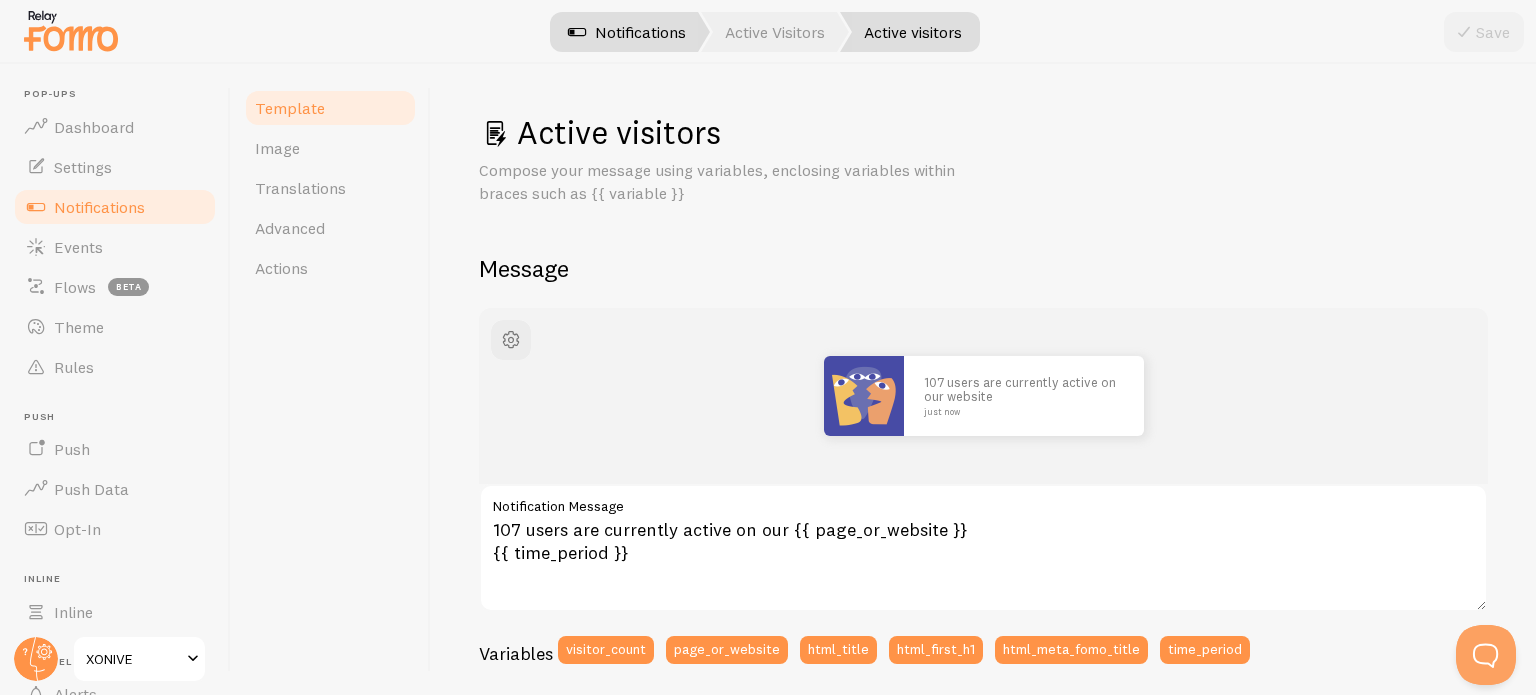 click on "Notifications" at bounding box center (627, 32) 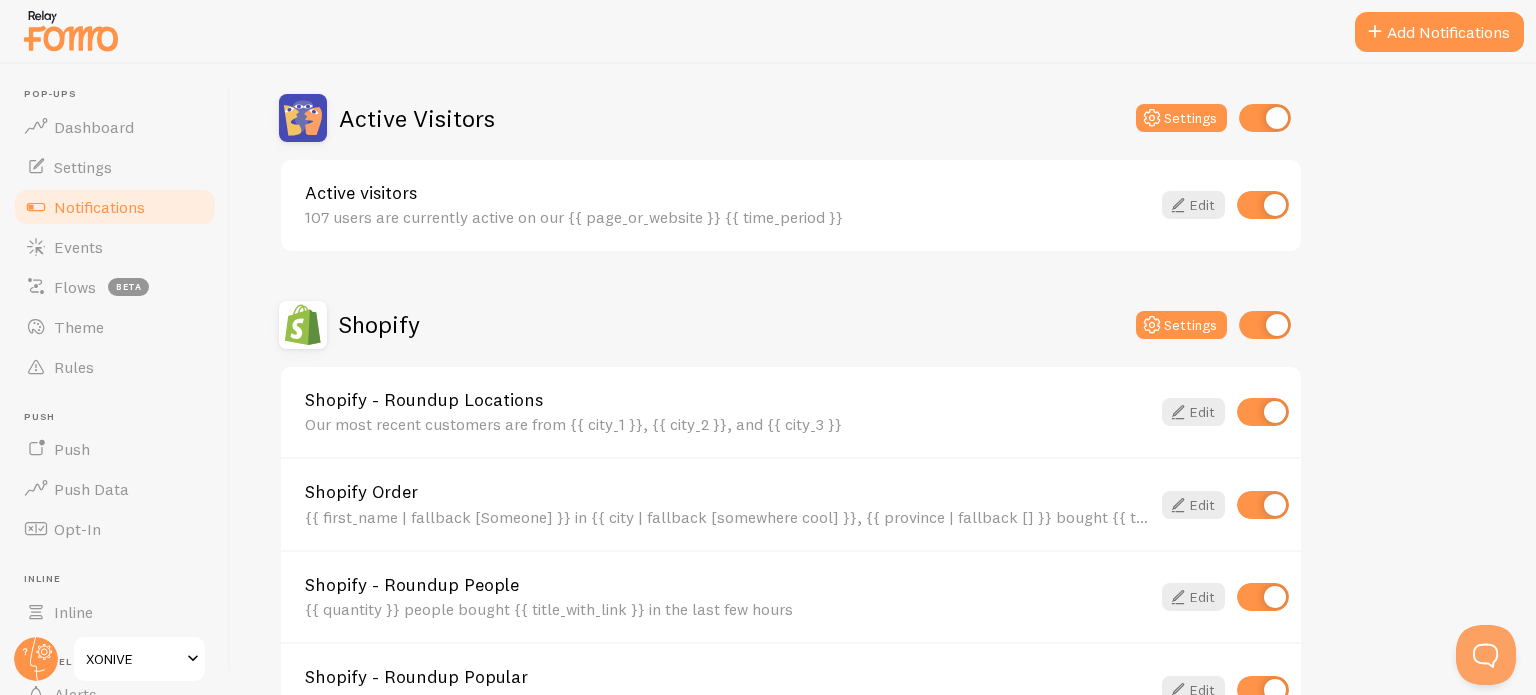 scroll, scrollTop: 496, scrollLeft: 0, axis: vertical 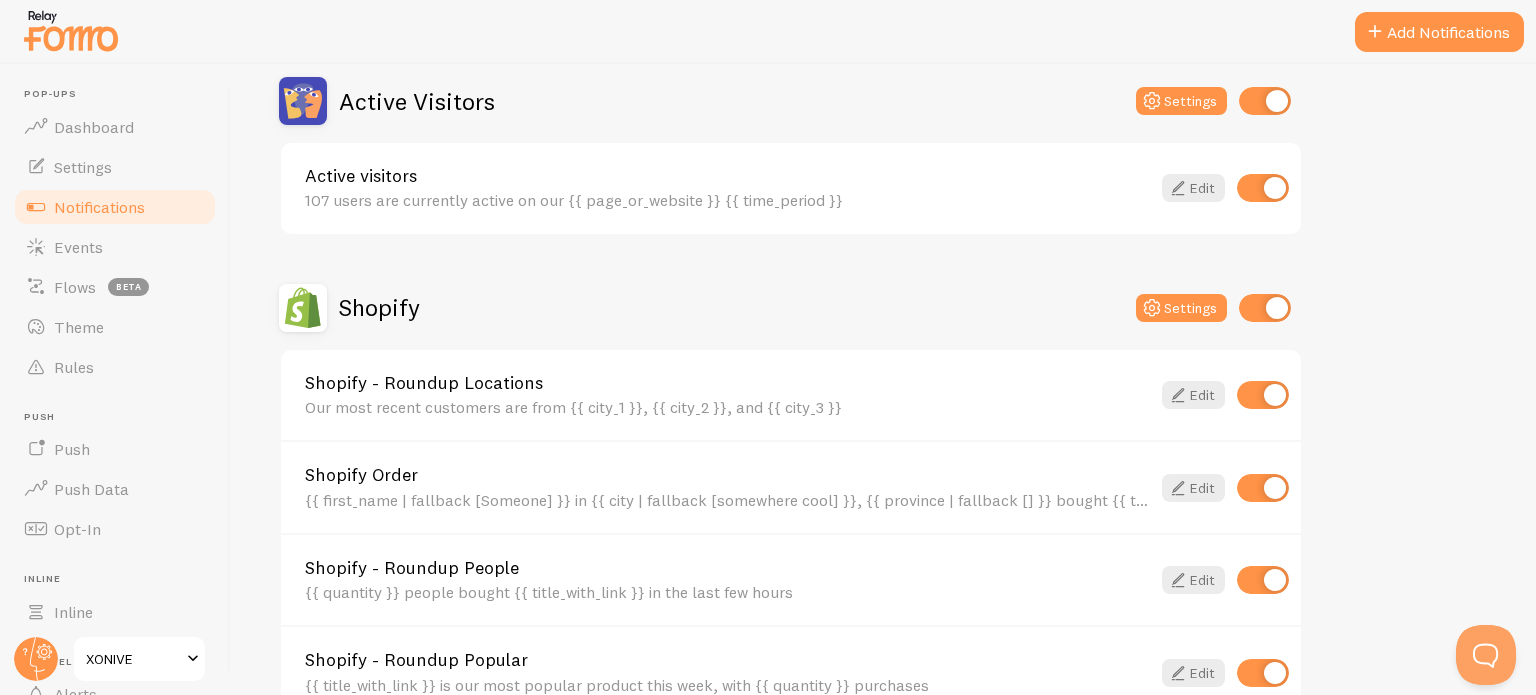 click at bounding box center [1263, 395] 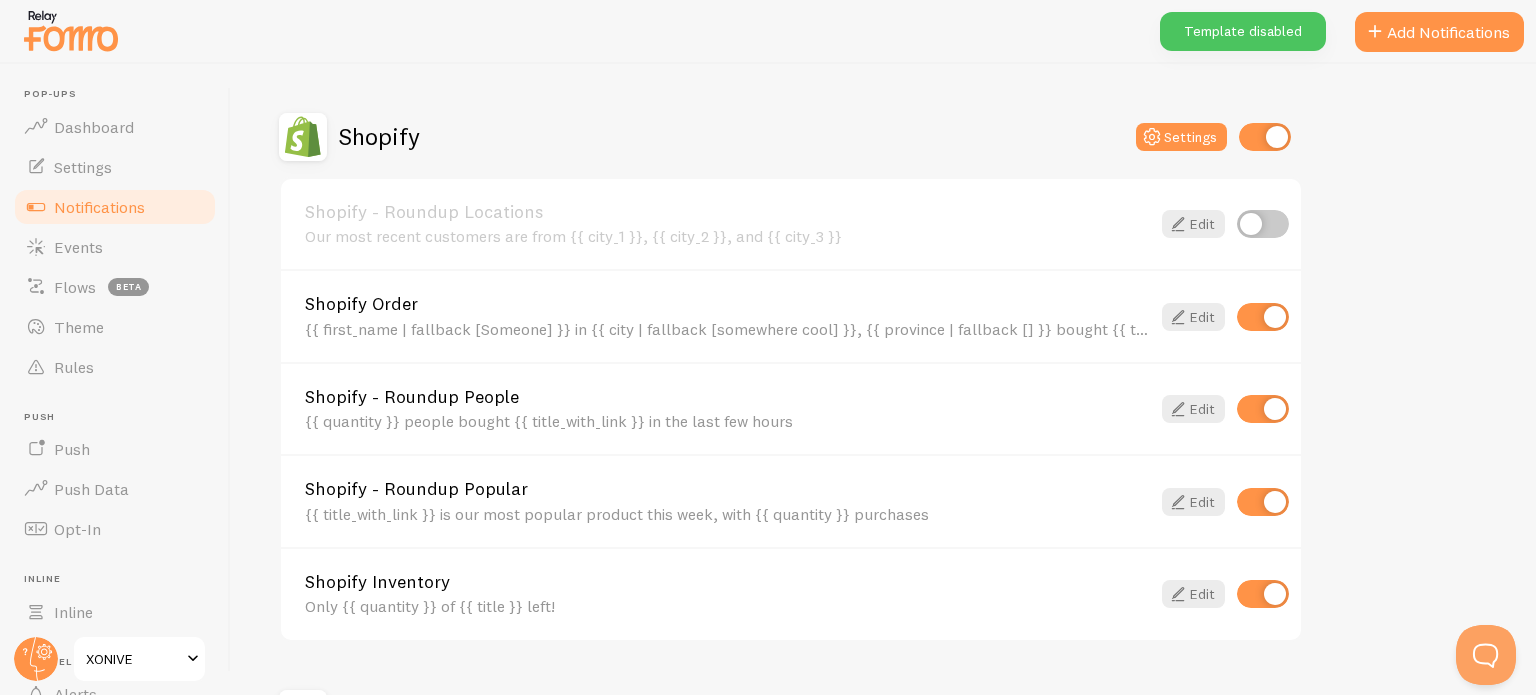 scroll, scrollTop: 672, scrollLeft: 0, axis: vertical 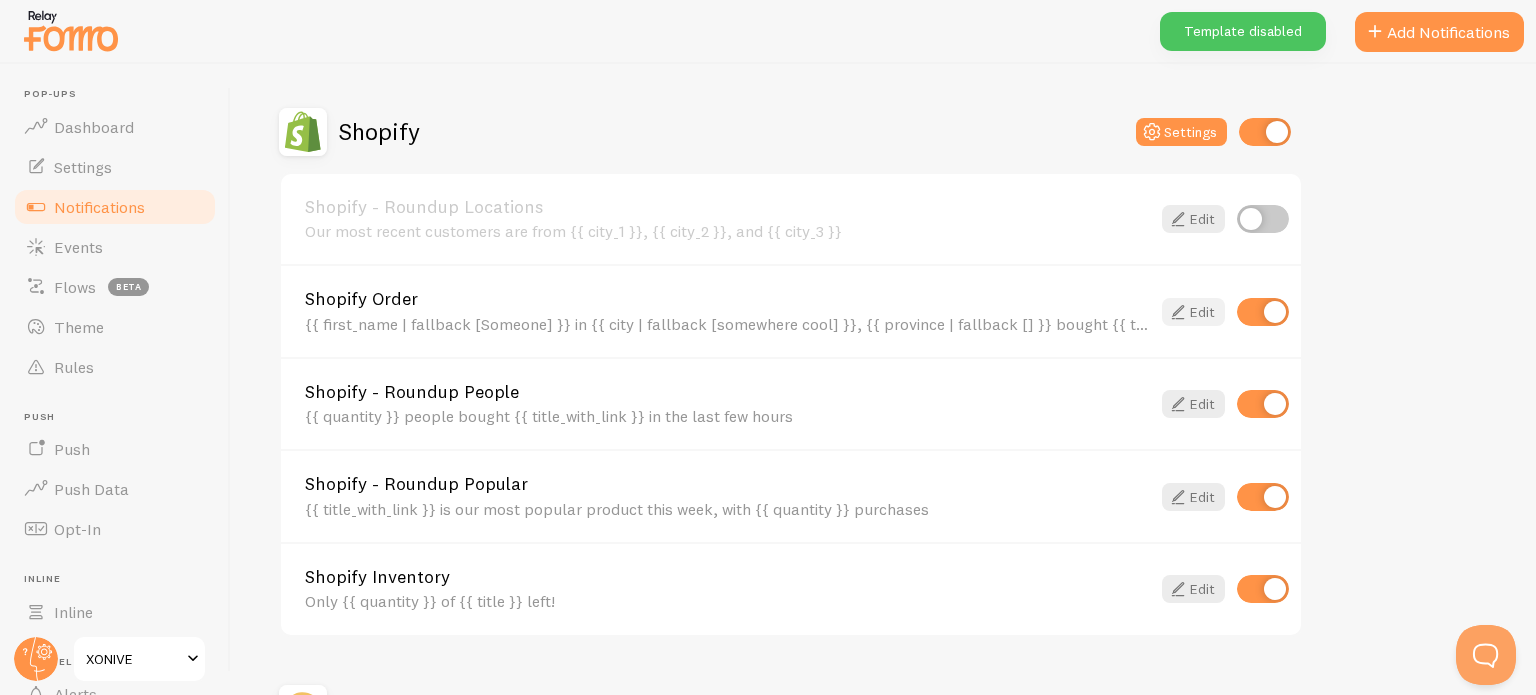 click at bounding box center (1178, 312) 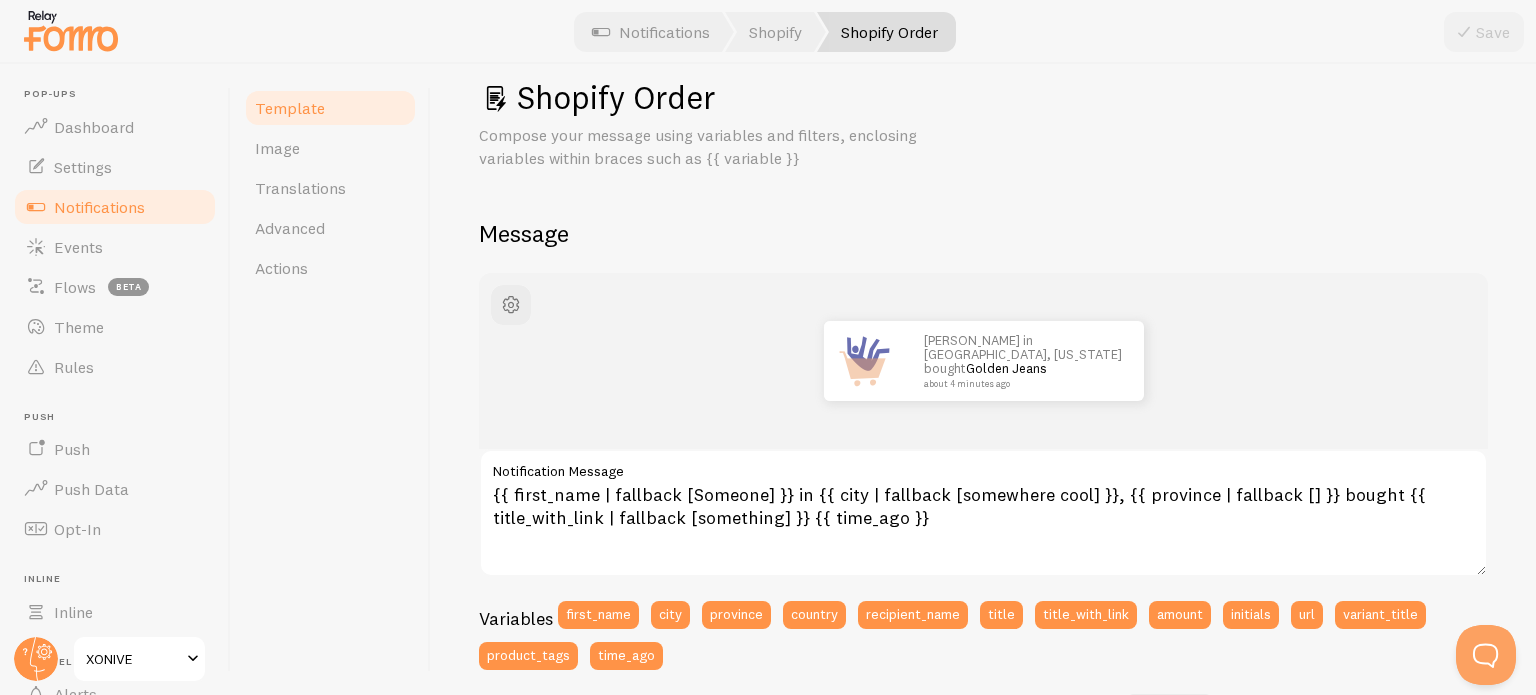 scroll, scrollTop: 0, scrollLeft: 0, axis: both 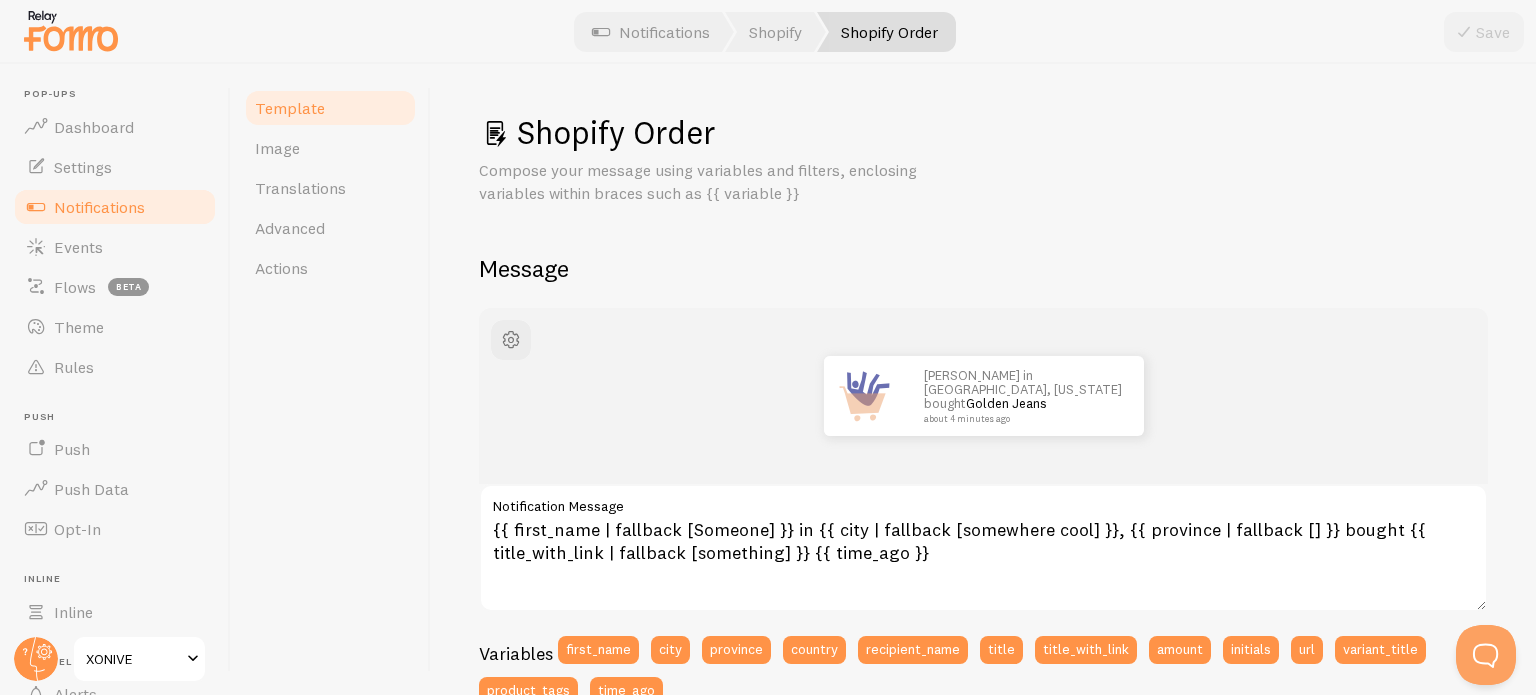 click on "Notifications" at bounding box center [99, 207] 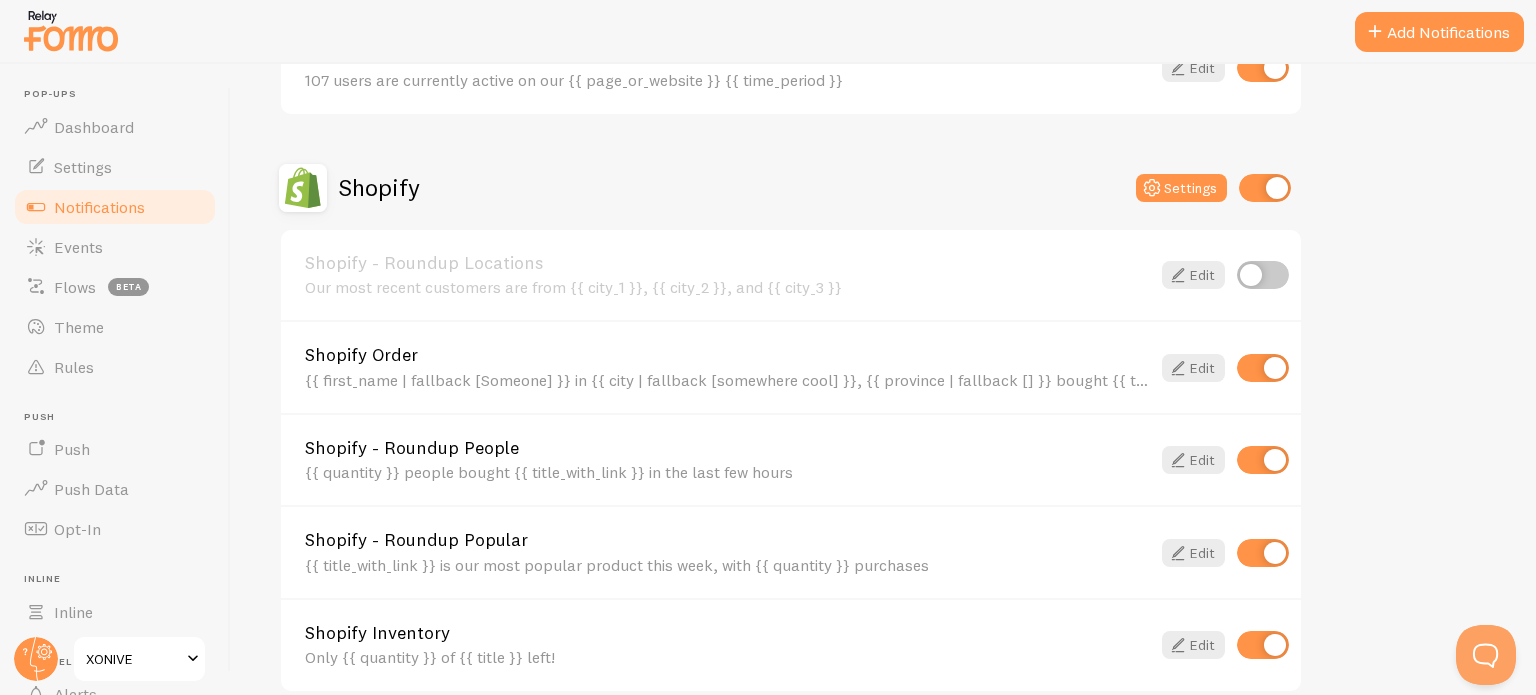 scroll, scrollTop: 634, scrollLeft: 0, axis: vertical 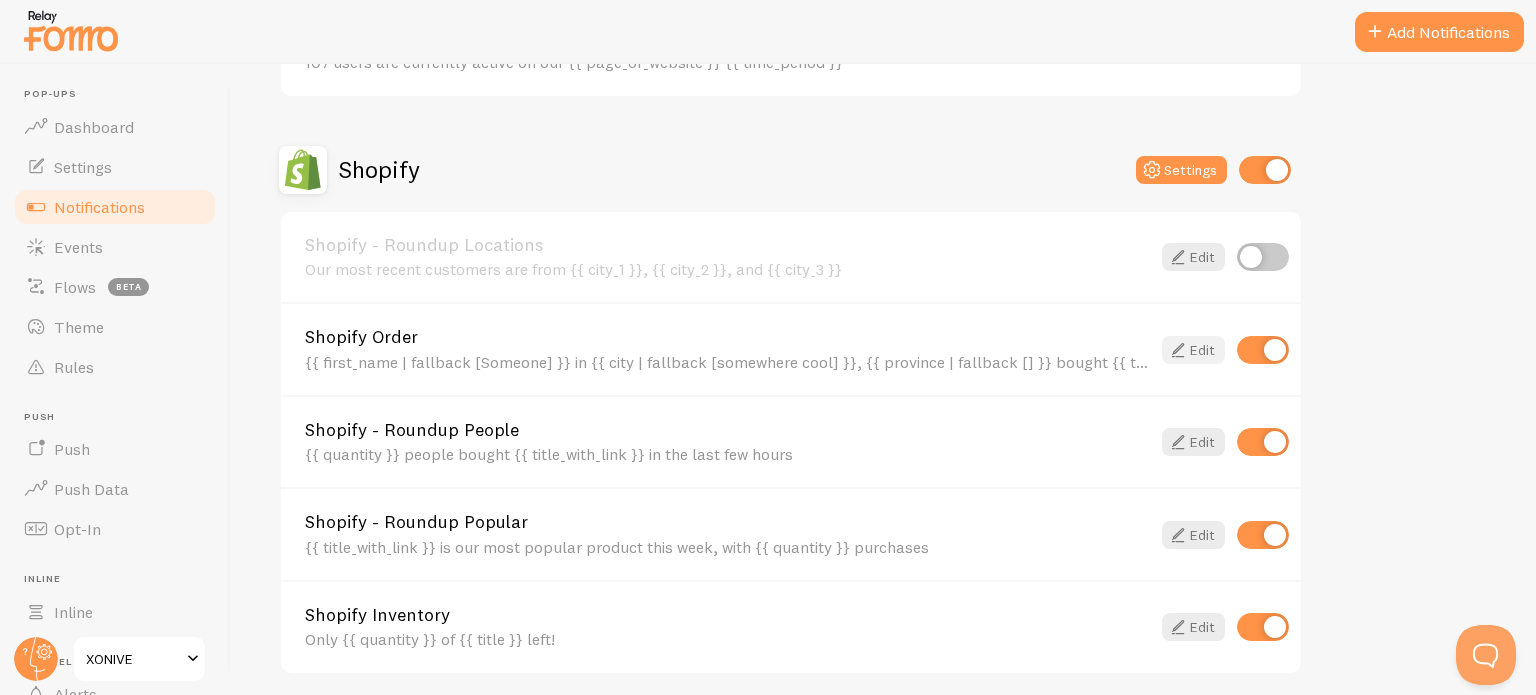 click at bounding box center [1178, 350] 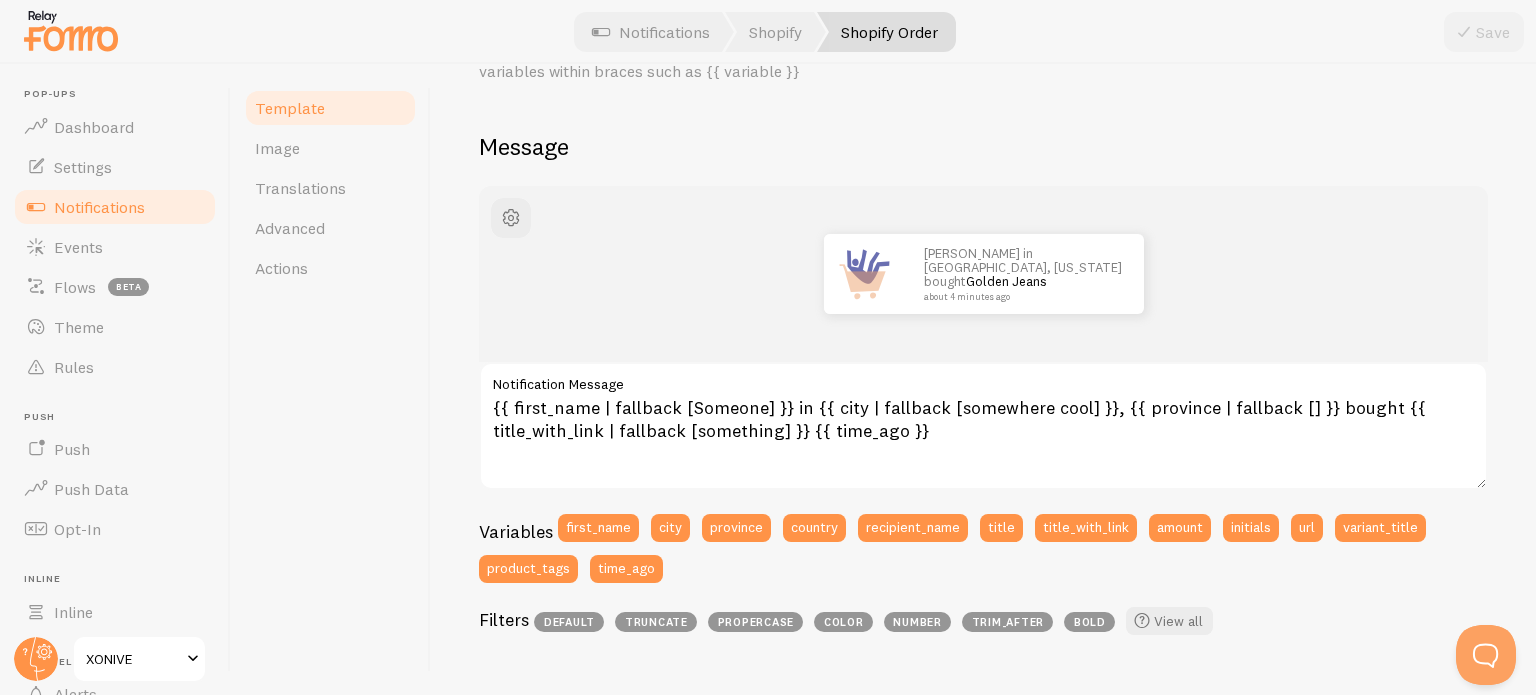 scroll, scrollTop: 124, scrollLeft: 0, axis: vertical 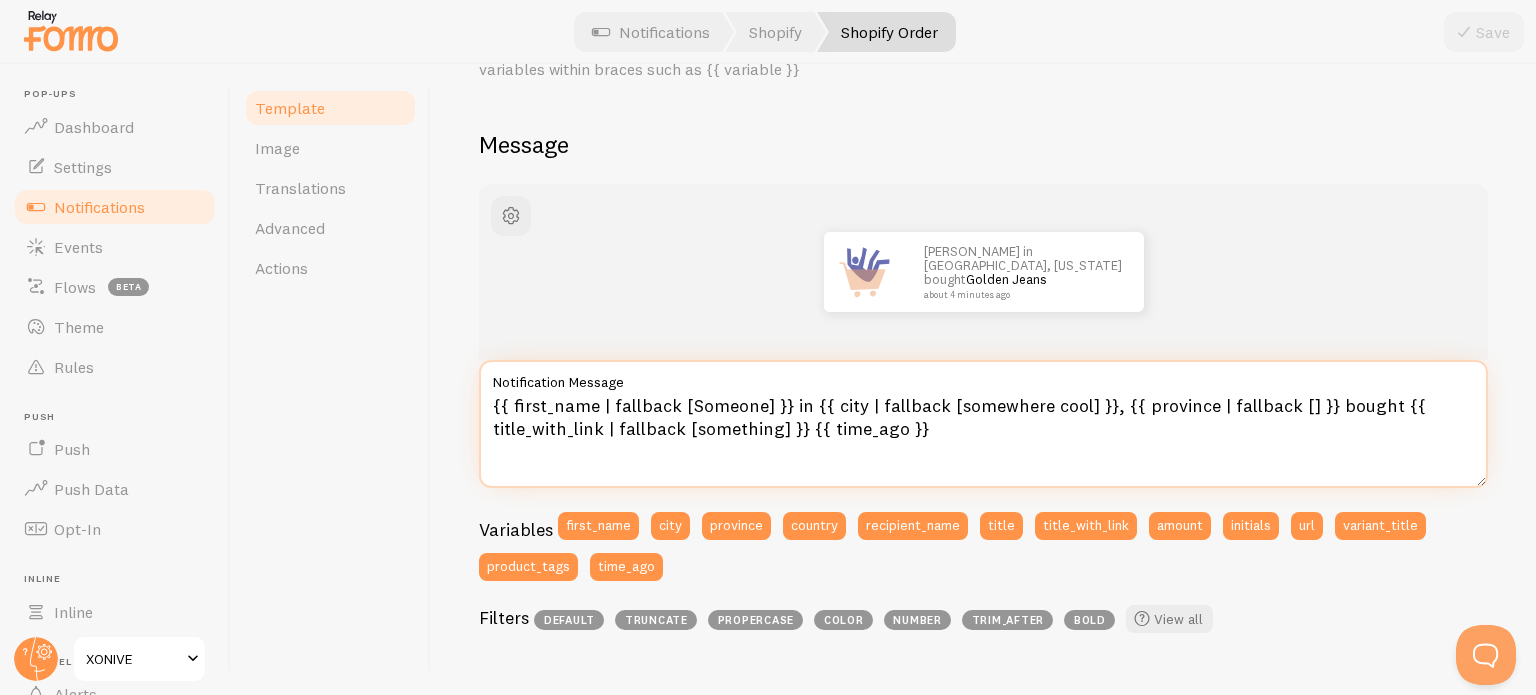 drag, startPoint x: 912, startPoint y: 427, endPoint x: 802, endPoint y: 419, distance: 110.29053 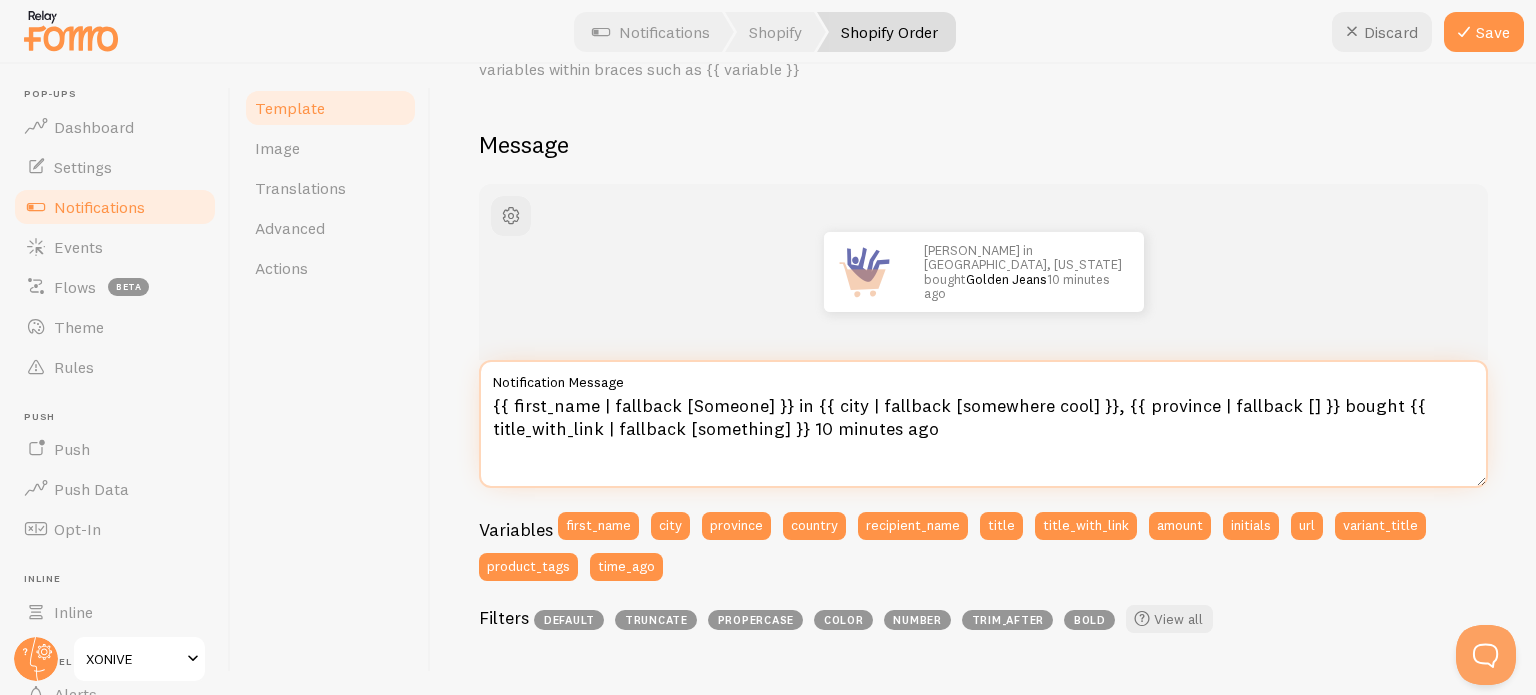type on "{{ first_name | fallback [Someone] }} in {{ city | fallback [somewhere cool] }}, {{ province | fallback [] }} bought {{ title_with_link | fallback [something] }} 10 minutes ago" 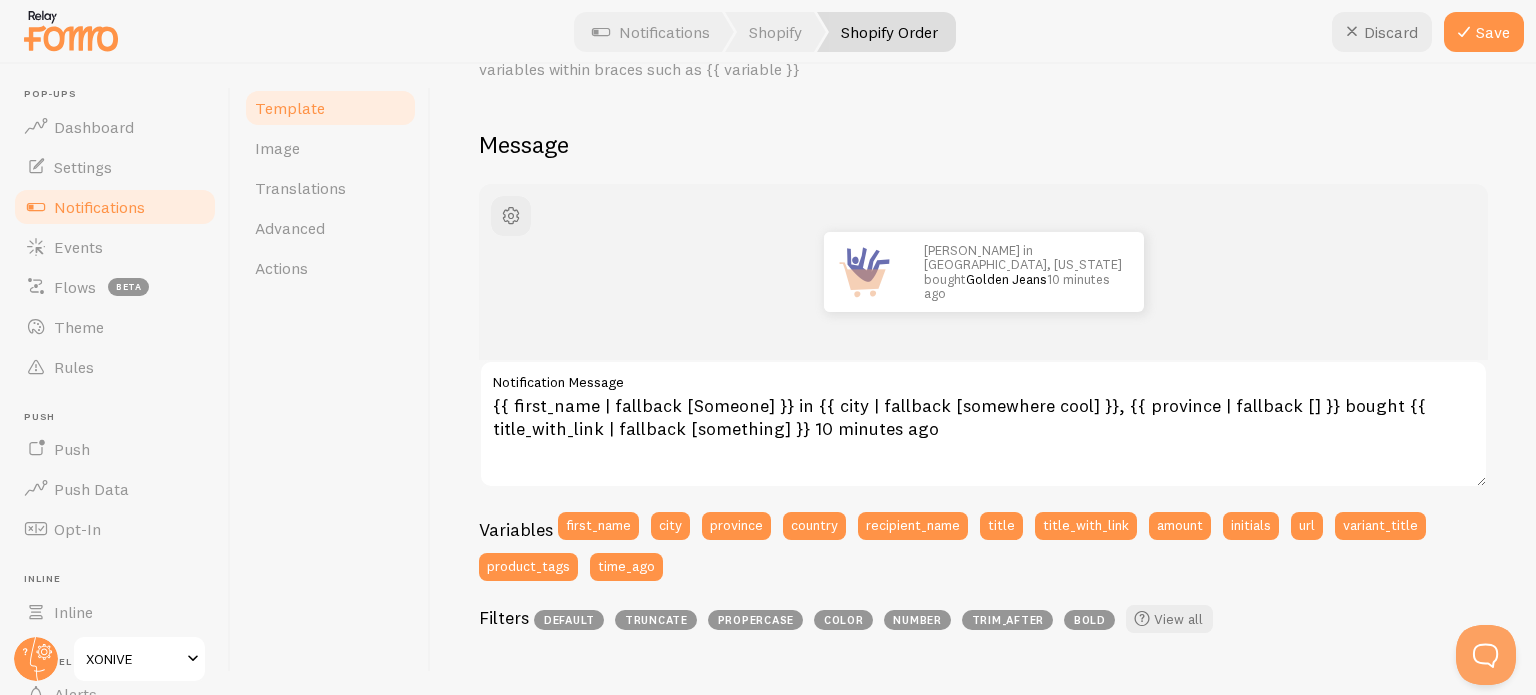 click on "John in San Francisco, California bought  Golden Jeans  10 minutes ago" at bounding box center (983, 272) 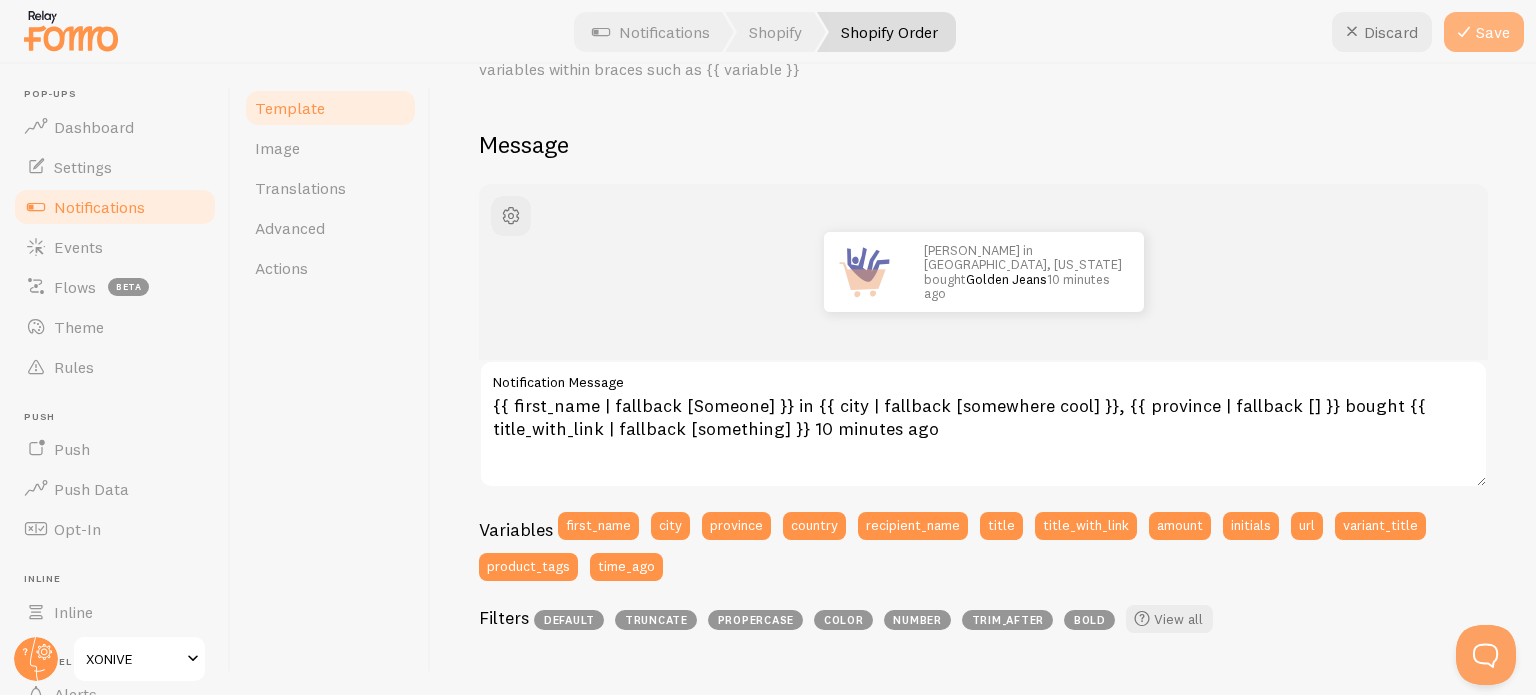 click on "Save" at bounding box center (1484, 32) 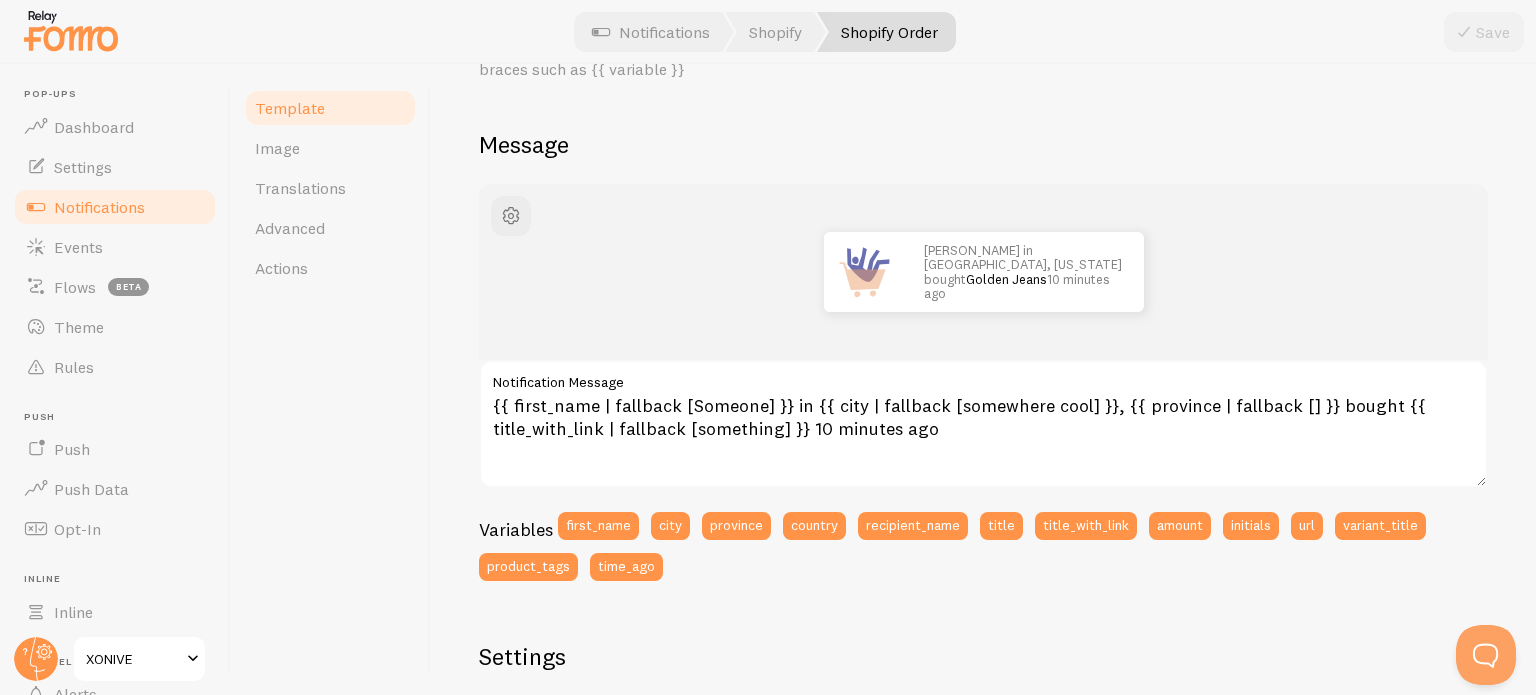 click on "Notifications" at bounding box center [99, 207] 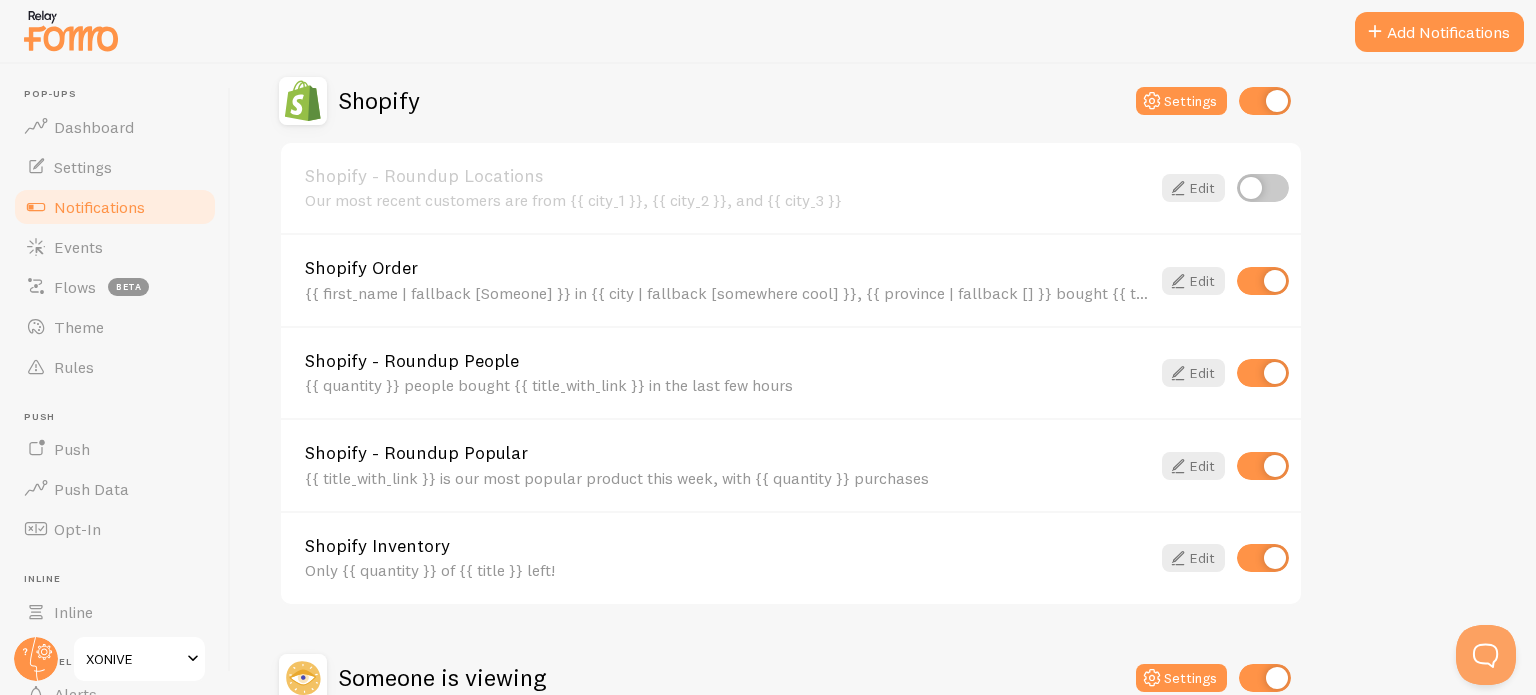 scroll, scrollTop: 707, scrollLeft: 0, axis: vertical 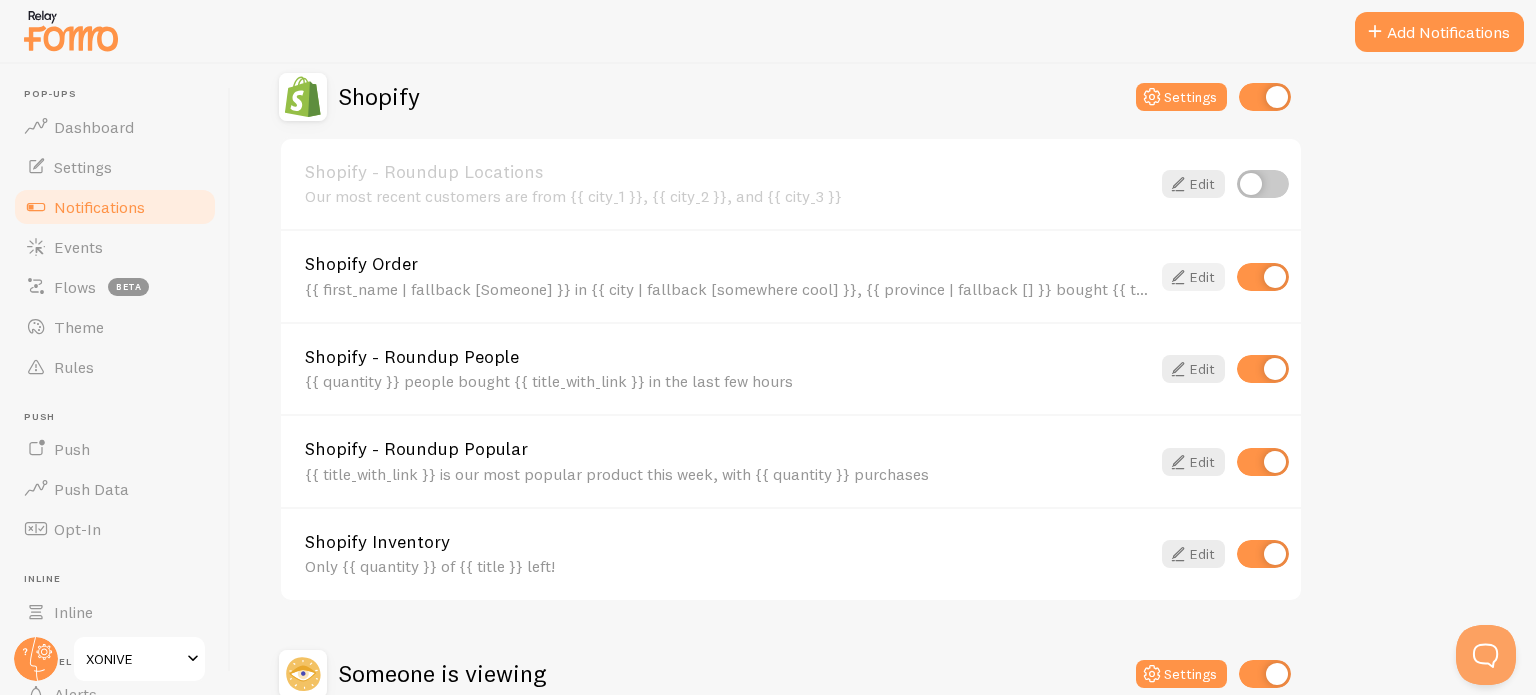 click at bounding box center [1178, 277] 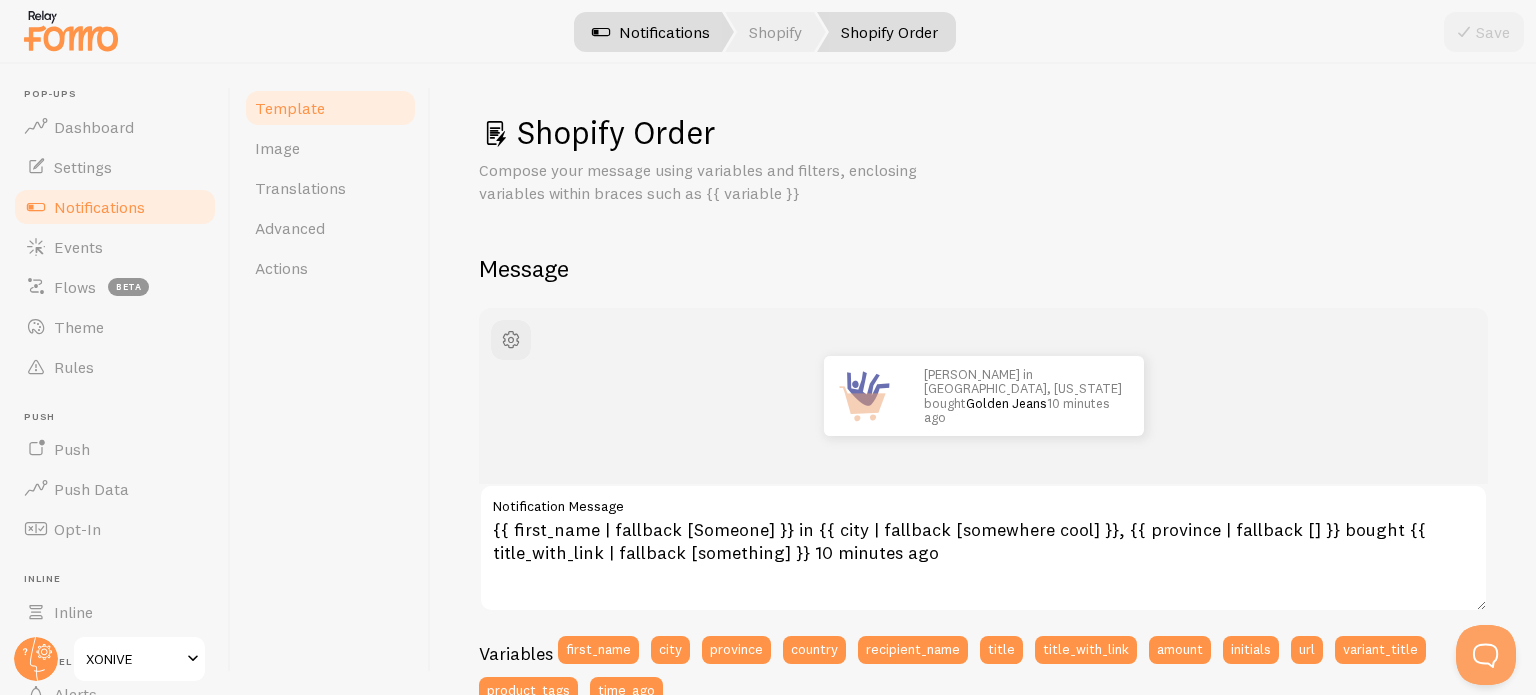 click on "Notifications" at bounding box center (651, 32) 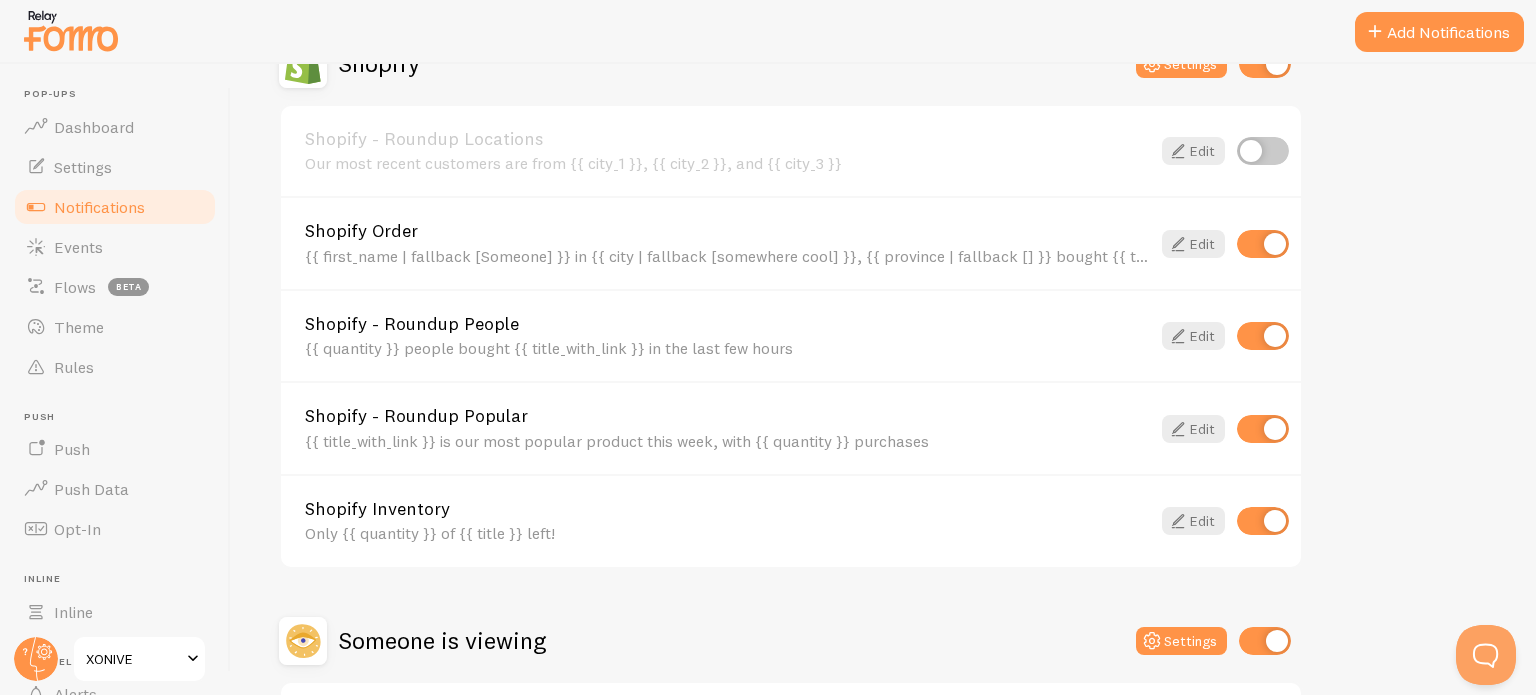 scroll, scrollTop: 747, scrollLeft: 0, axis: vertical 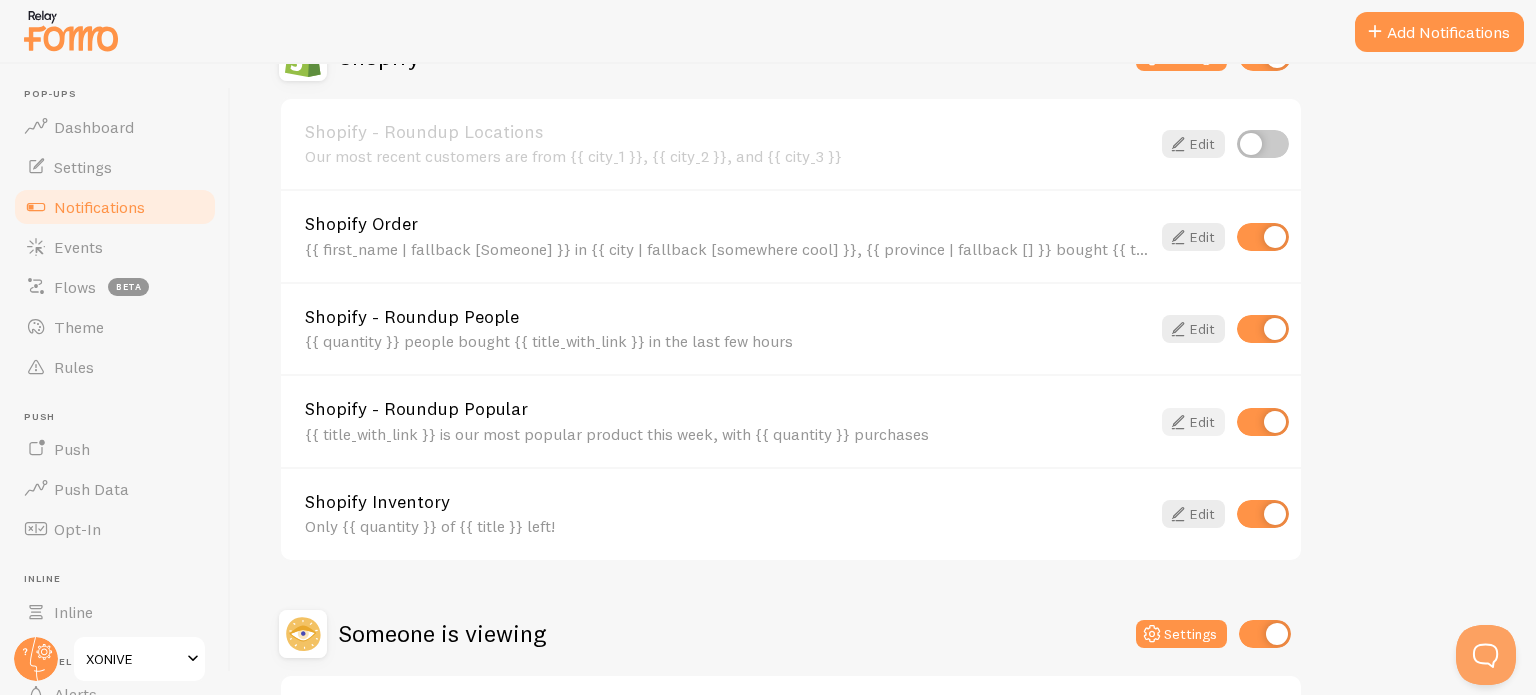 click on "Edit" at bounding box center (1193, 422) 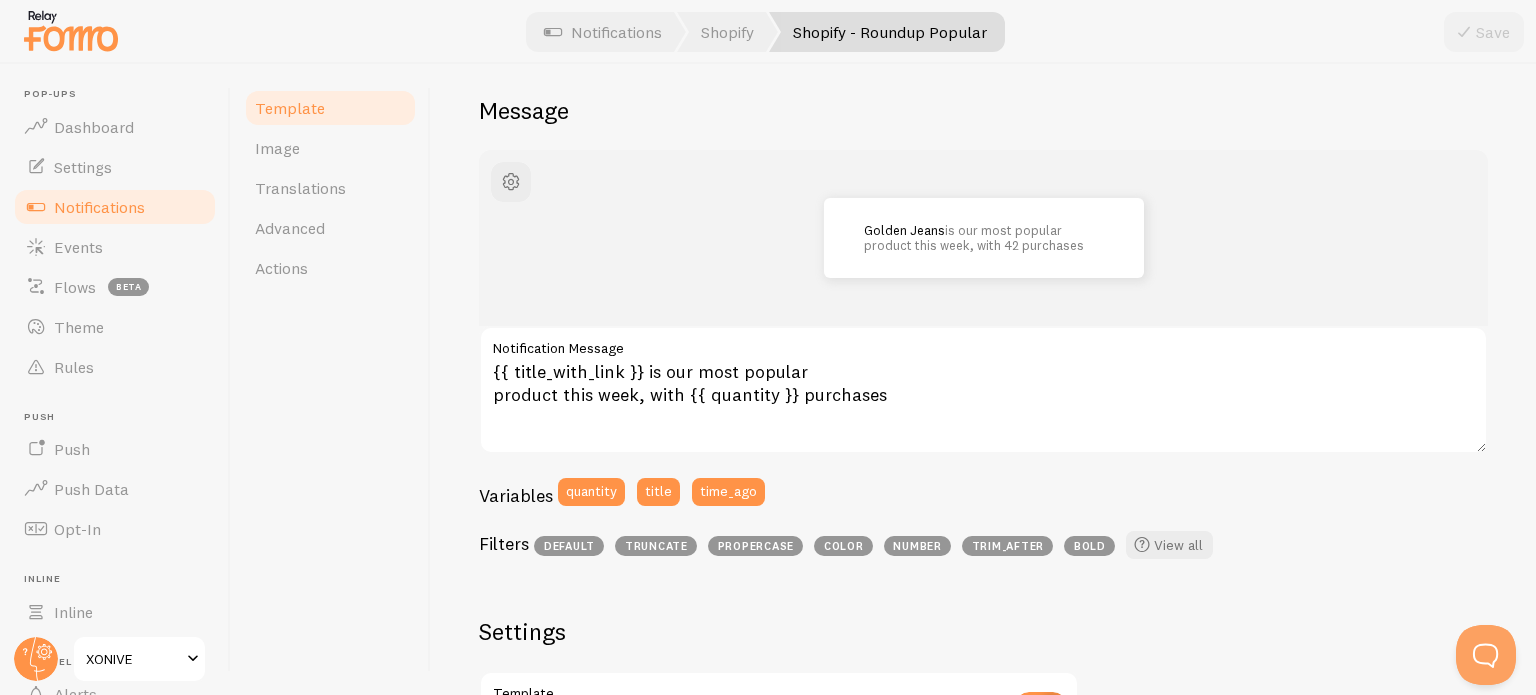 scroll, scrollTop: 159, scrollLeft: 0, axis: vertical 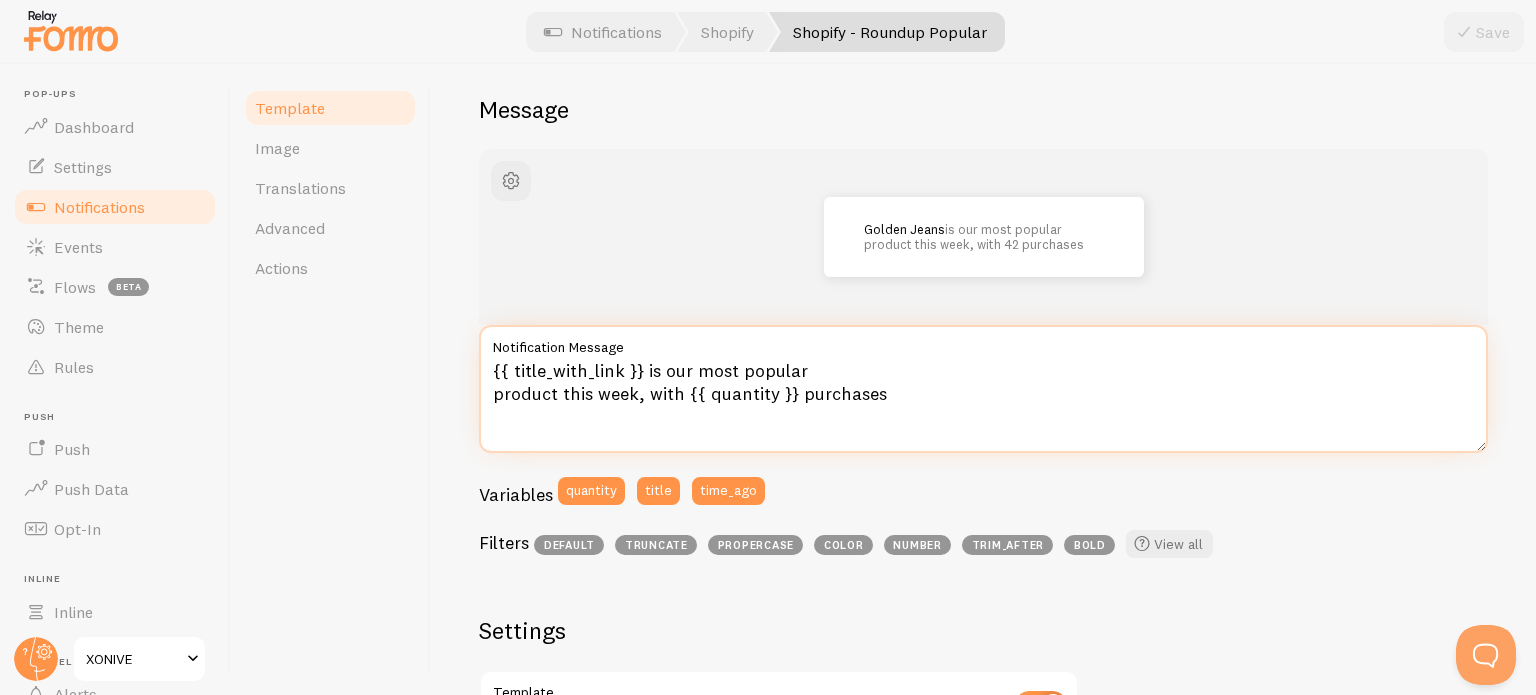 drag, startPoint x: 792, startPoint y: 392, endPoint x: 687, endPoint y: 387, distance: 105.11898 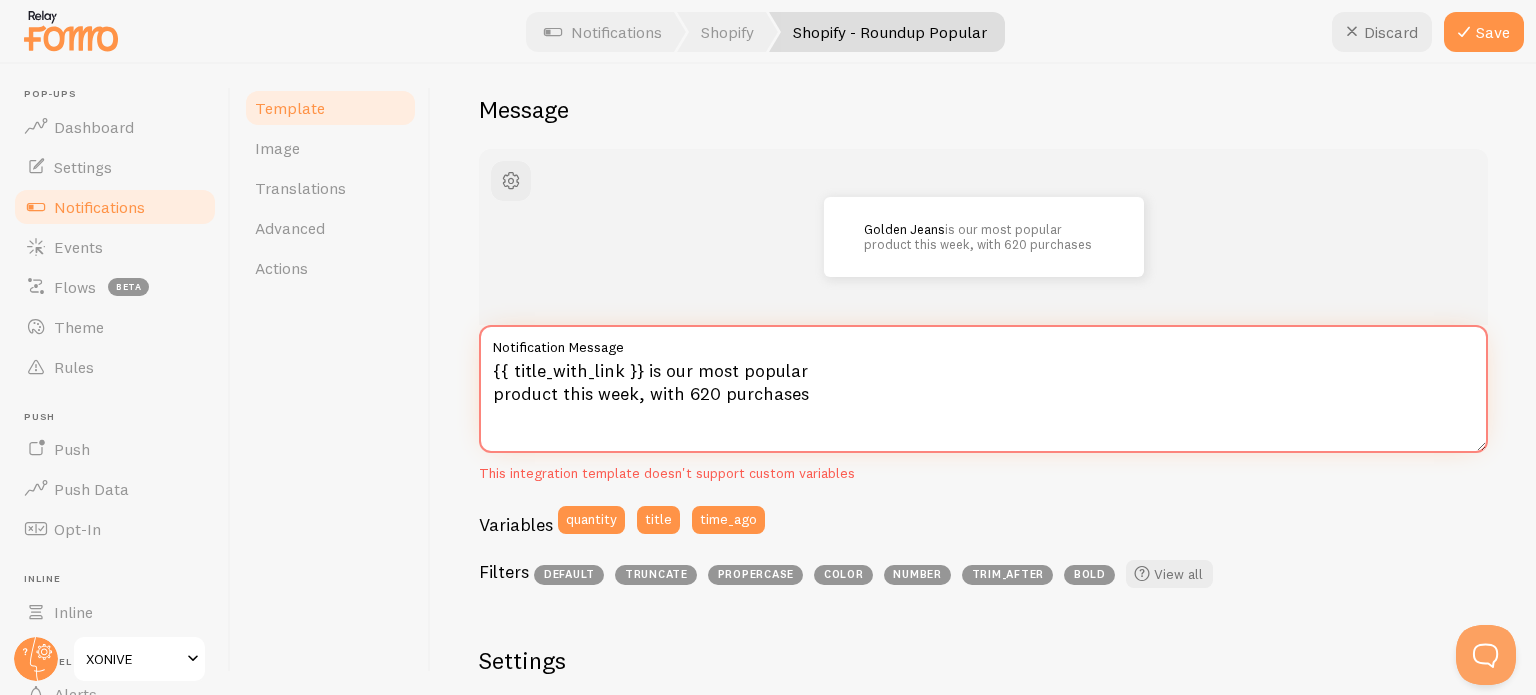 type on "{{ title_with_link }} is our most popular
product this week, with 620 purchases" 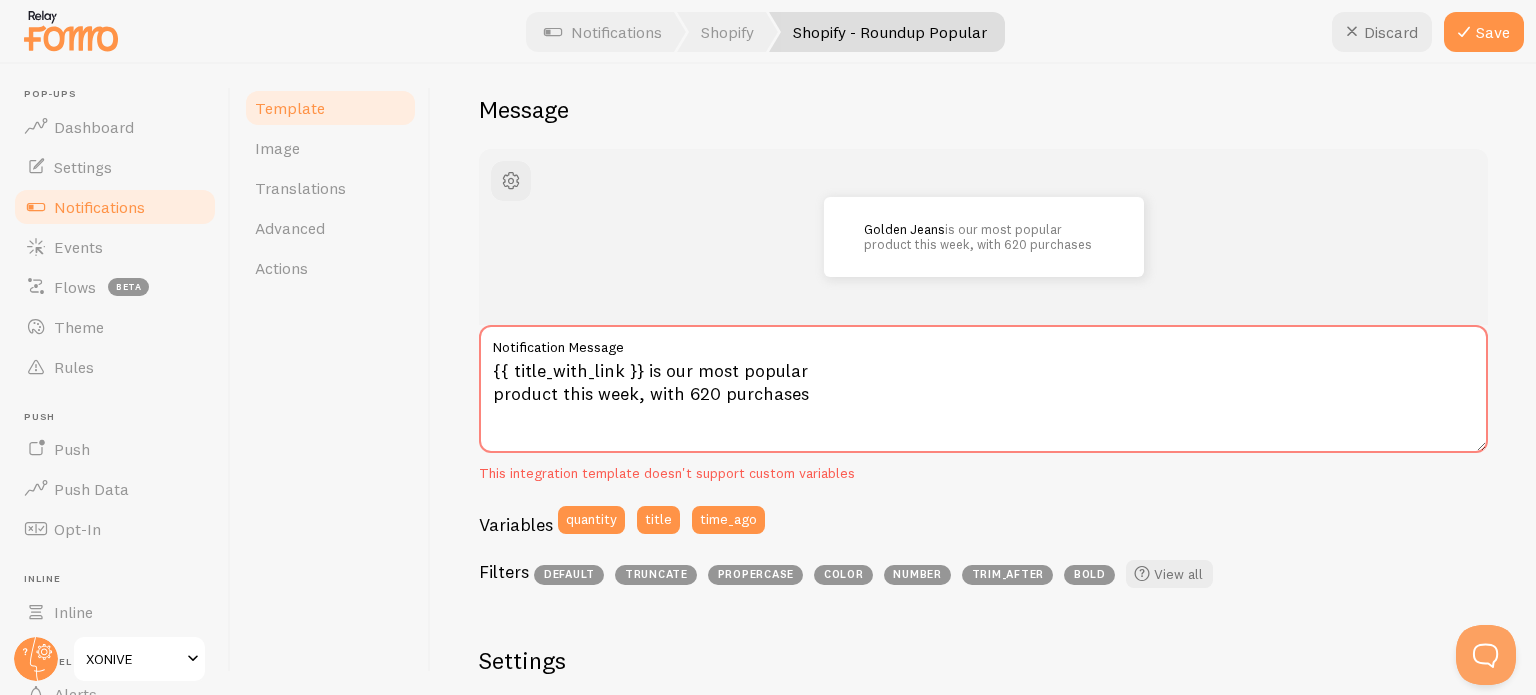 click on "Golden Jeans  is our most popular product this week, with 620 purchases" at bounding box center [983, 237] 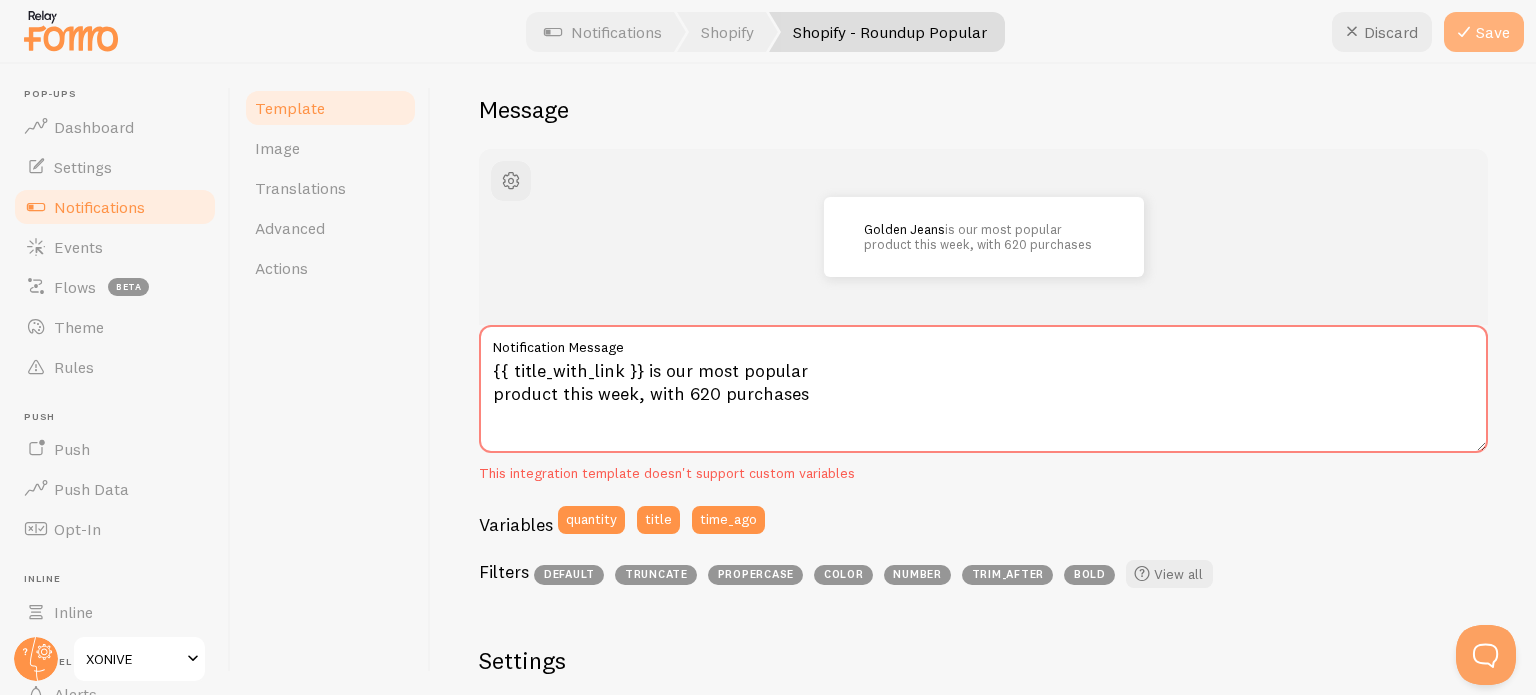 click on "Save" at bounding box center [1484, 32] 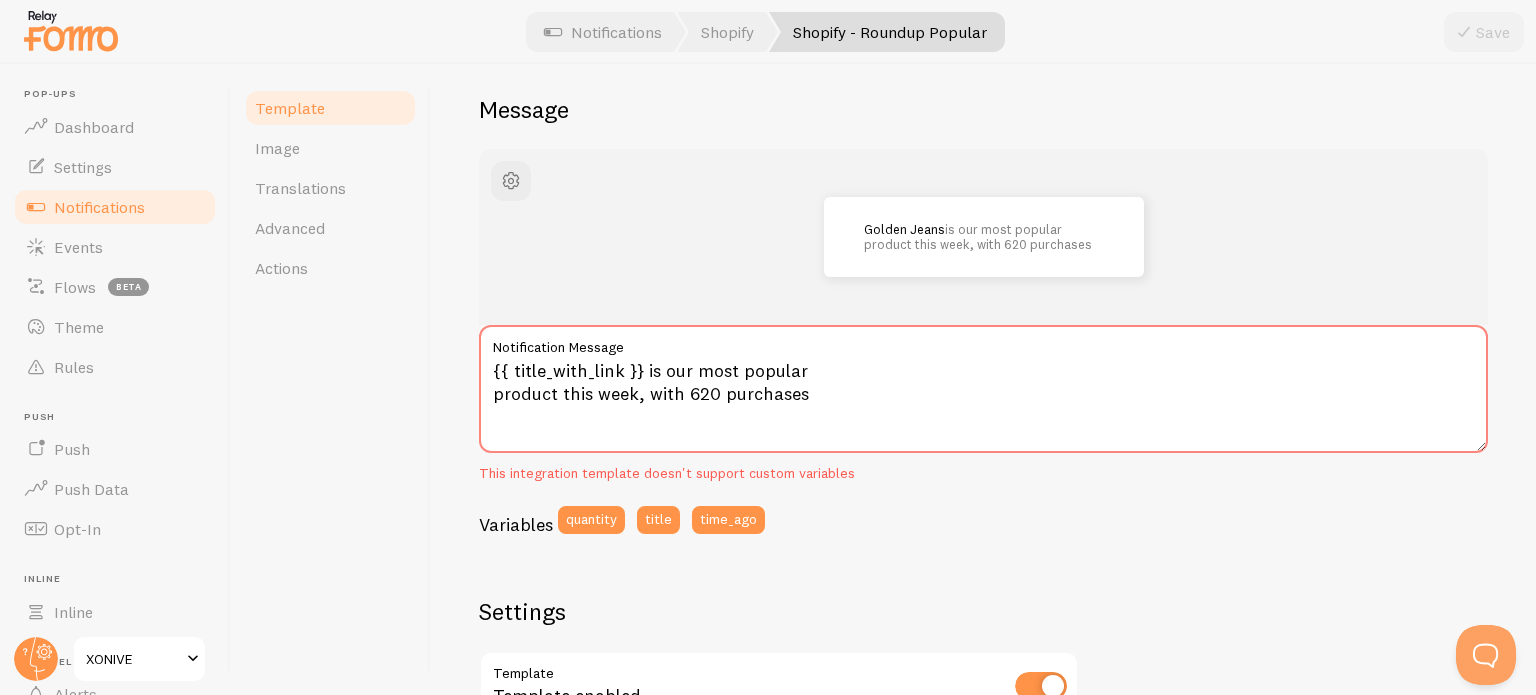 click on "Notifications" at bounding box center (115, 207) 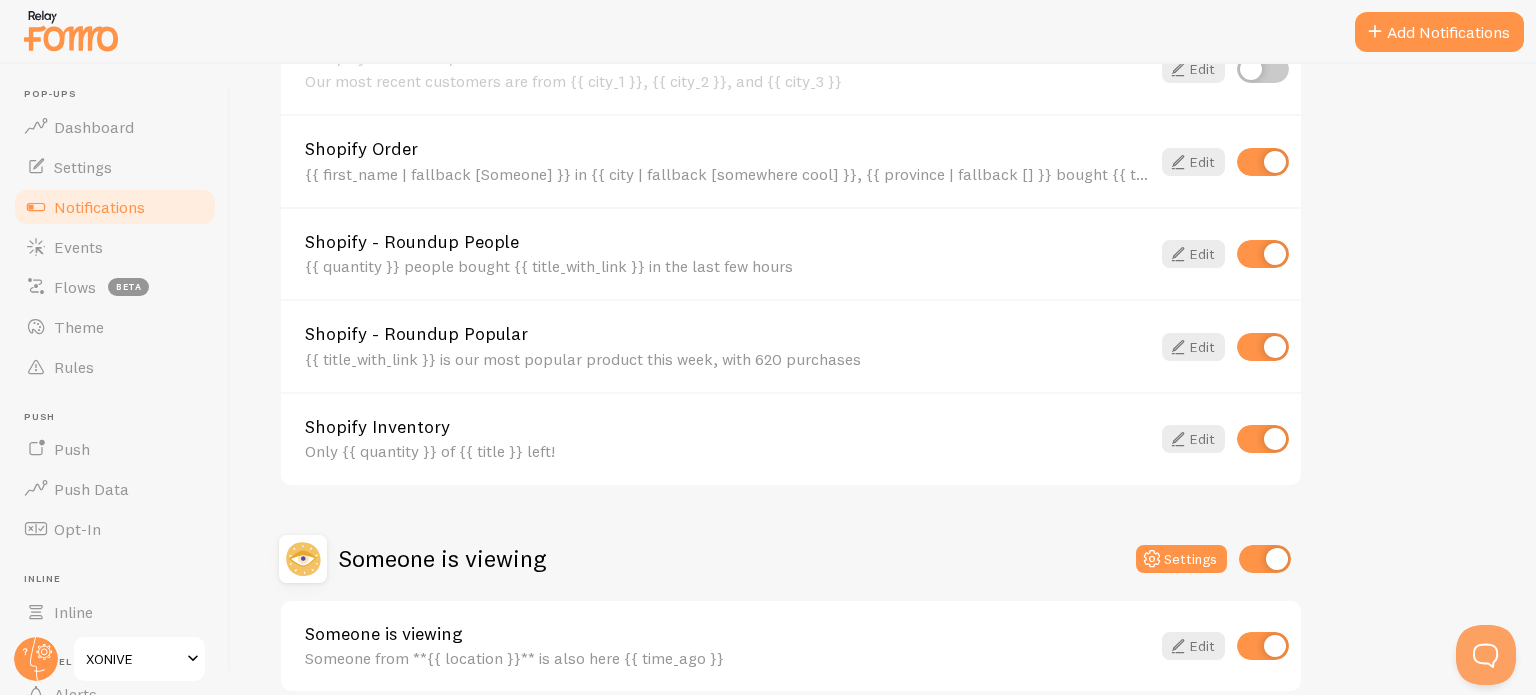 scroll, scrollTop: 826, scrollLeft: 0, axis: vertical 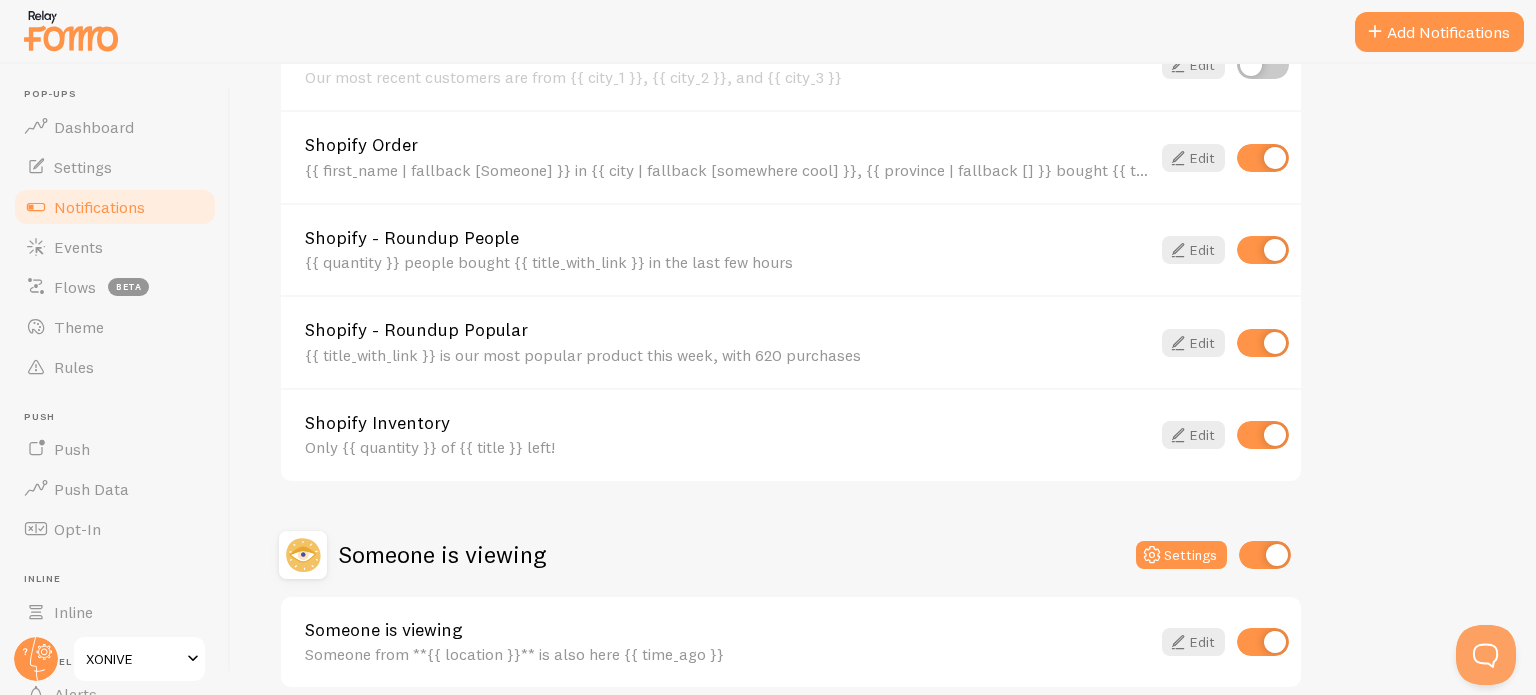 drag, startPoint x: 748, startPoint y: 495, endPoint x: 892, endPoint y: 436, distance: 155.61812 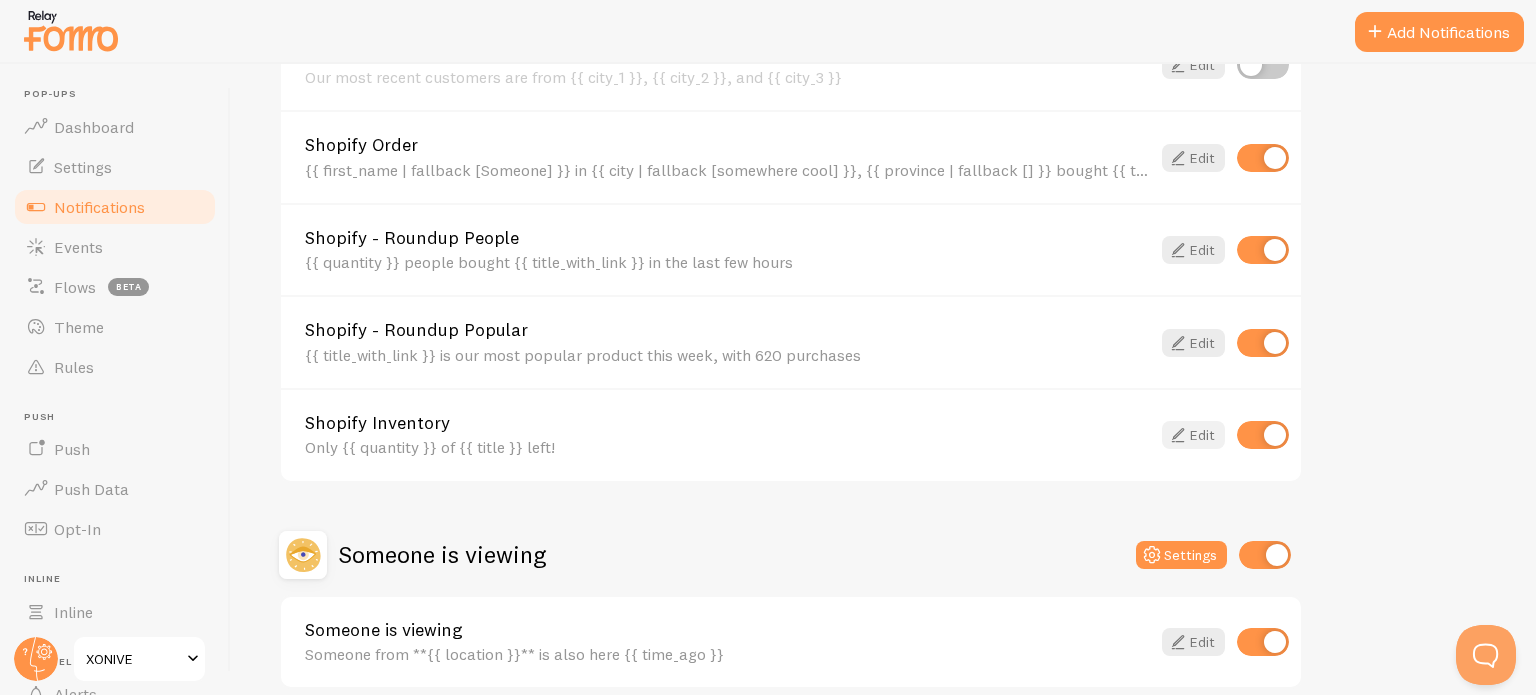 click at bounding box center (1178, 435) 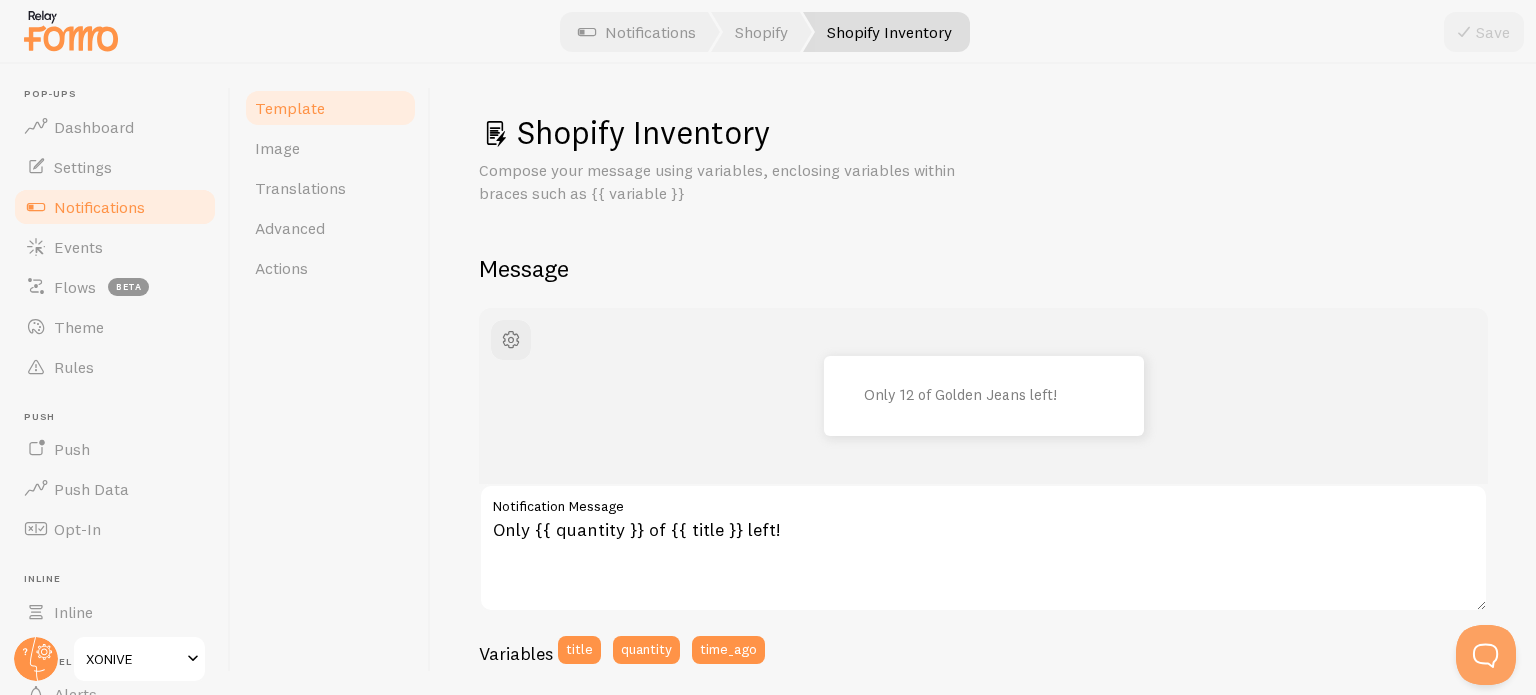 click on "Notifications" at bounding box center [115, 207] 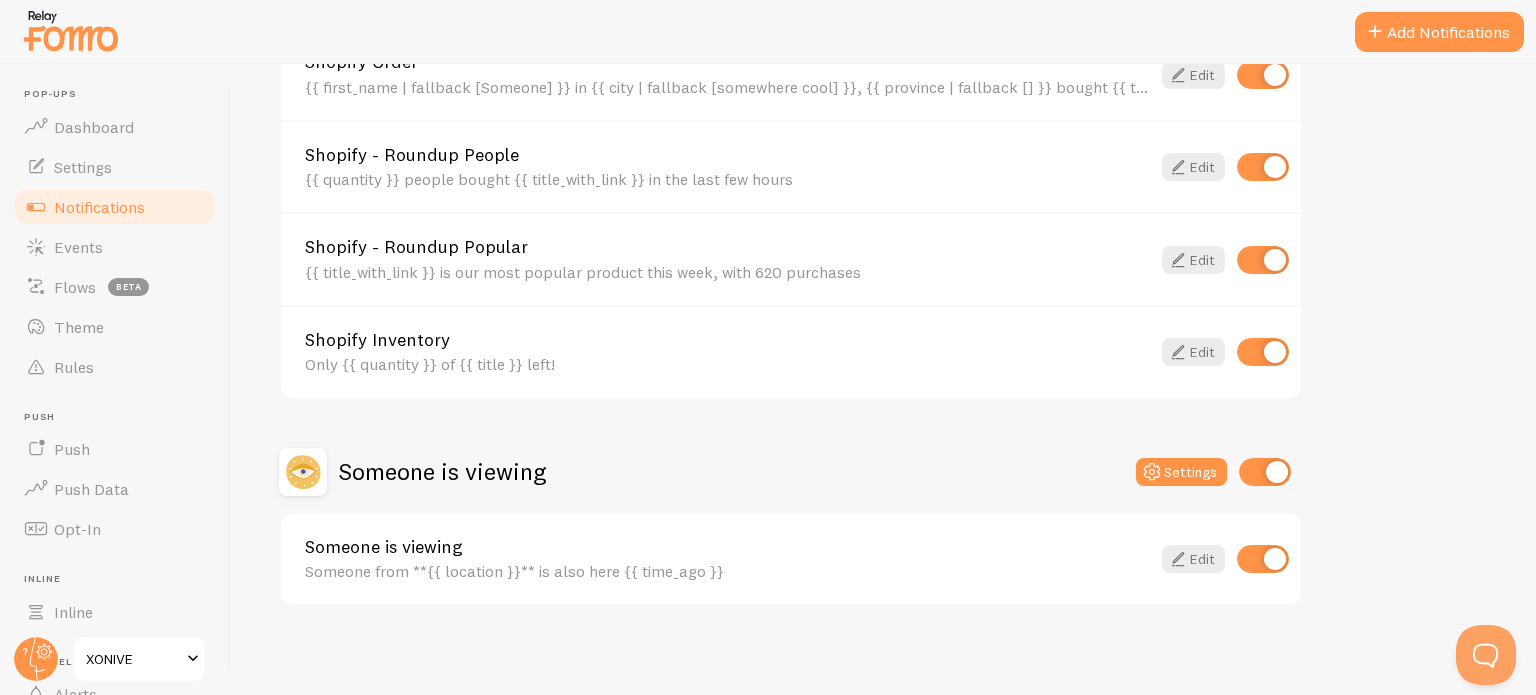 scroll, scrollTop: 910, scrollLeft: 0, axis: vertical 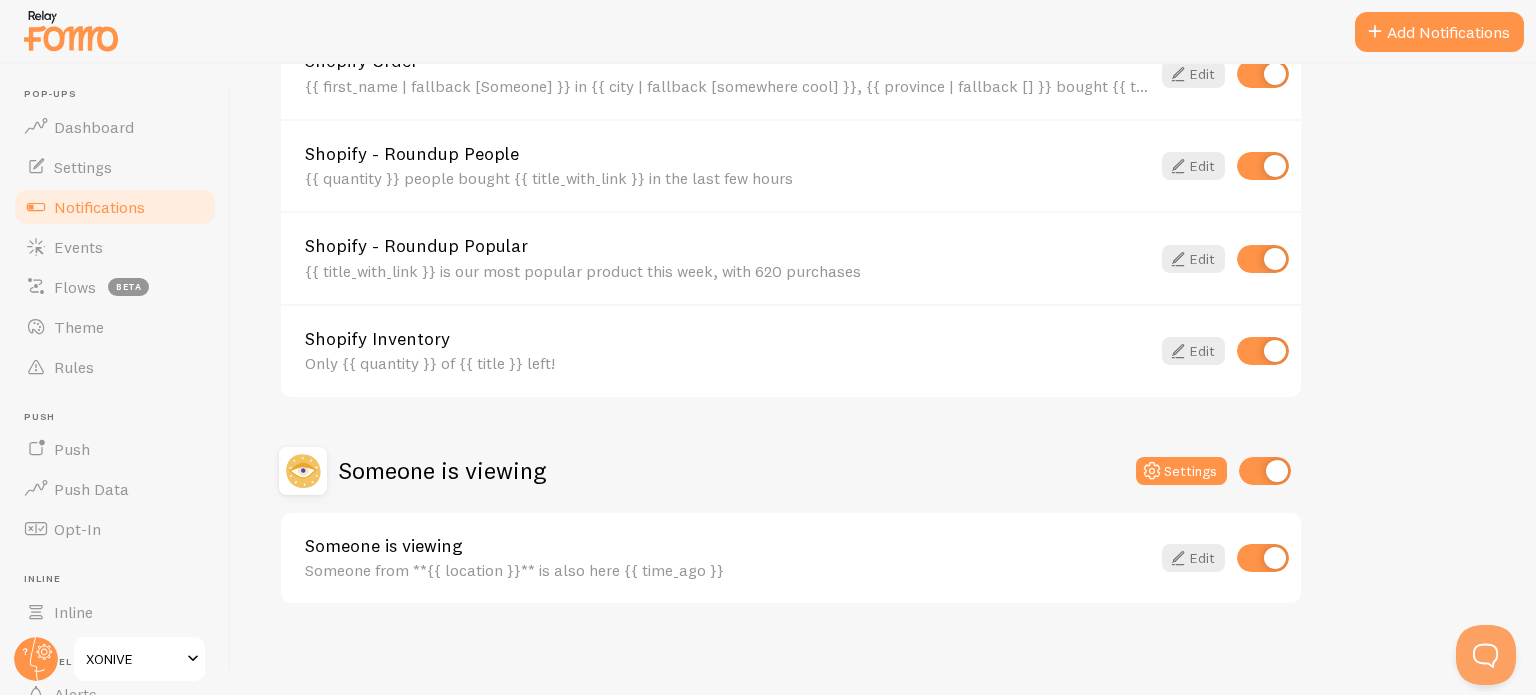 click at bounding box center (1263, 351) 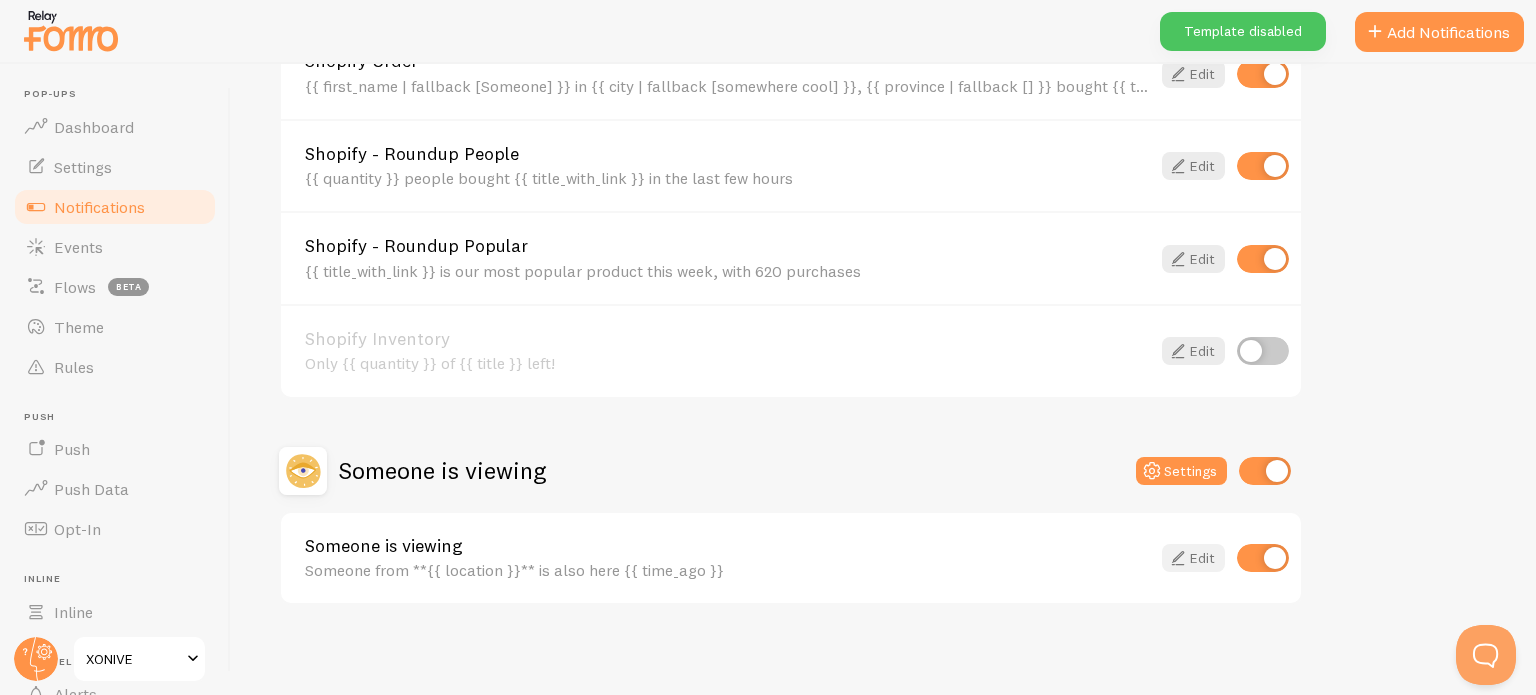 click at bounding box center [1178, 558] 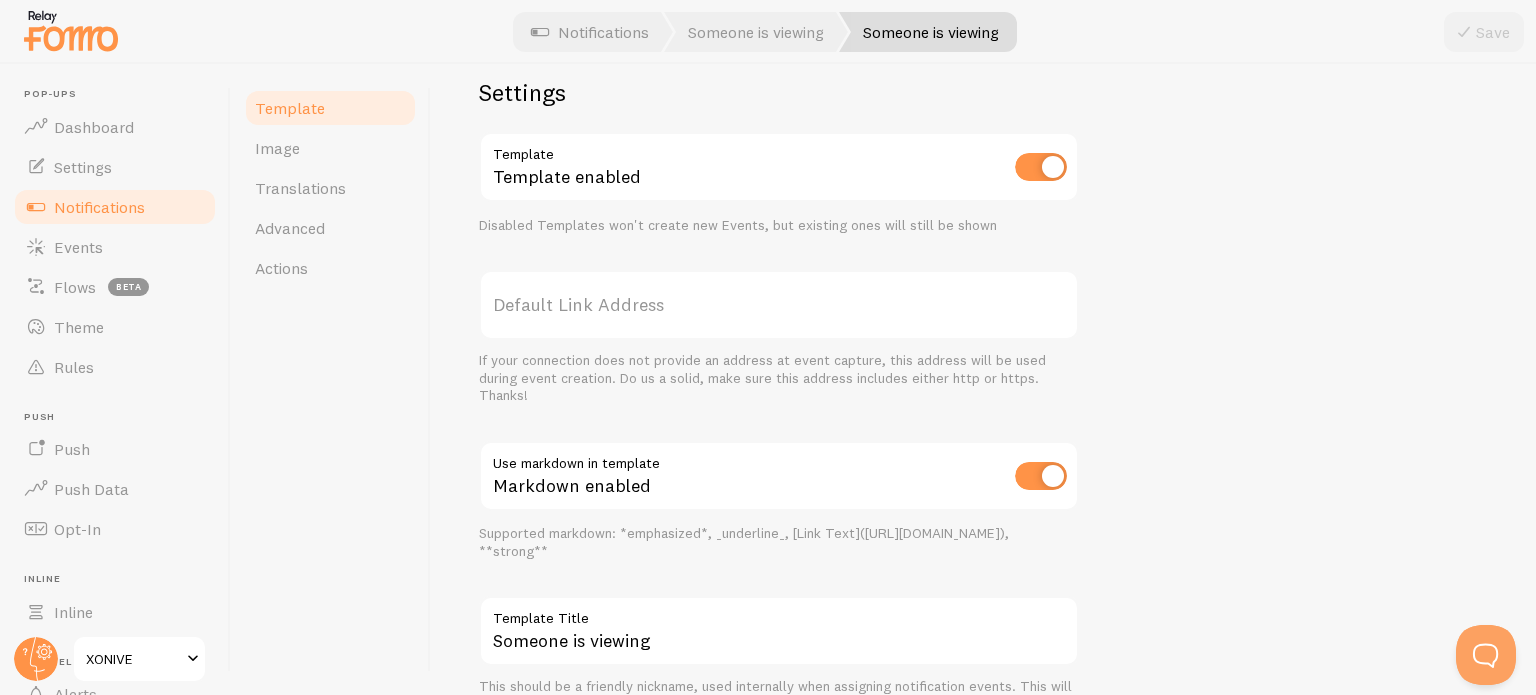 scroll, scrollTop: 748, scrollLeft: 0, axis: vertical 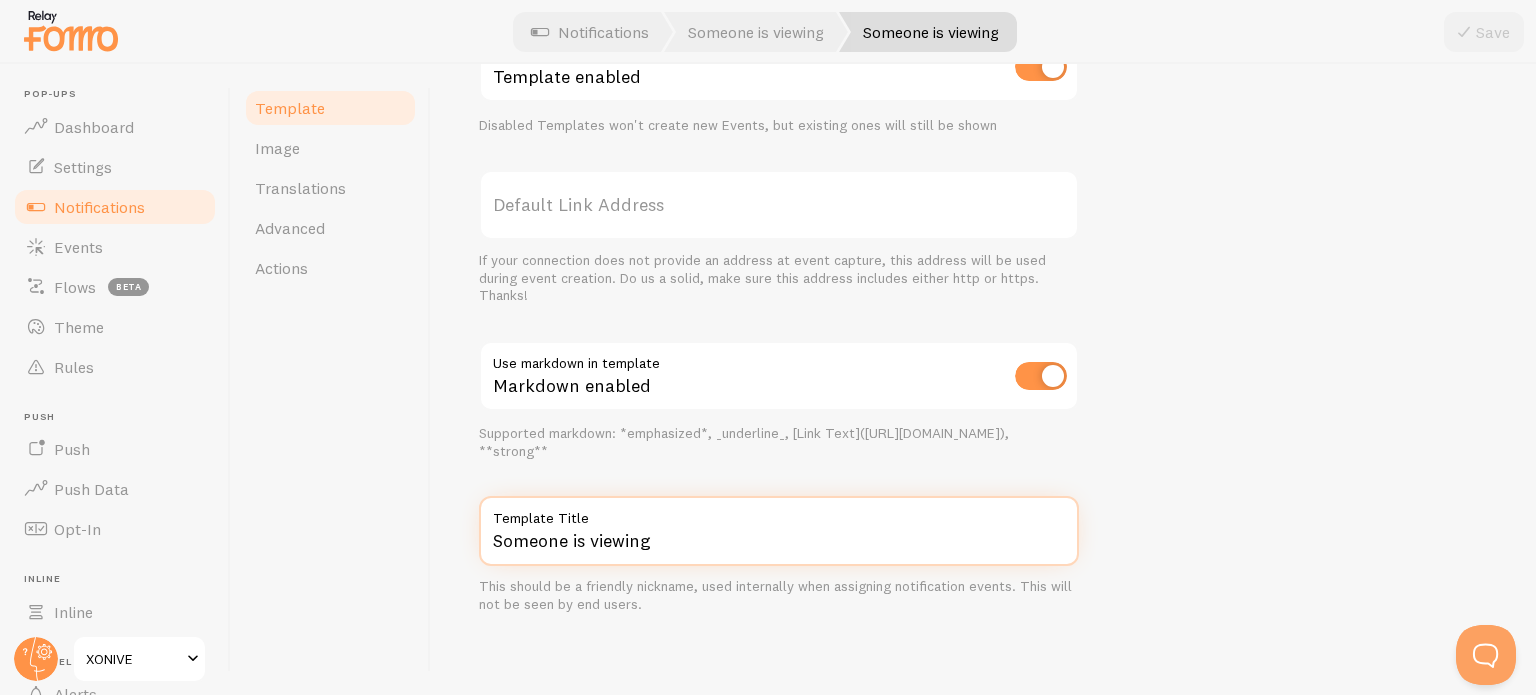click on "Someone is viewing" at bounding box center (779, 531) 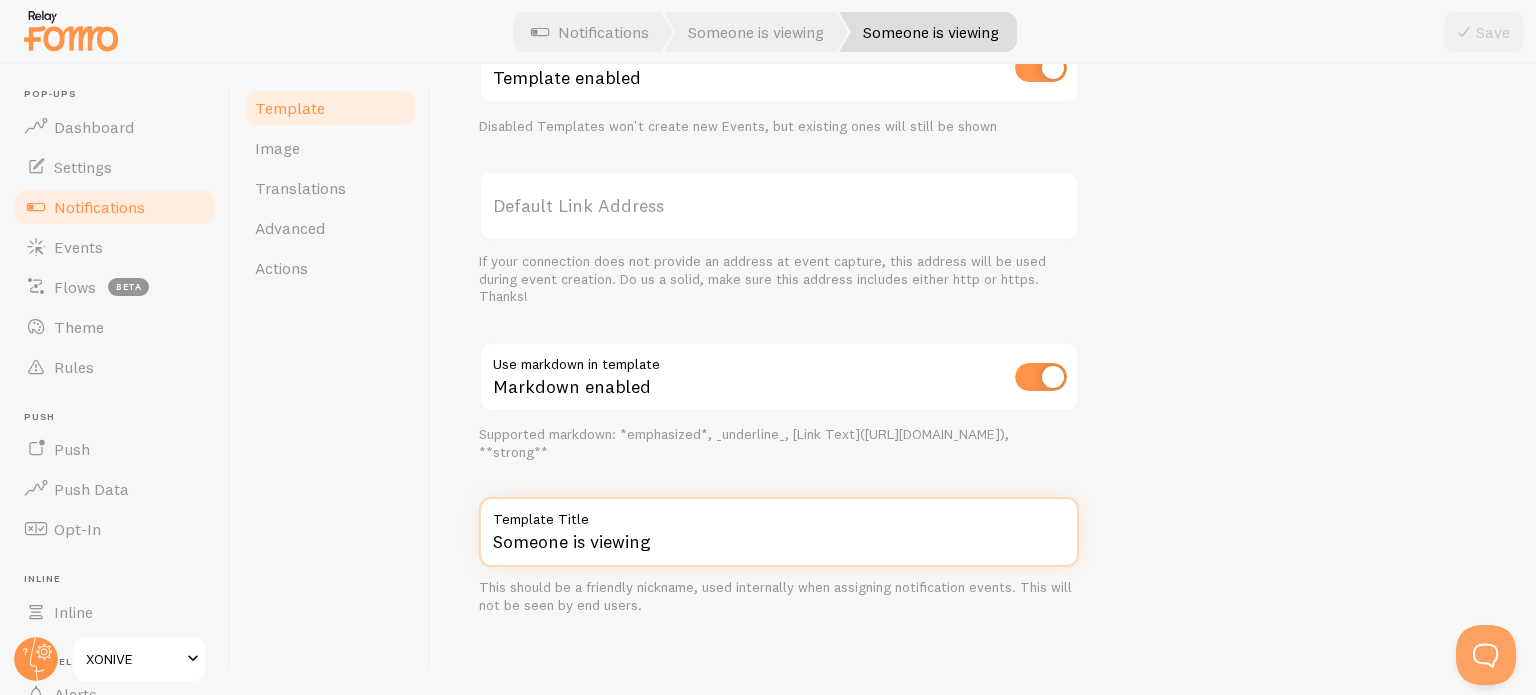 scroll, scrollTop: 744, scrollLeft: 0, axis: vertical 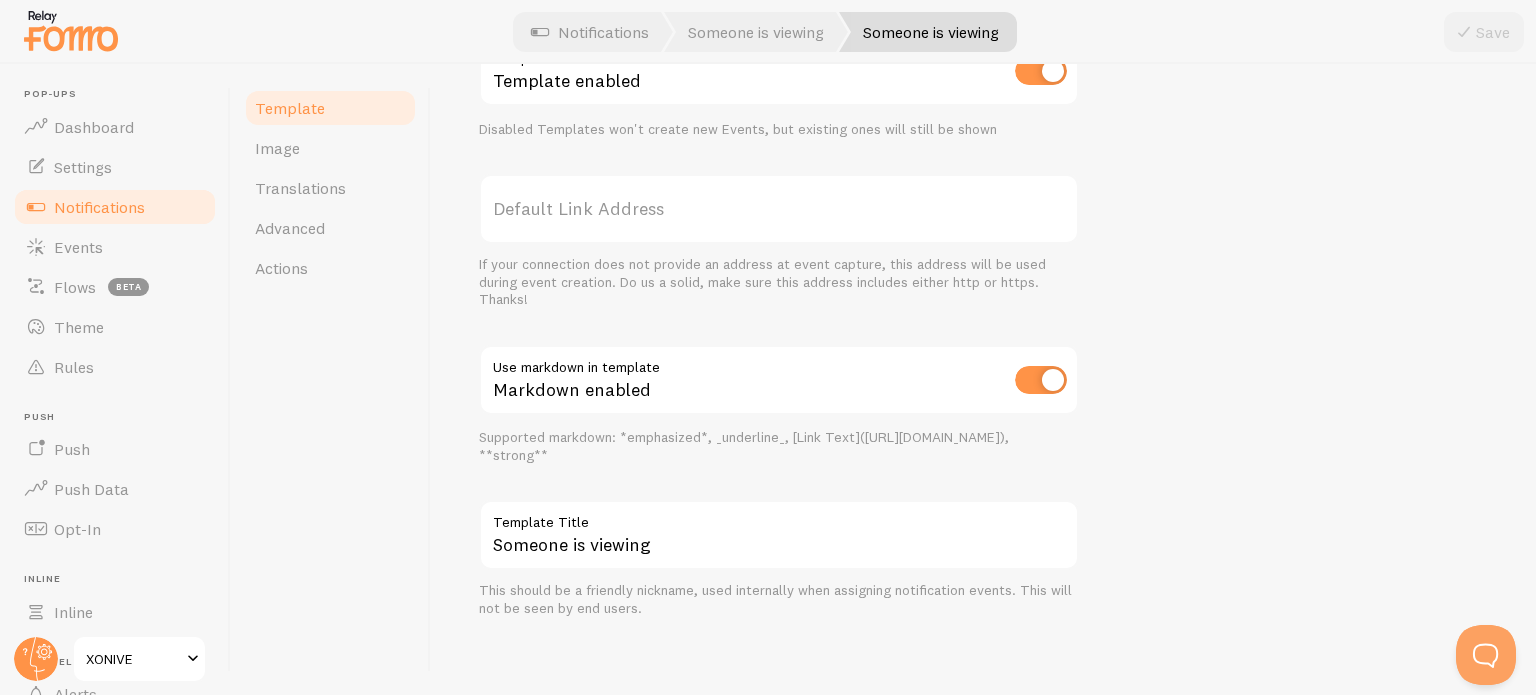 click on "Notifications" at bounding box center [99, 207] 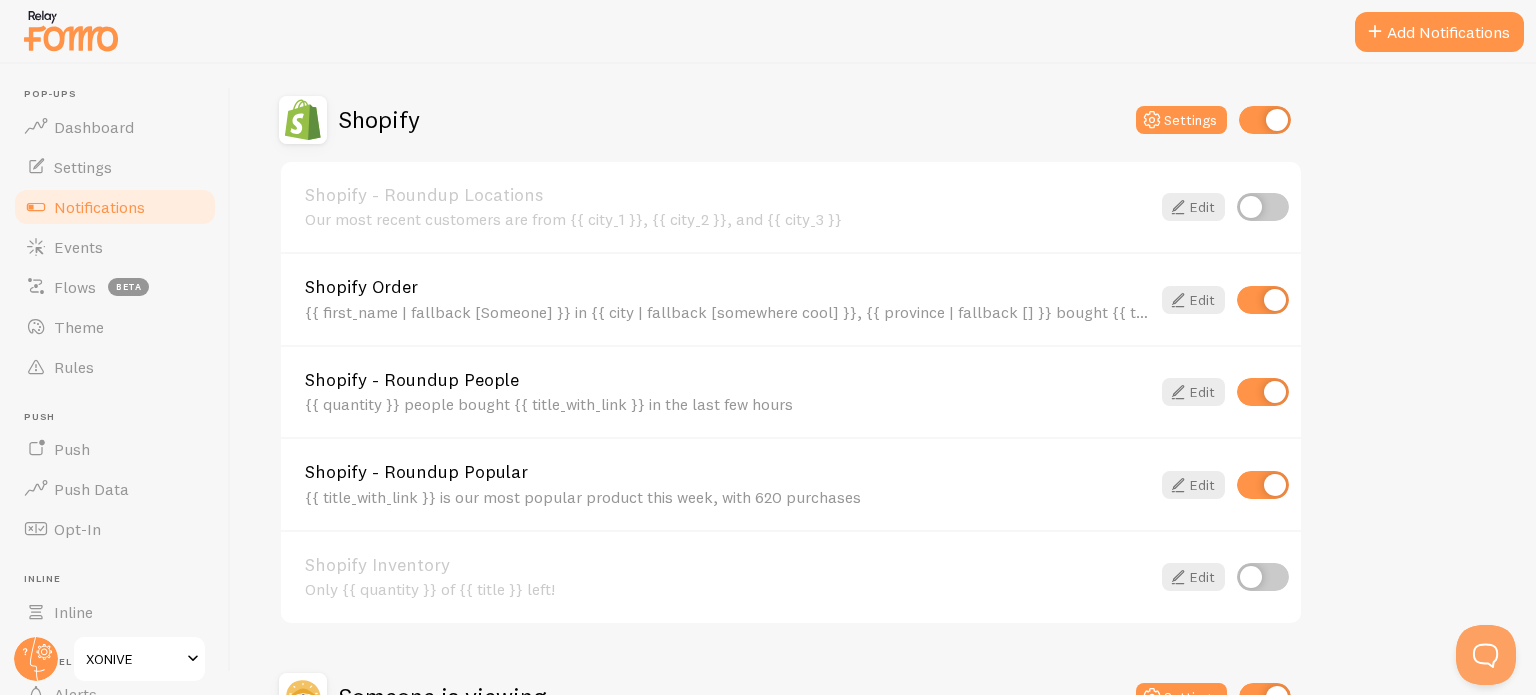 scroll, scrollTop: 651, scrollLeft: 0, axis: vertical 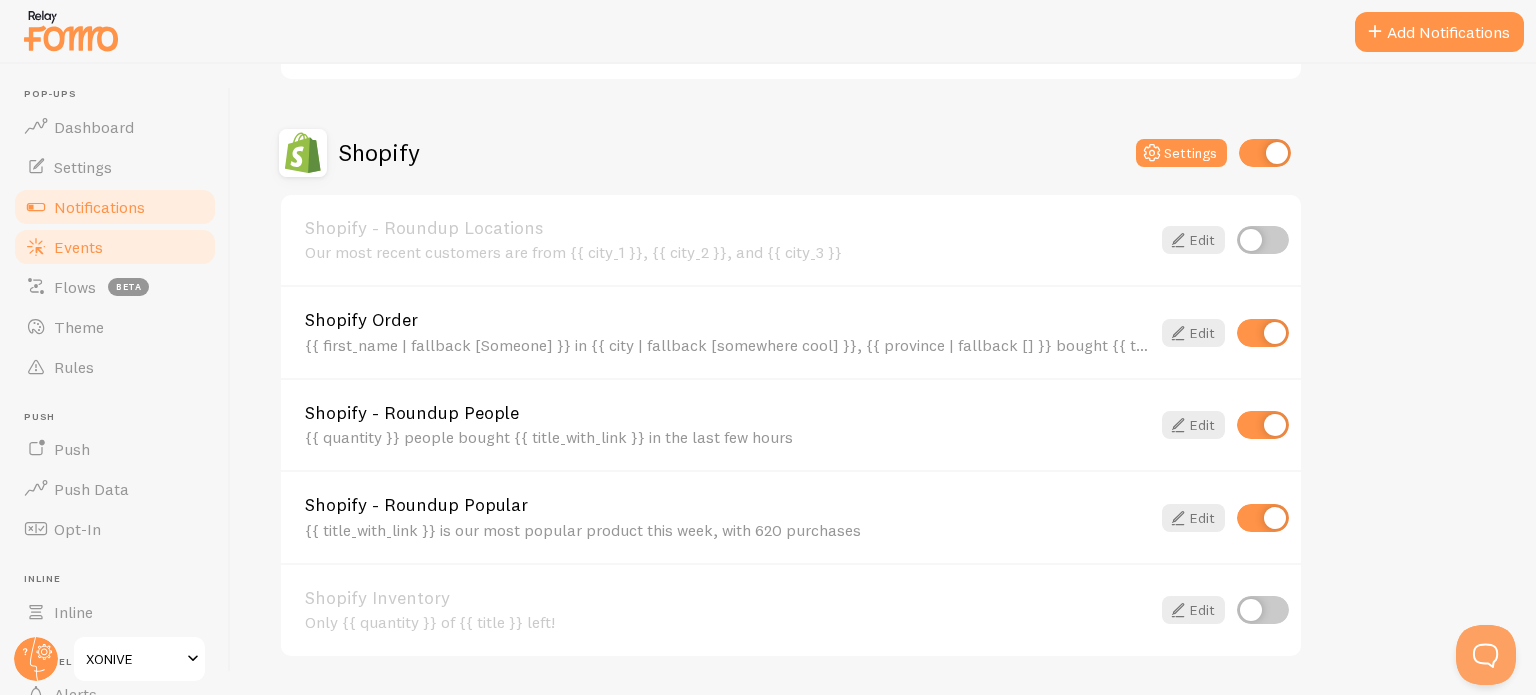click on "Events" at bounding box center (78, 247) 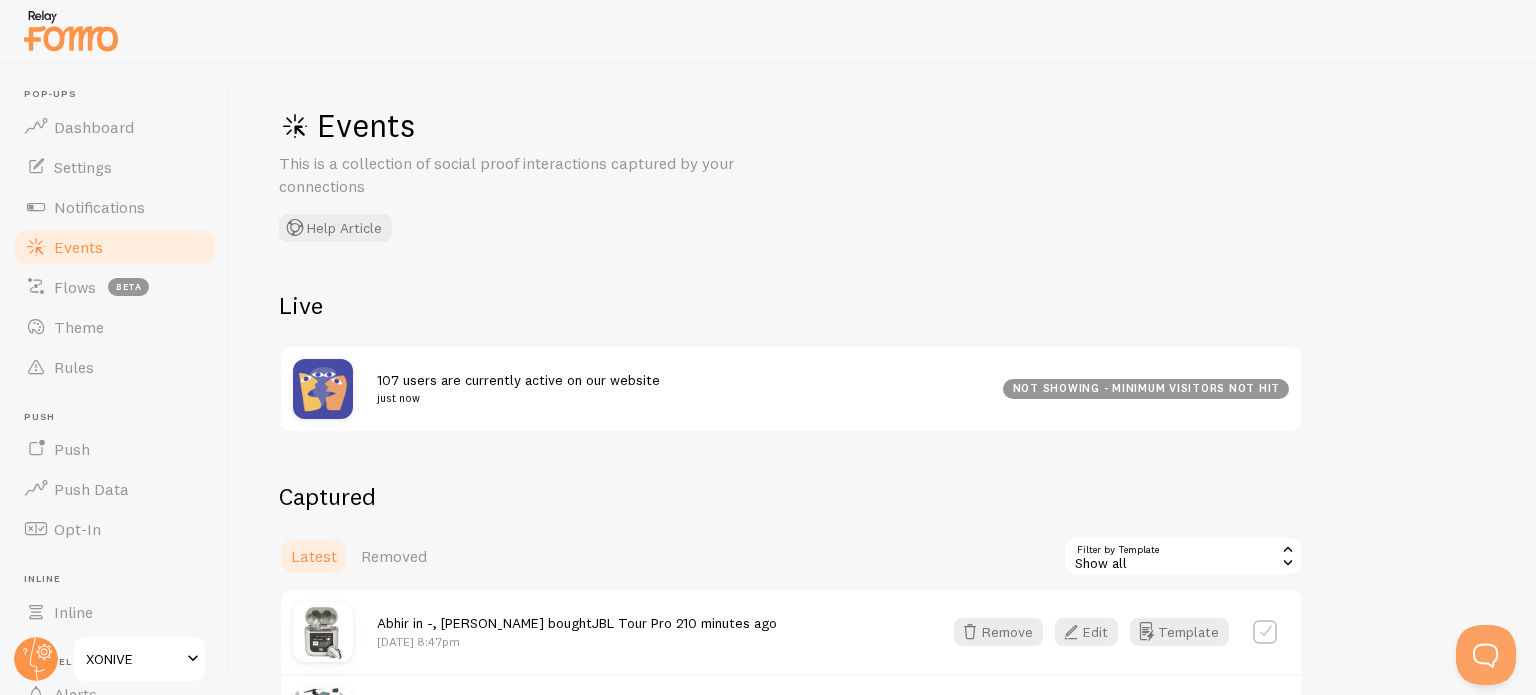 scroll, scrollTop: 8, scrollLeft: 0, axis: vertical 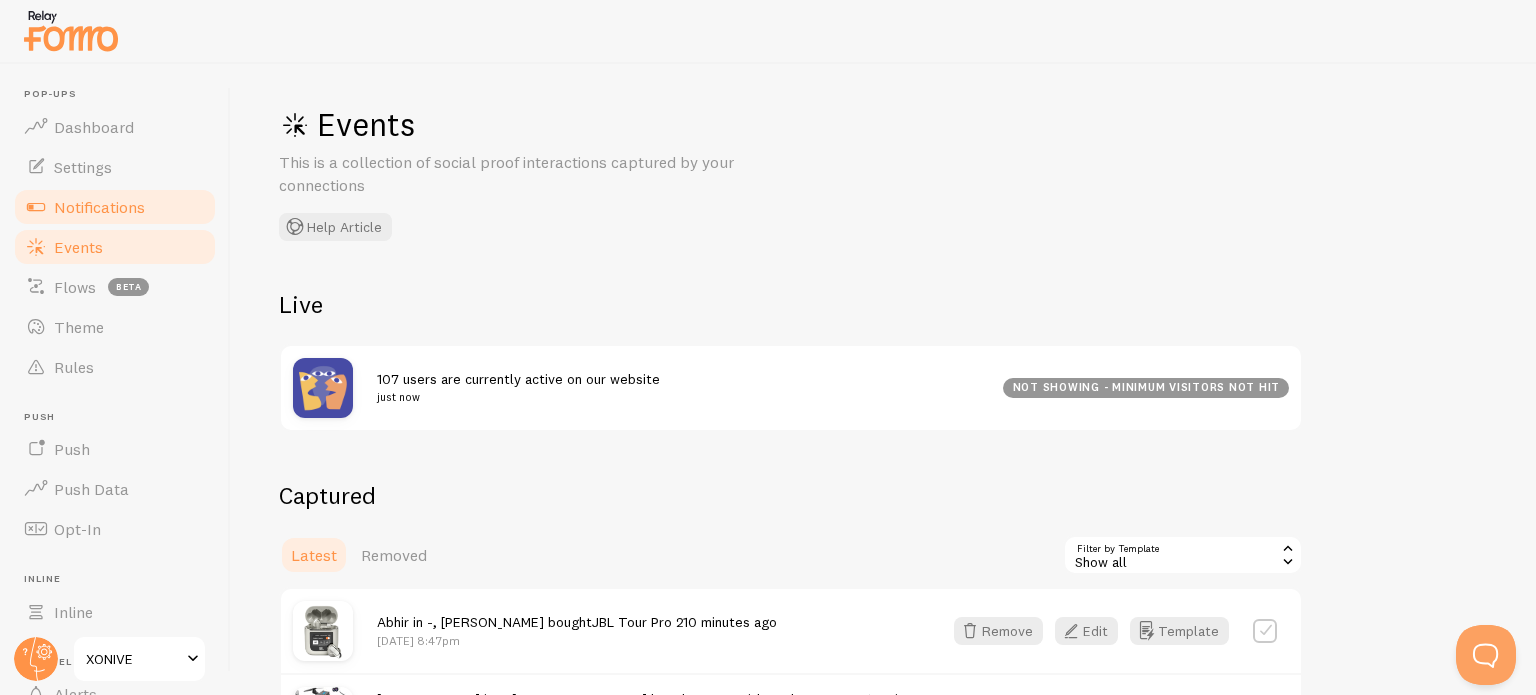 click on "Notifications" at bounding box center [115, 207] 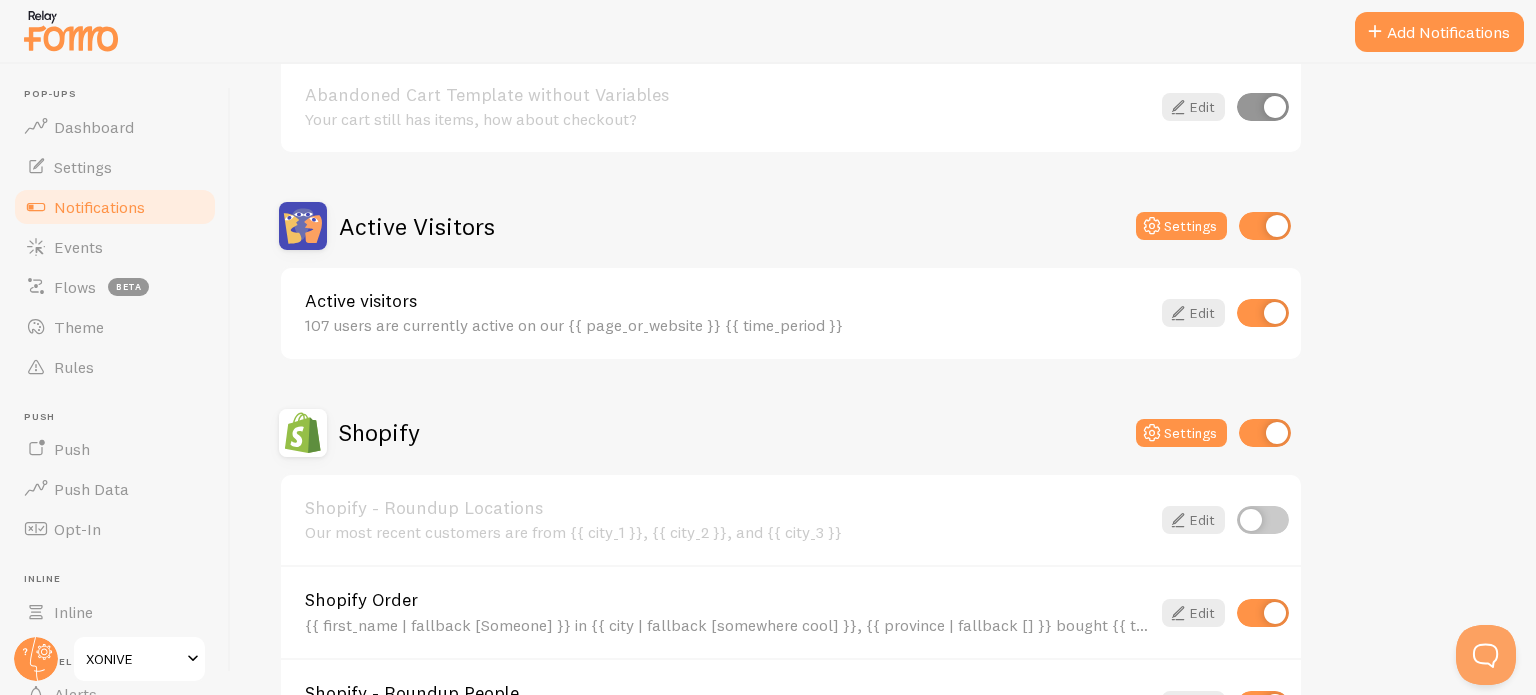 scroll, scrollTop: 372, scrollLeft: 0, axis: vertical 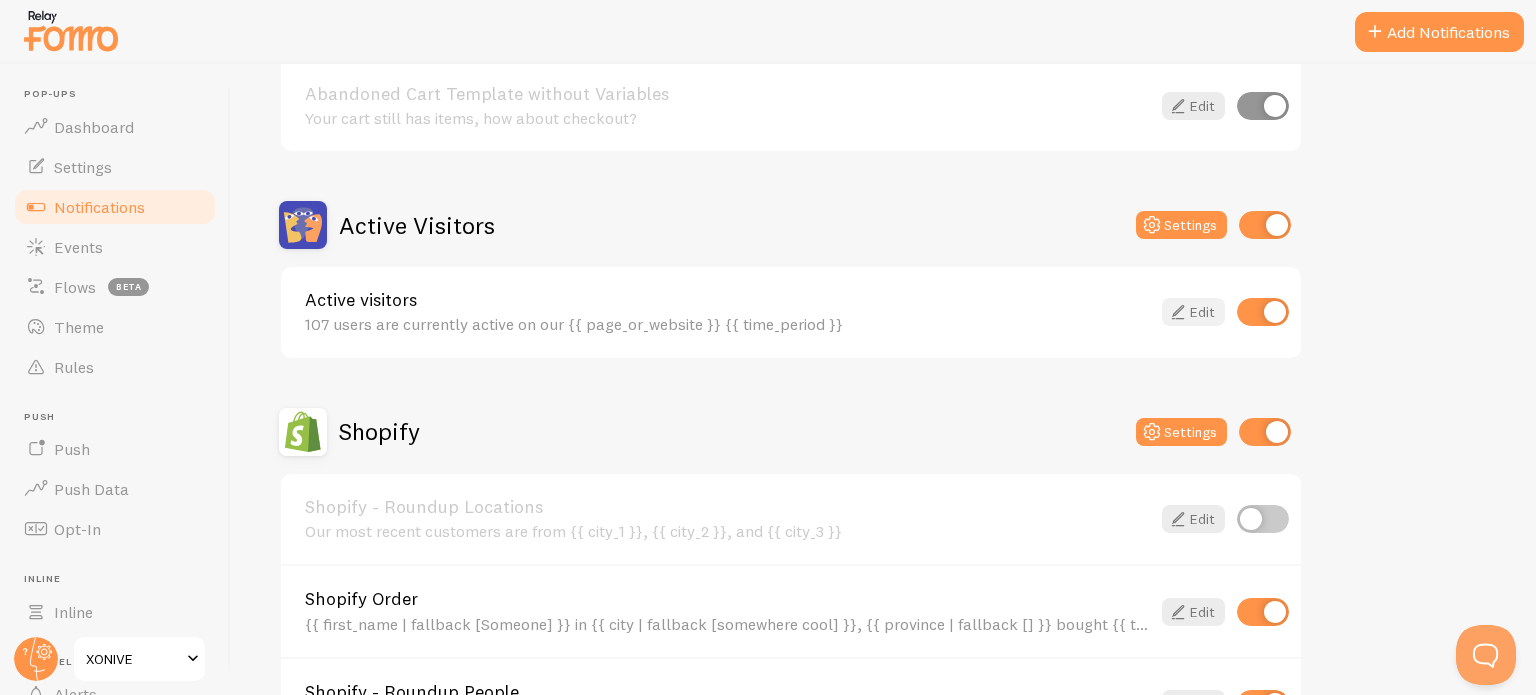 click on "Edit" at bounding box center [1193, 312] 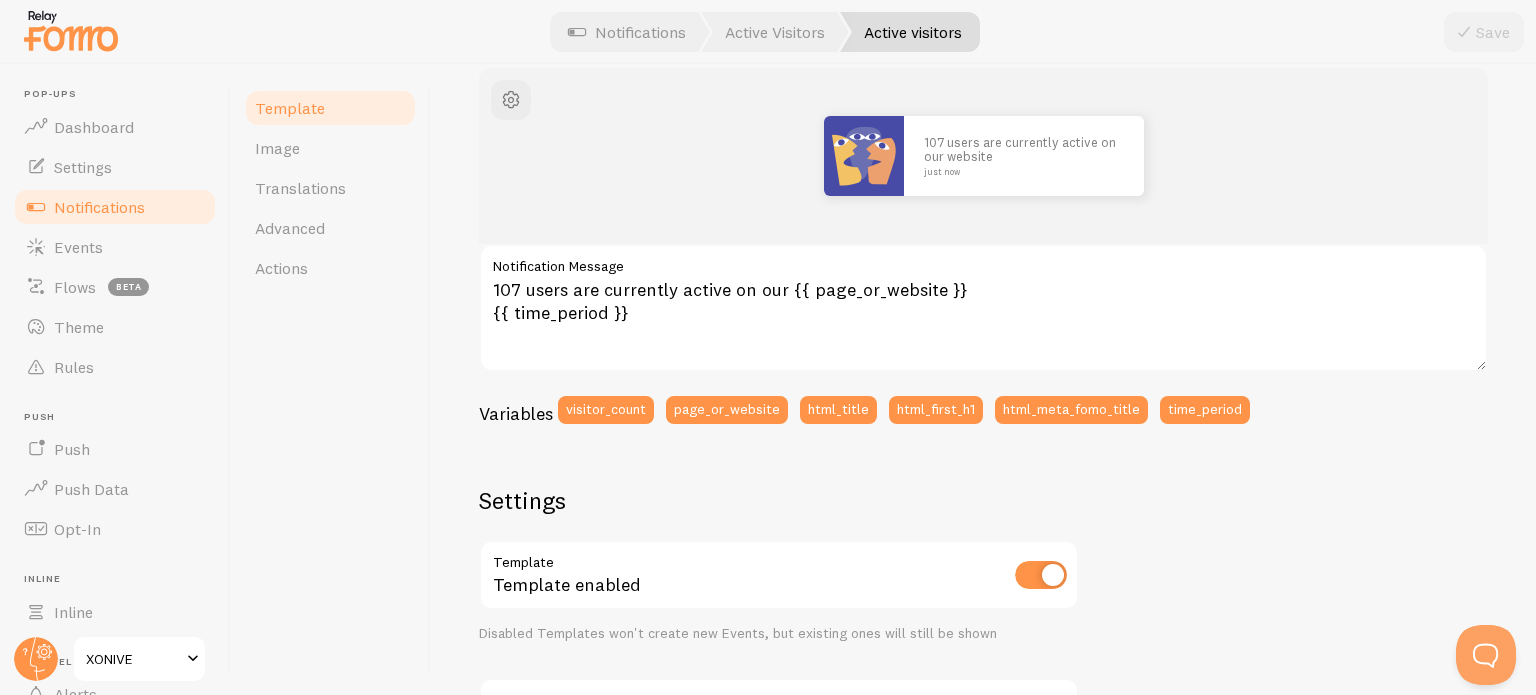 scroll, scrollTop: 232, scrollLeft: 0, axis: vertical 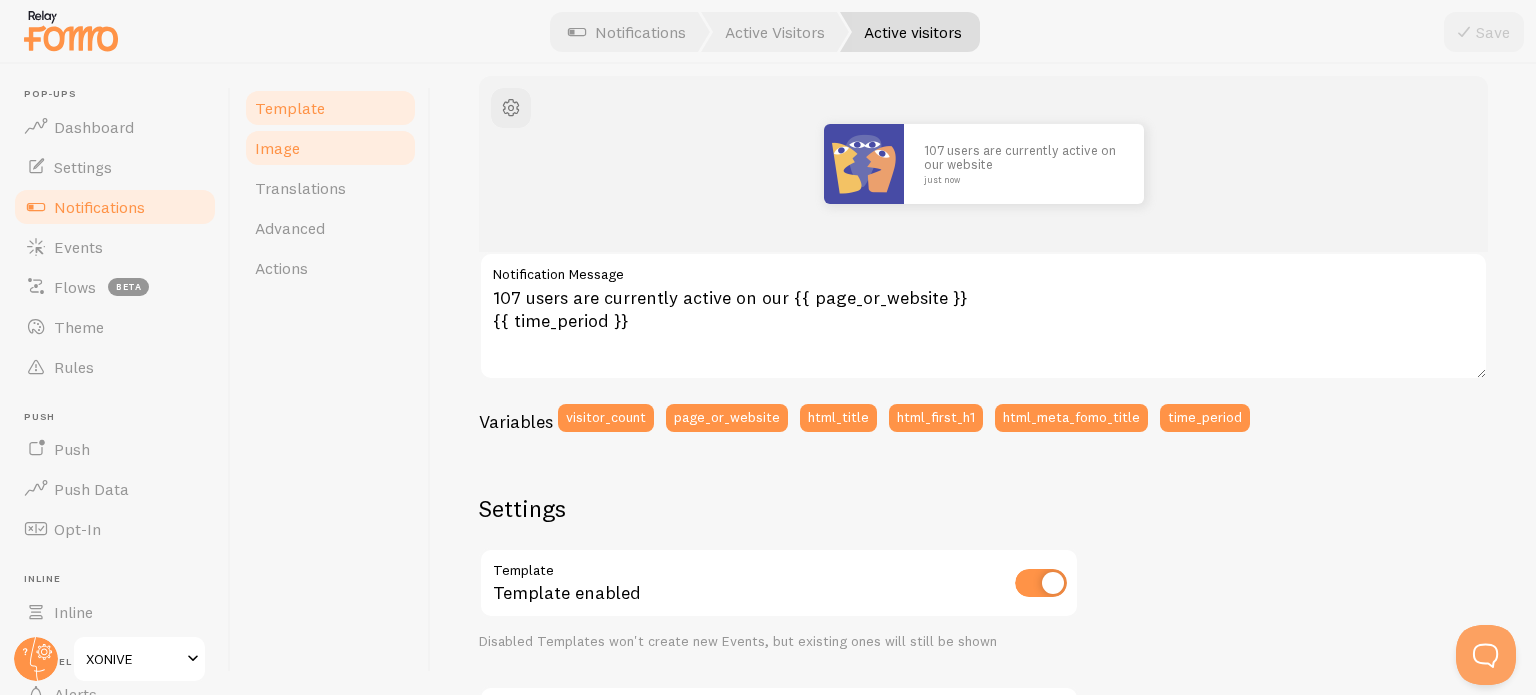 click on "Image" at bounding box center (330, 148) 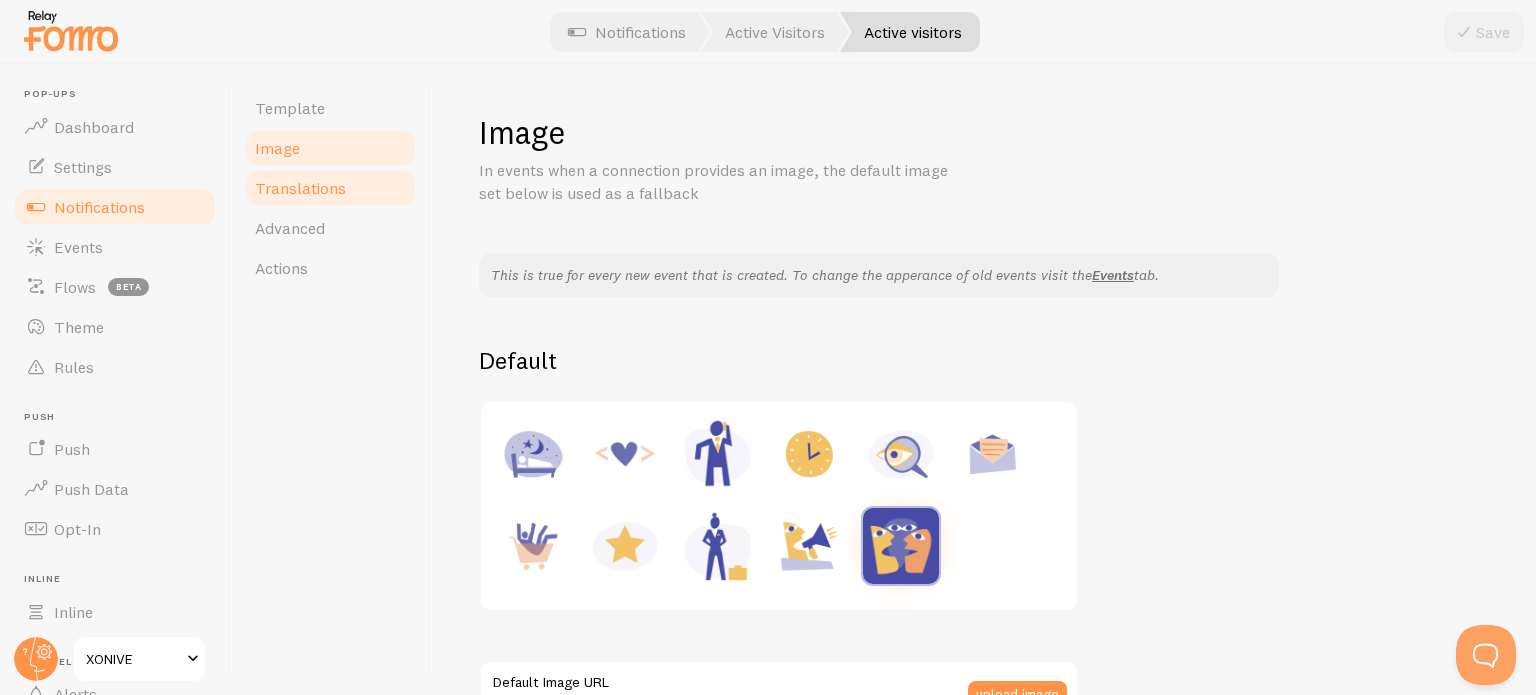 click on "Translations" at bounding box center (300, 188) 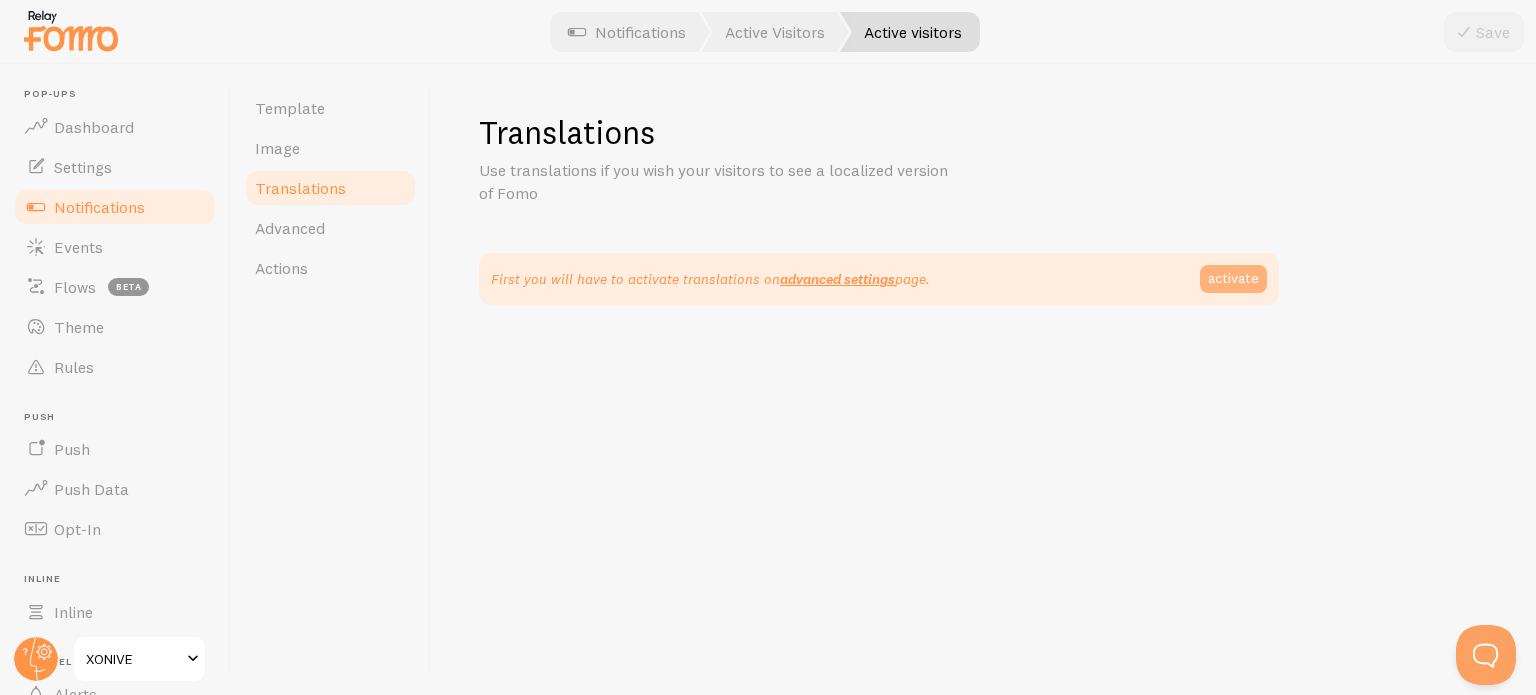 click on "activate" at bounding box center (1233, 279) 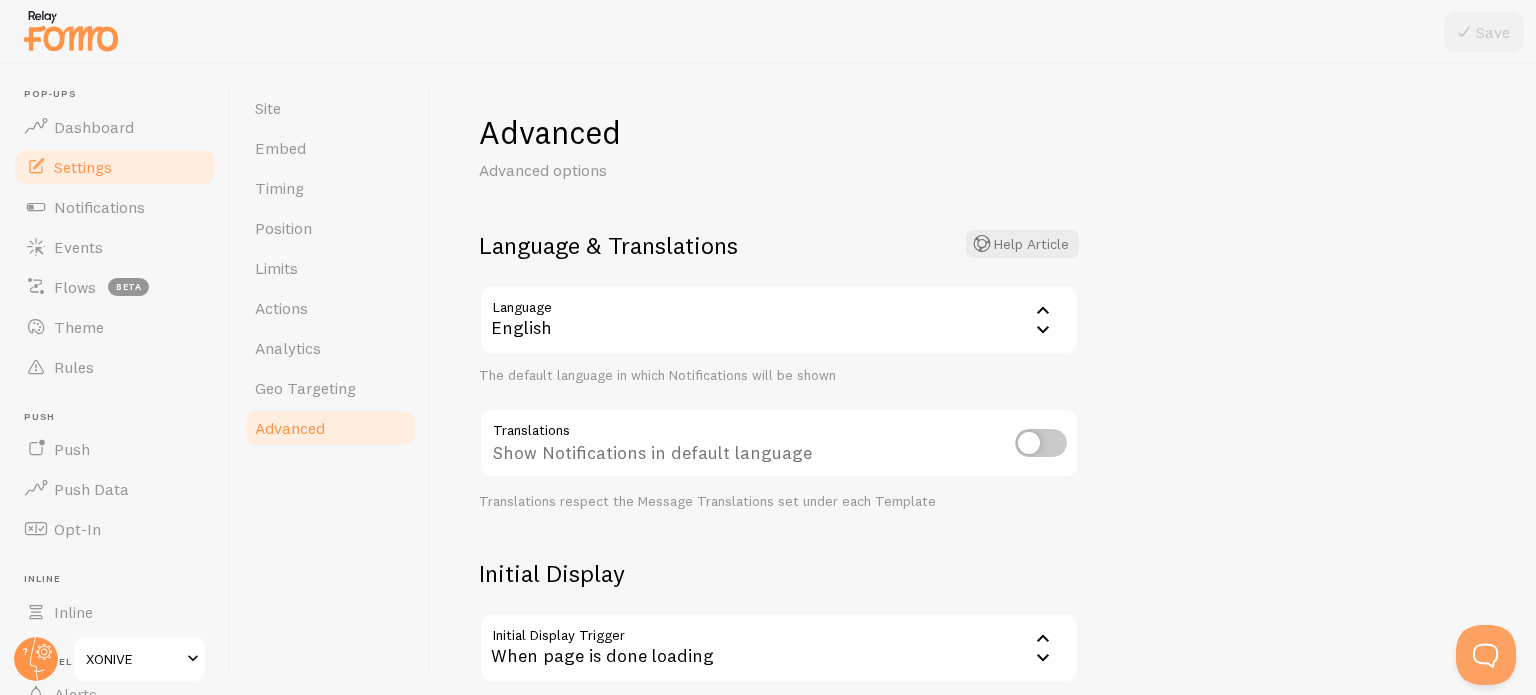 scroll, scrollTop: 76, scrollLeft: 0, axis: vertical 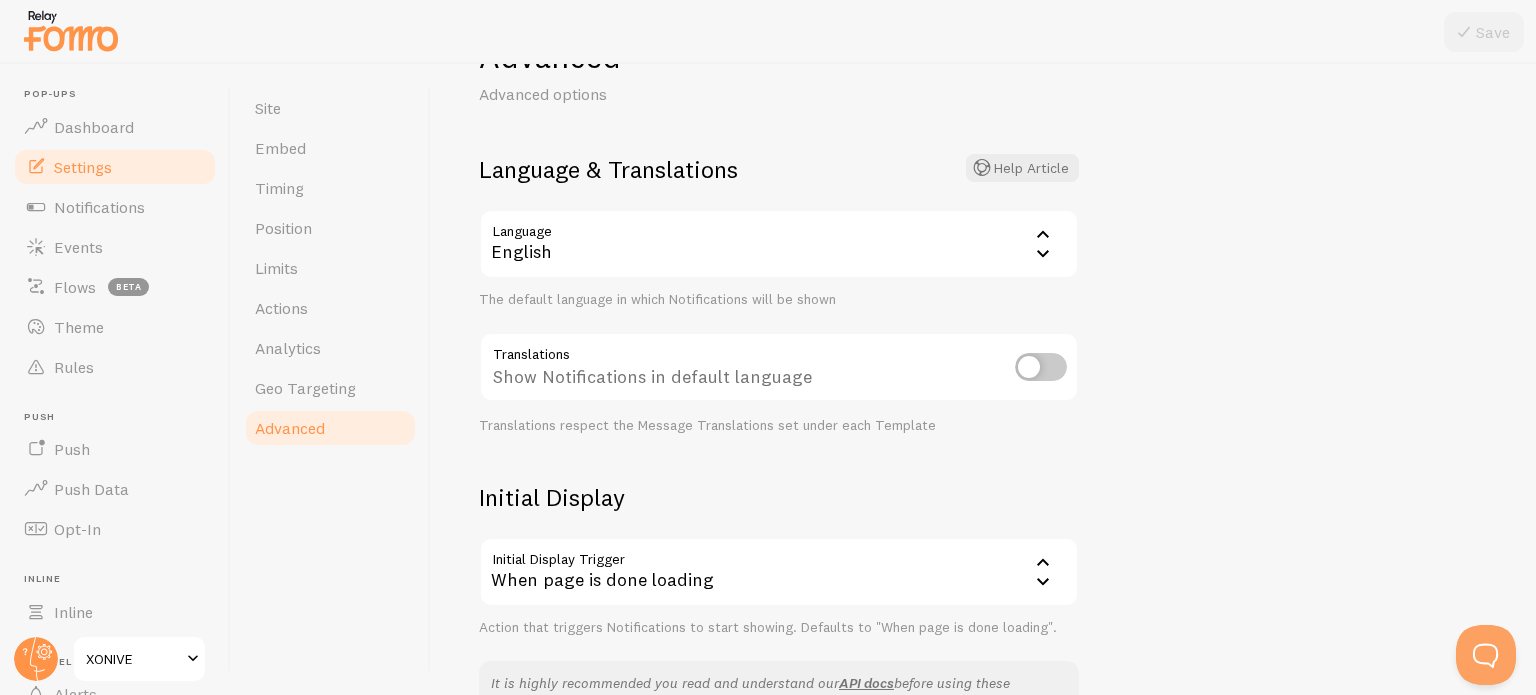 click at bounding box center [1041, 367] 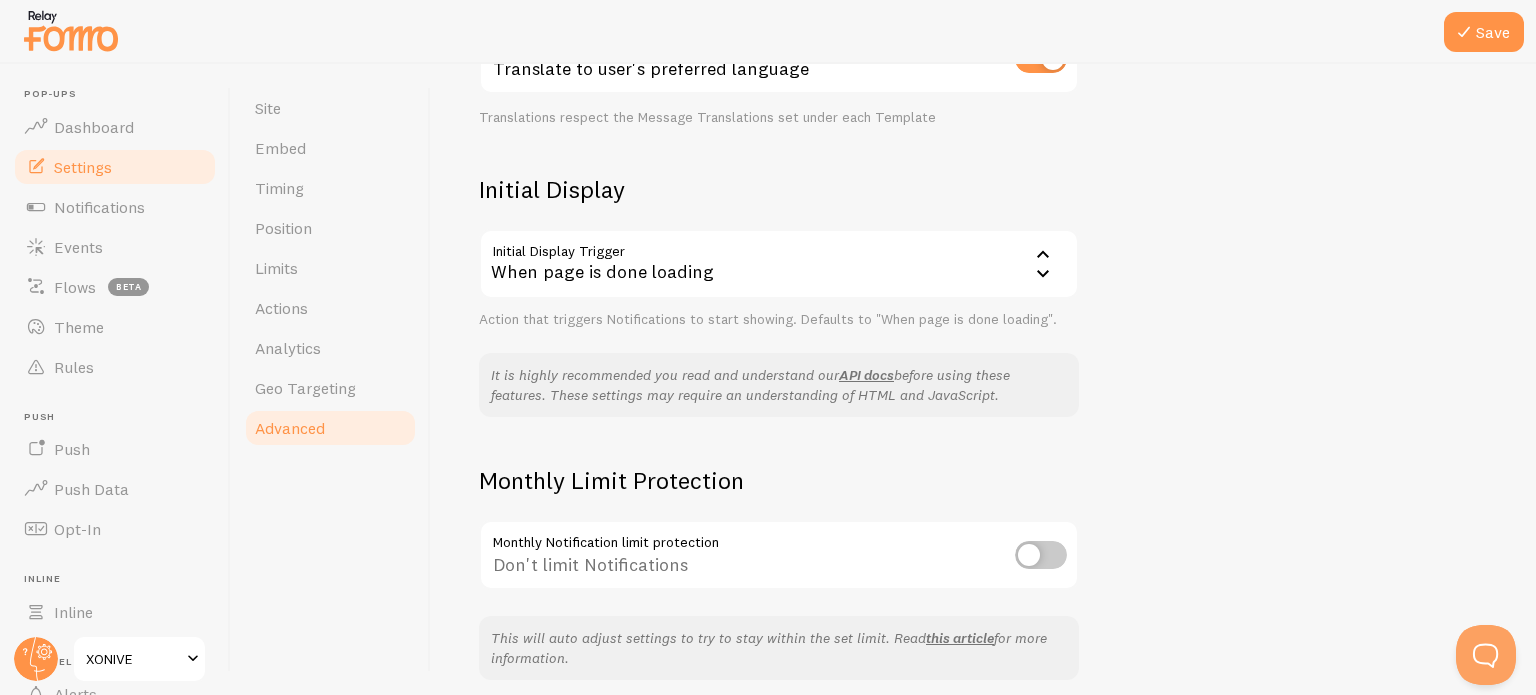 scroll, scrollTop: 463, scrollLeft: 0, axis: vertical 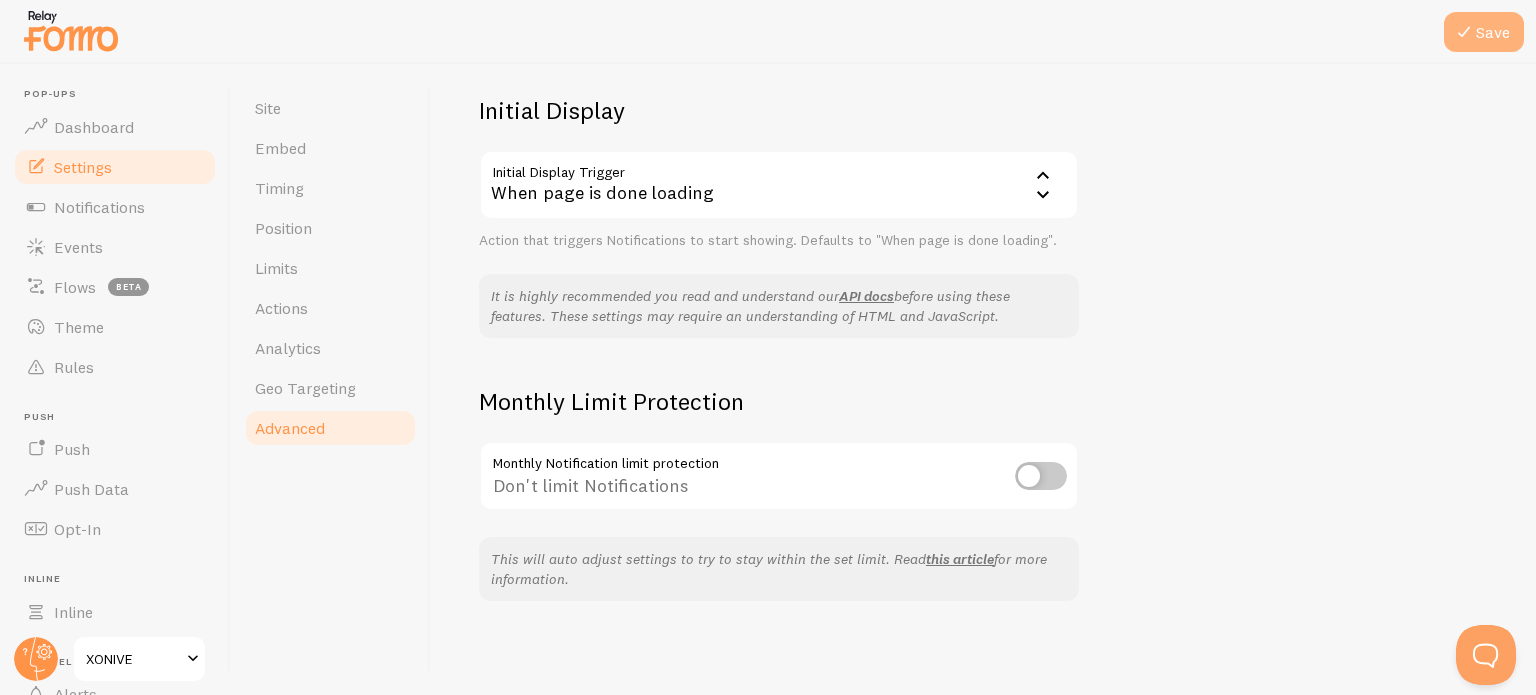 click at bounding box center (1464, 32) 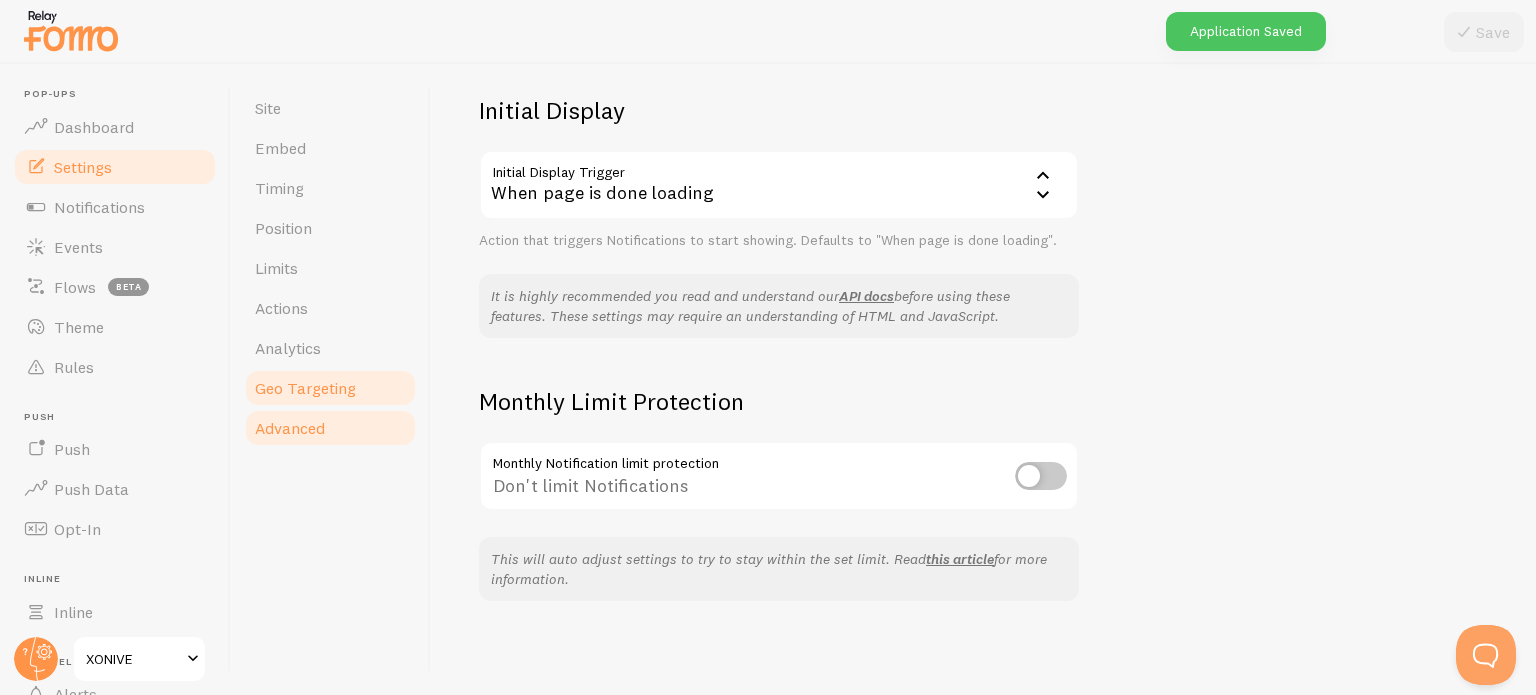 click on "Geo Targeting" at bounding box center [305, 388] 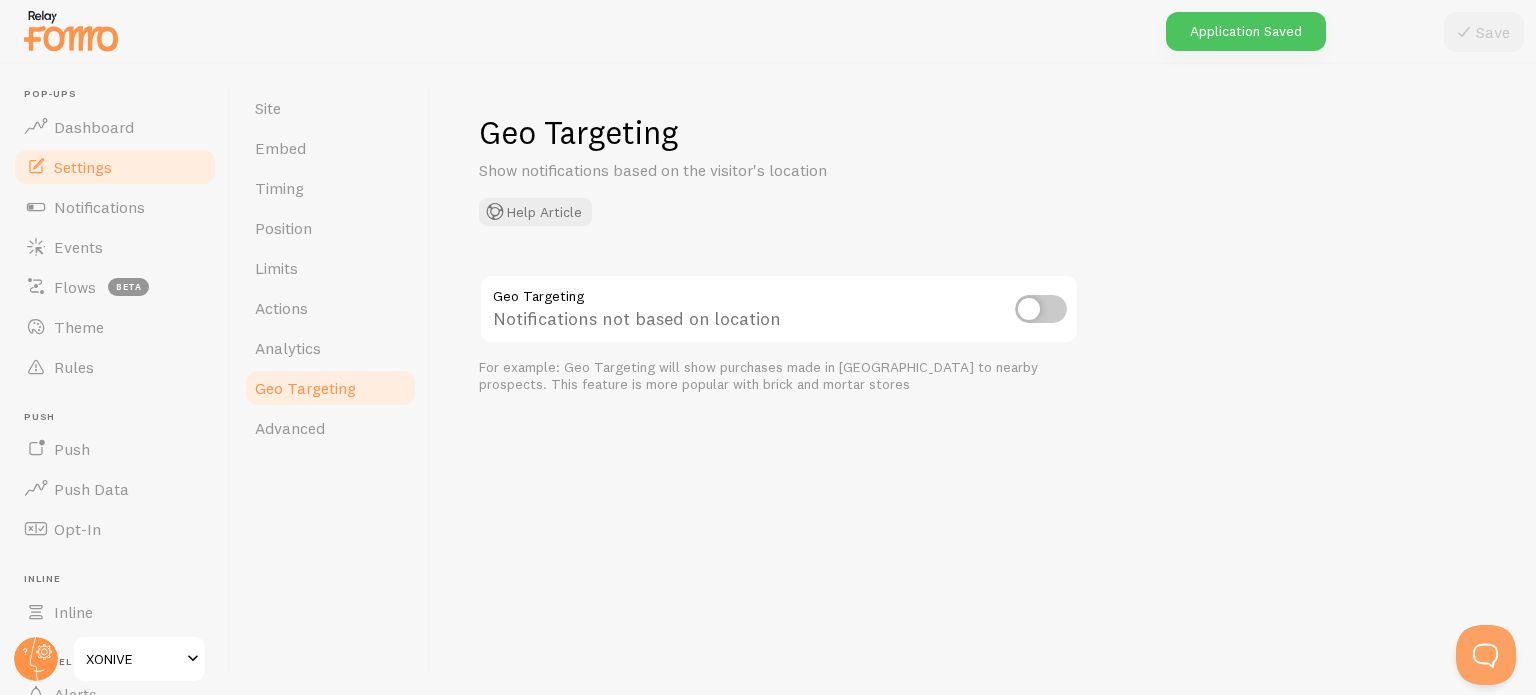 click on "Geo Targeting" at bounding box center (305, 388) 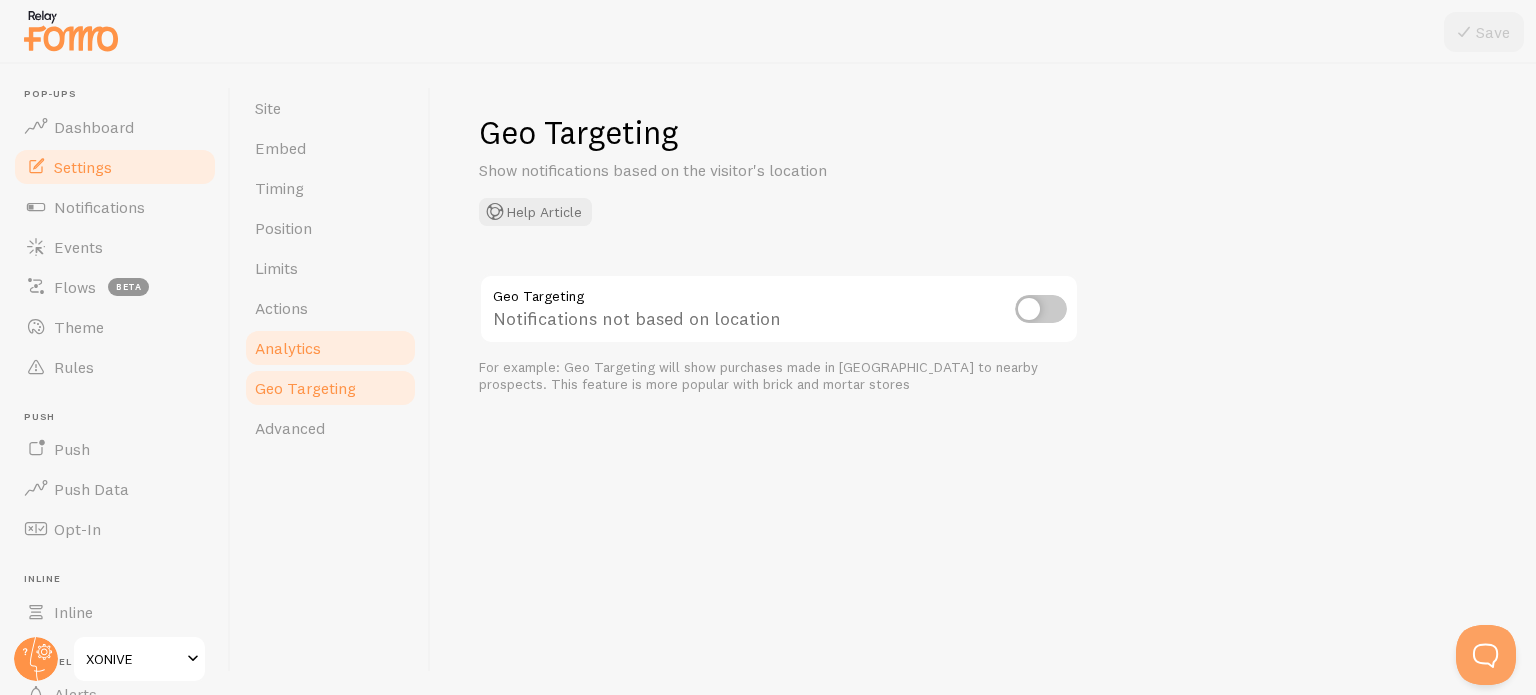 click on "Analytics" at bounding box center (330, 348) 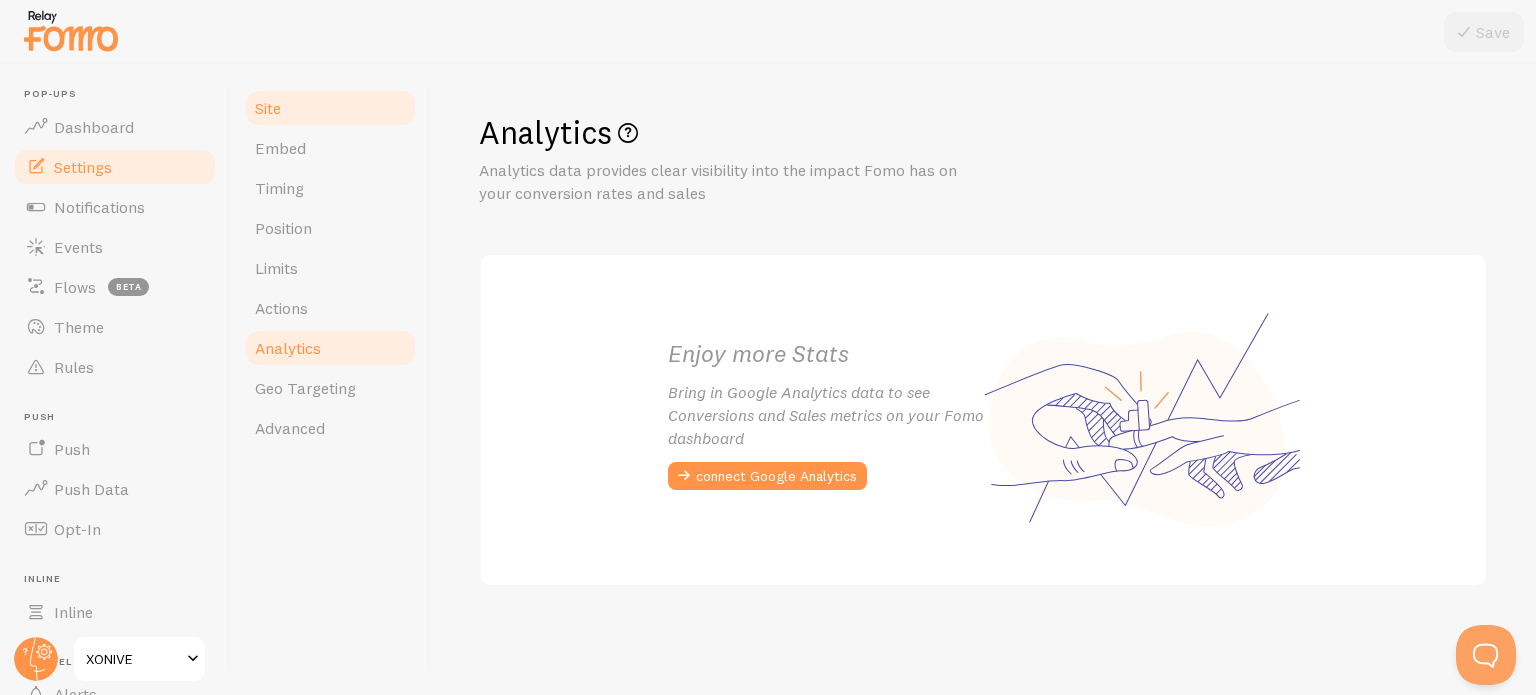 click on "Site" at bounding box center (330, 108) 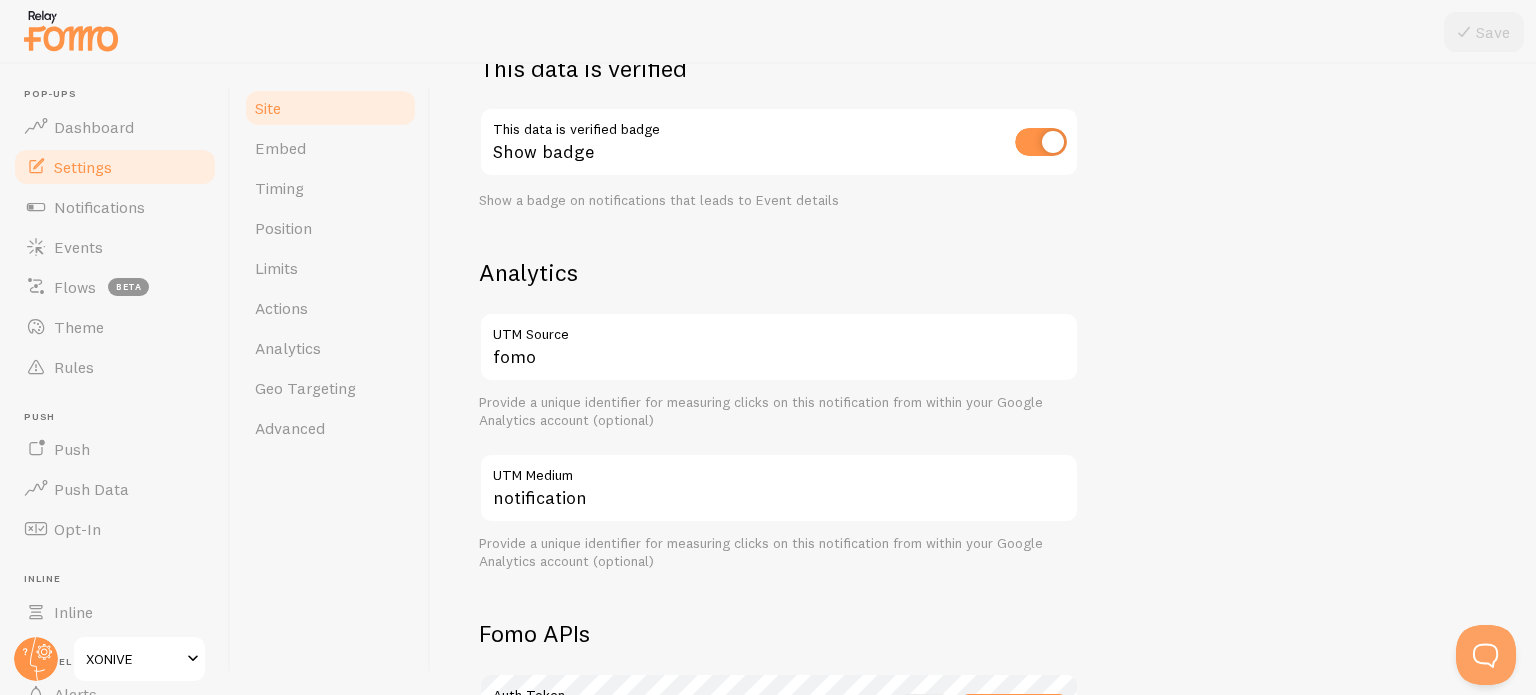 scroll, scrollTop: 604, scrollLeft: 0, axis: vertical 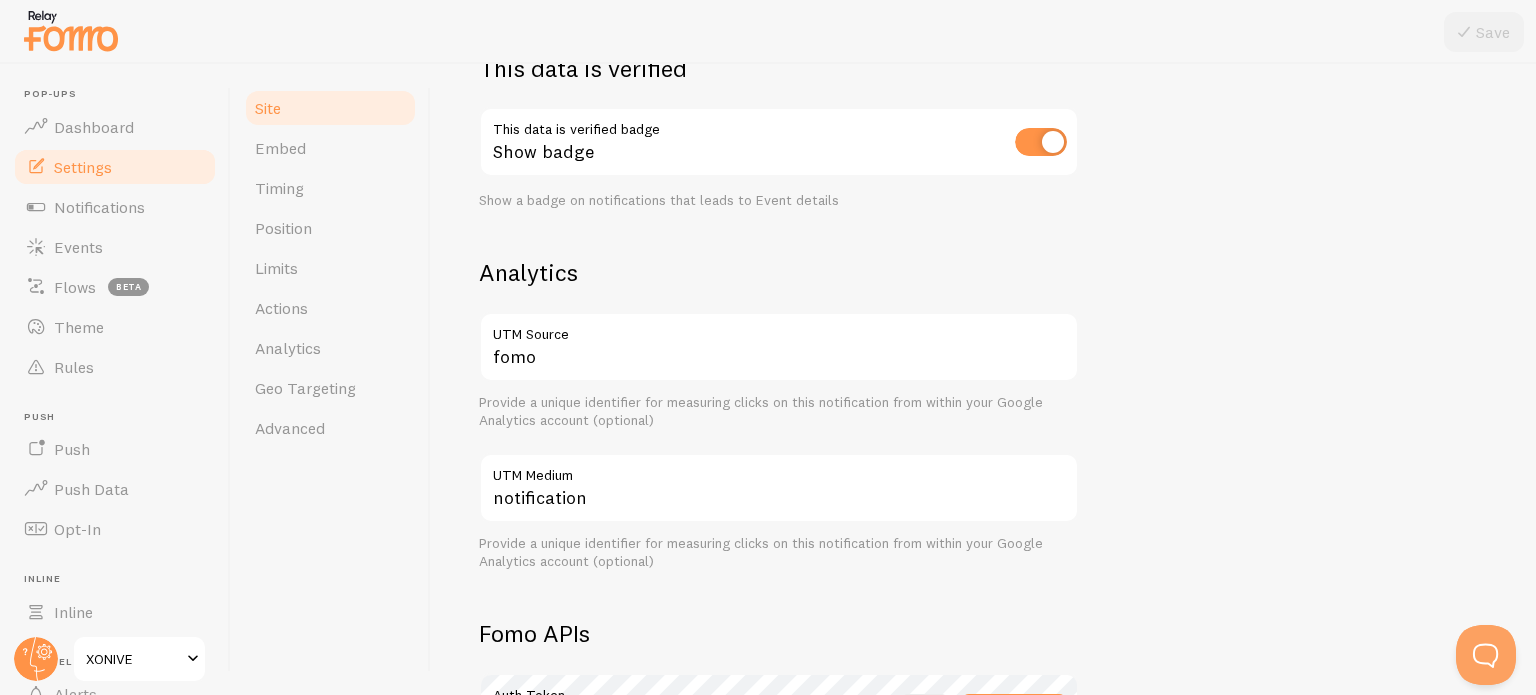 click on "Settings" at bounding box center (115, 167) 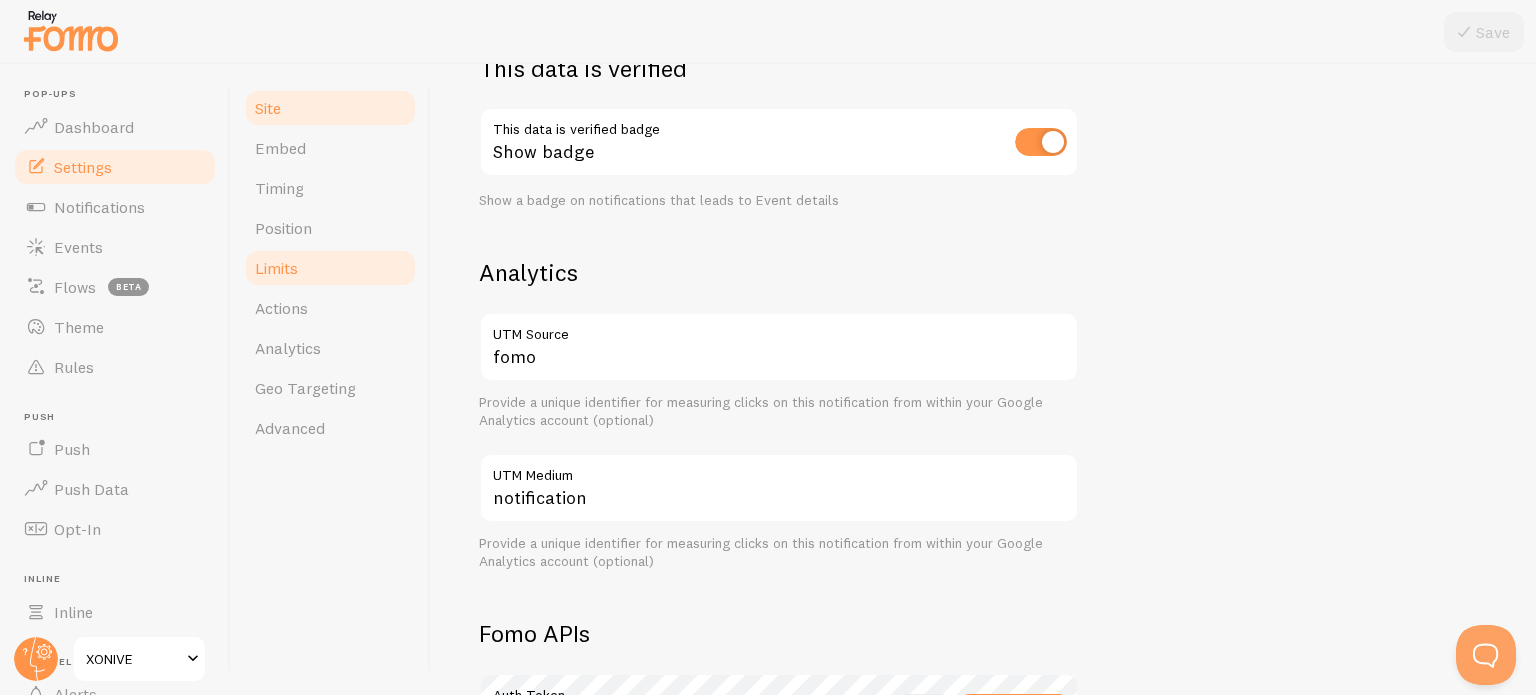 click on "Limits" at bounding box center (330, 268) 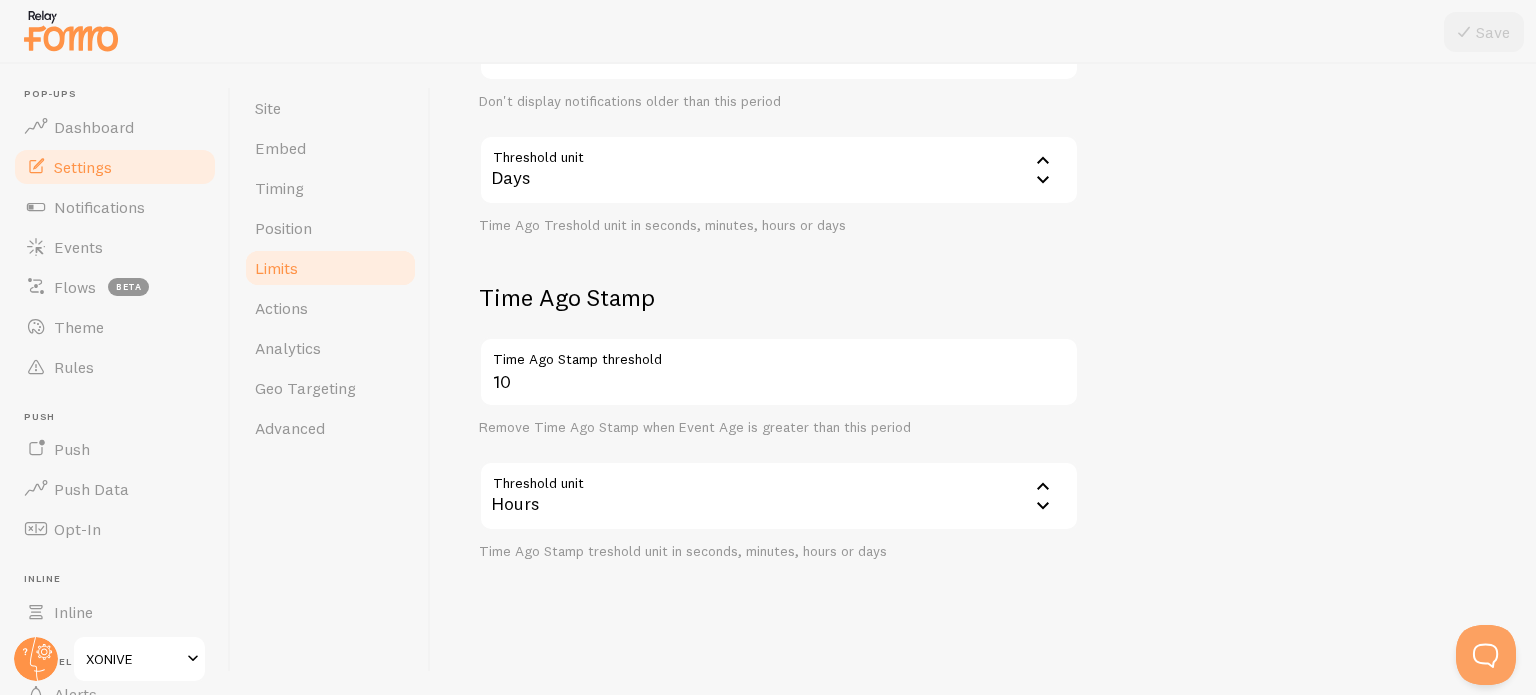 scroll, scrollTop: 0, scrollLeft: 0, axis: both 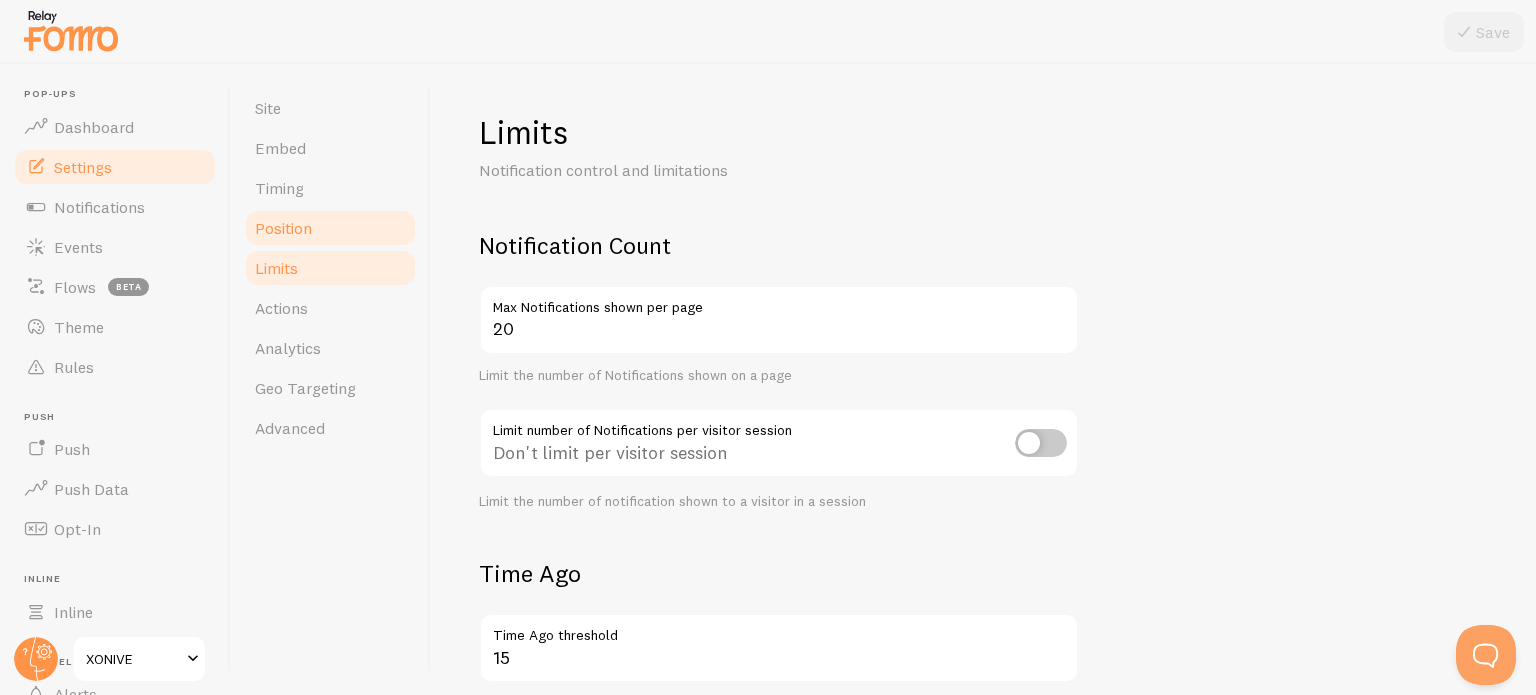 click on "Position" at bounding box center [283, 228] 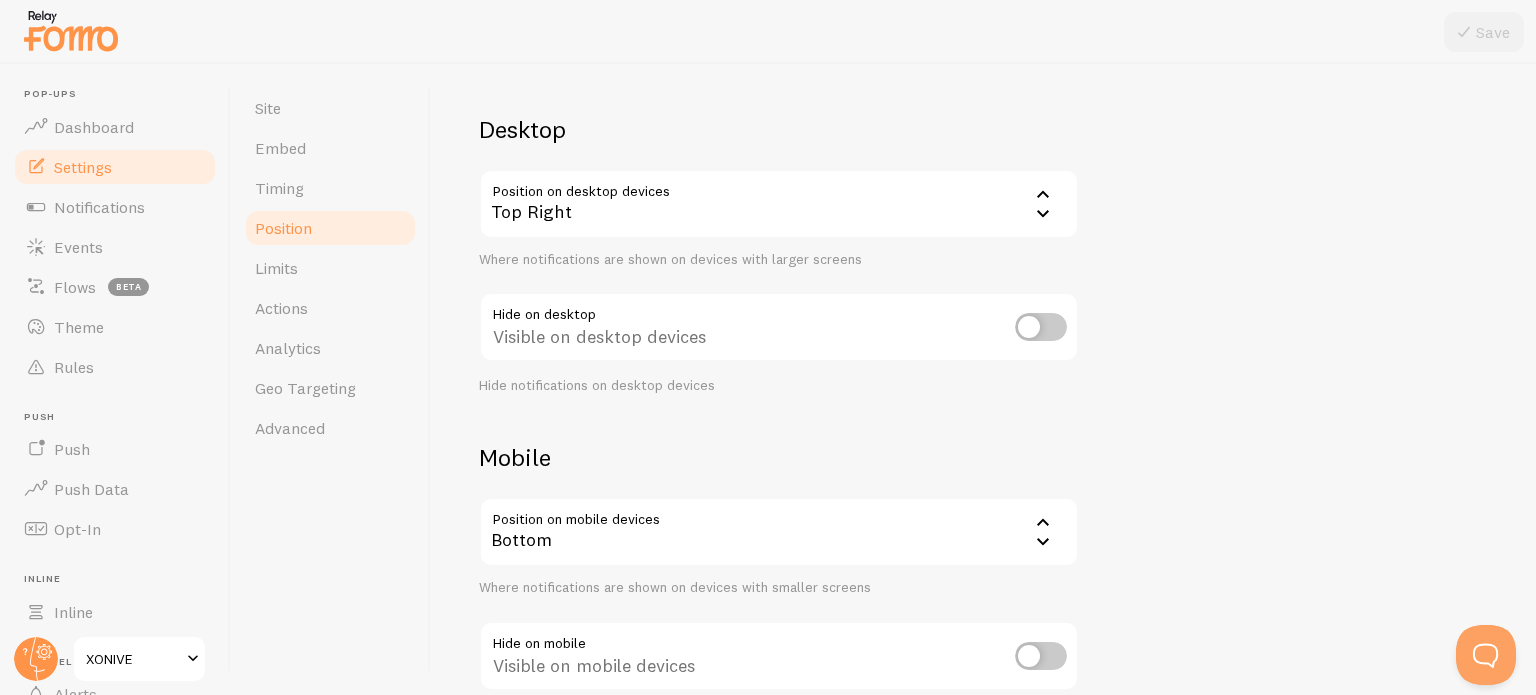 scroll, scrollTop: 237, scrollLeft: 0, axis: vertical 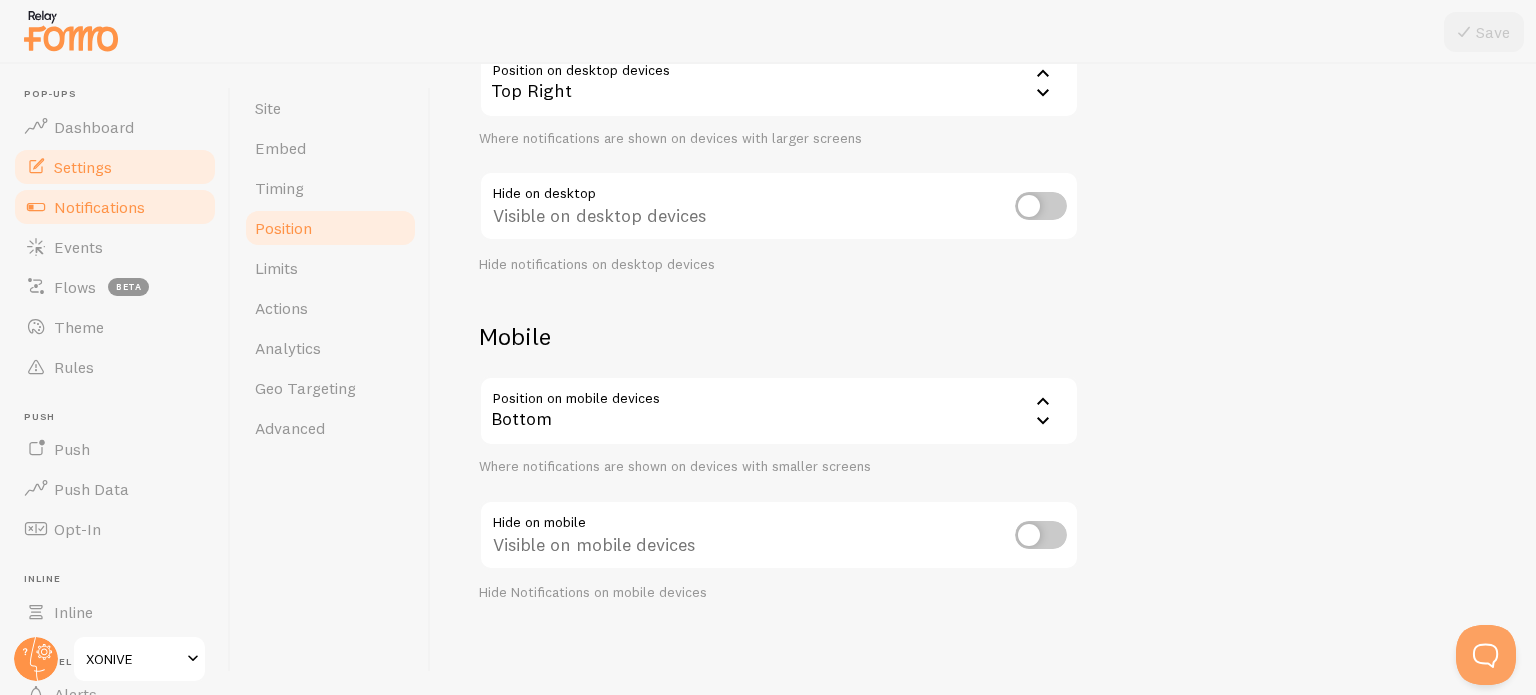 click on "Notifications" at bounding box center [99, 207] 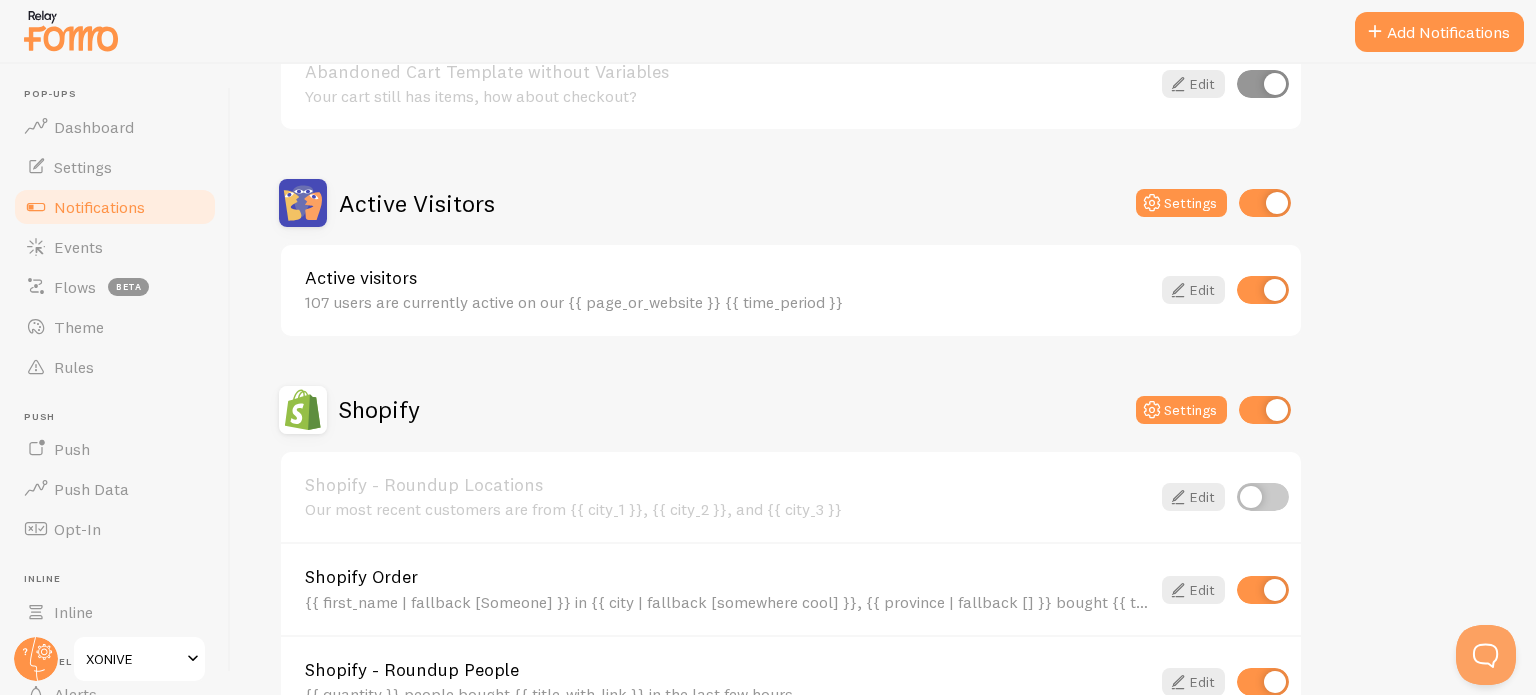 scroll, scrollTop: 395, scrollLeft: 0, axis: vertical 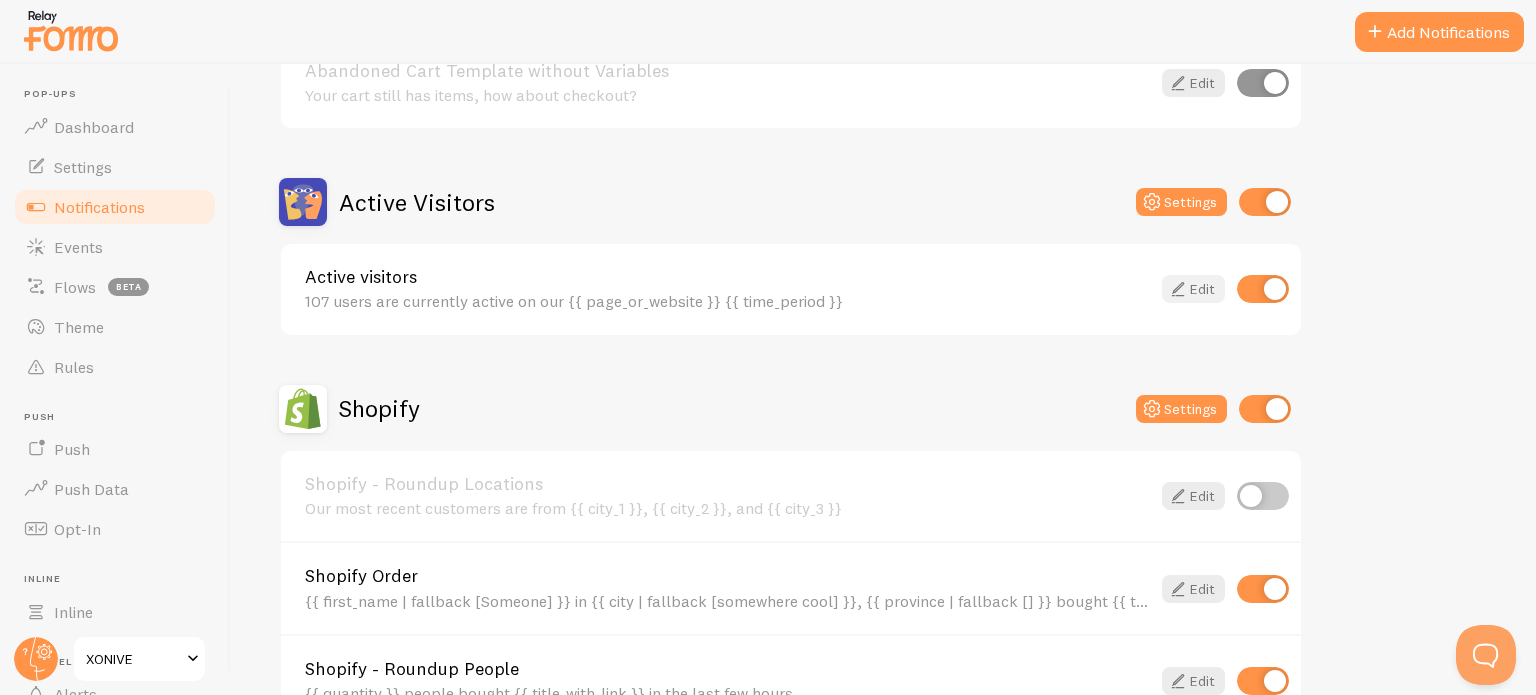 click at bounding box center [1178, 289] 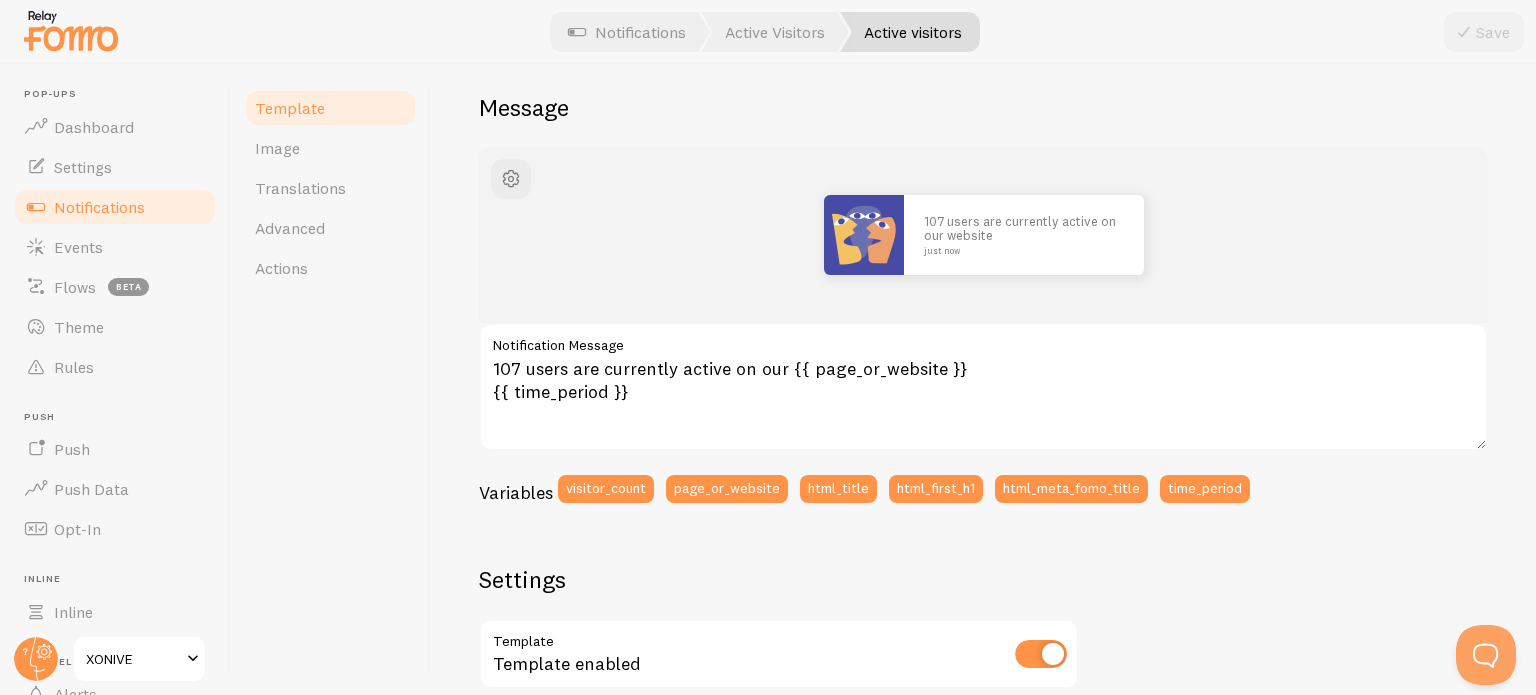 scroll, scrollTop: 24, scrollLeft: 0, axis: vertical 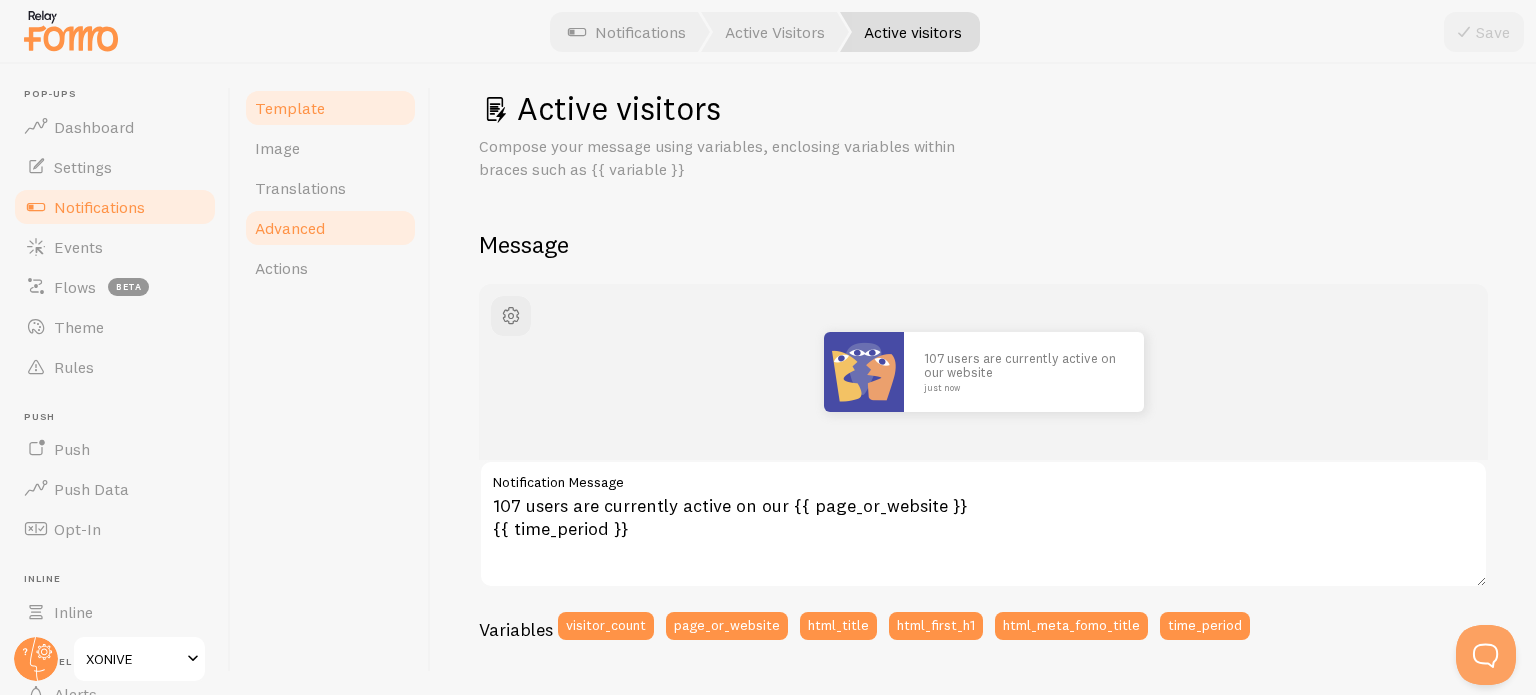 click on "Advanced" at bounding box center [290, 228] 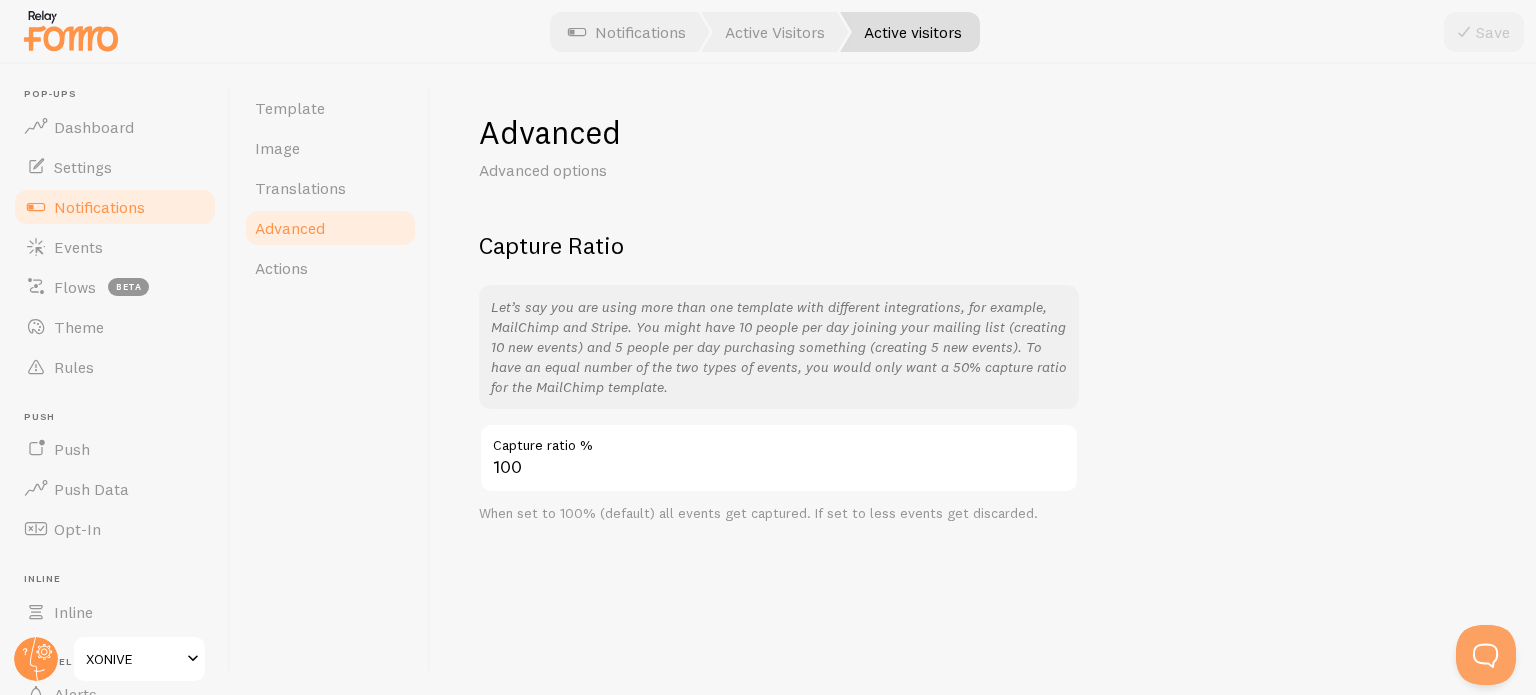 scroll, scrollTop: 0, scrollLeft: 0, axis: both 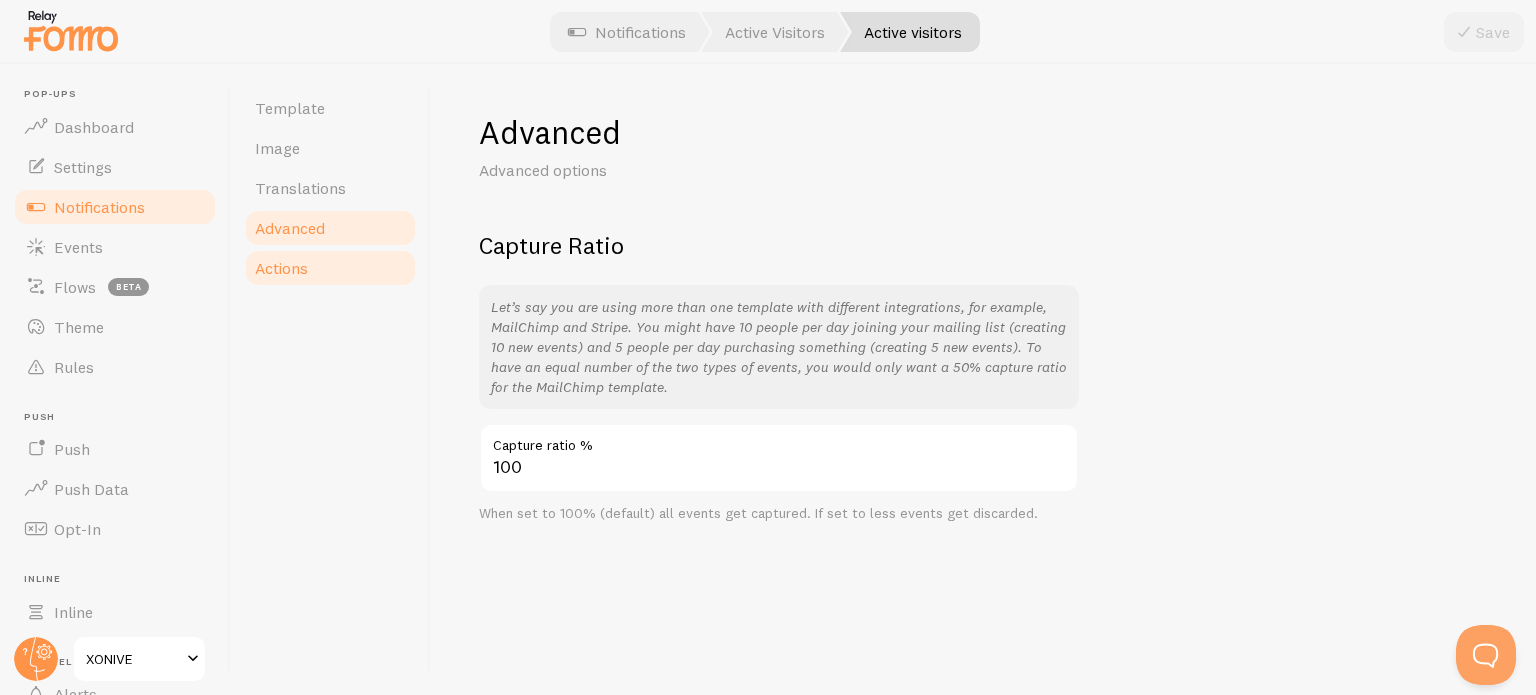 click on "Actions" at bounding box center (281, 268) 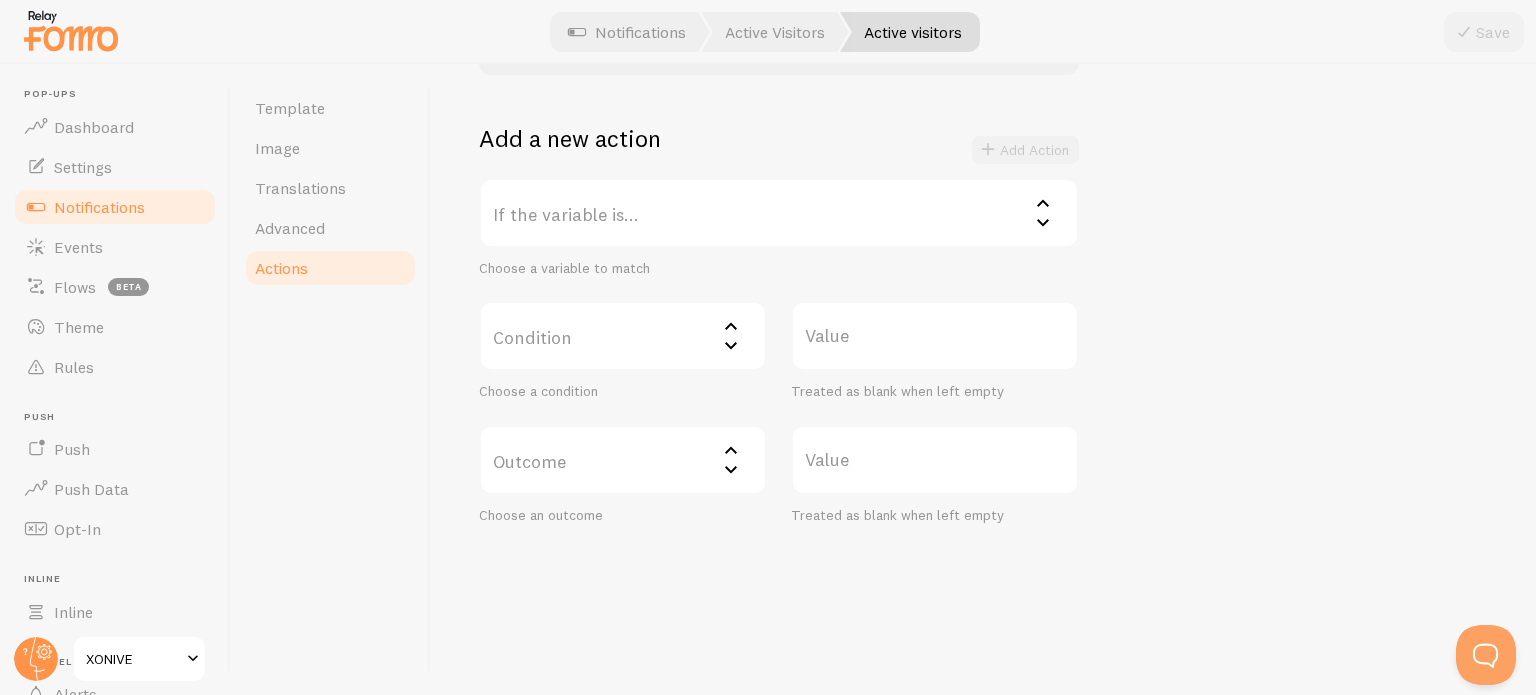 scroll, scrollTop: 283, scrollLeft: 0, axis: vertical 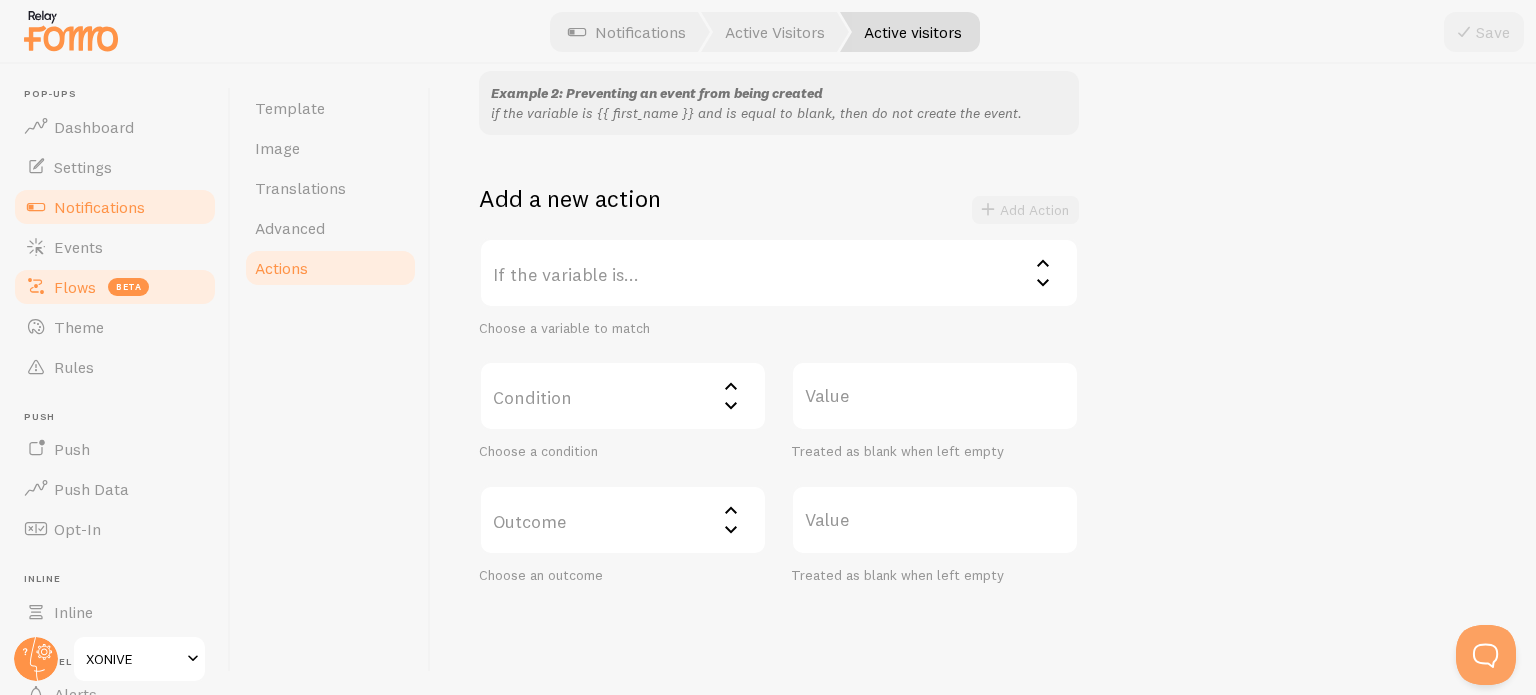 click on "Flows
beta" at bounding box center (115, 287) 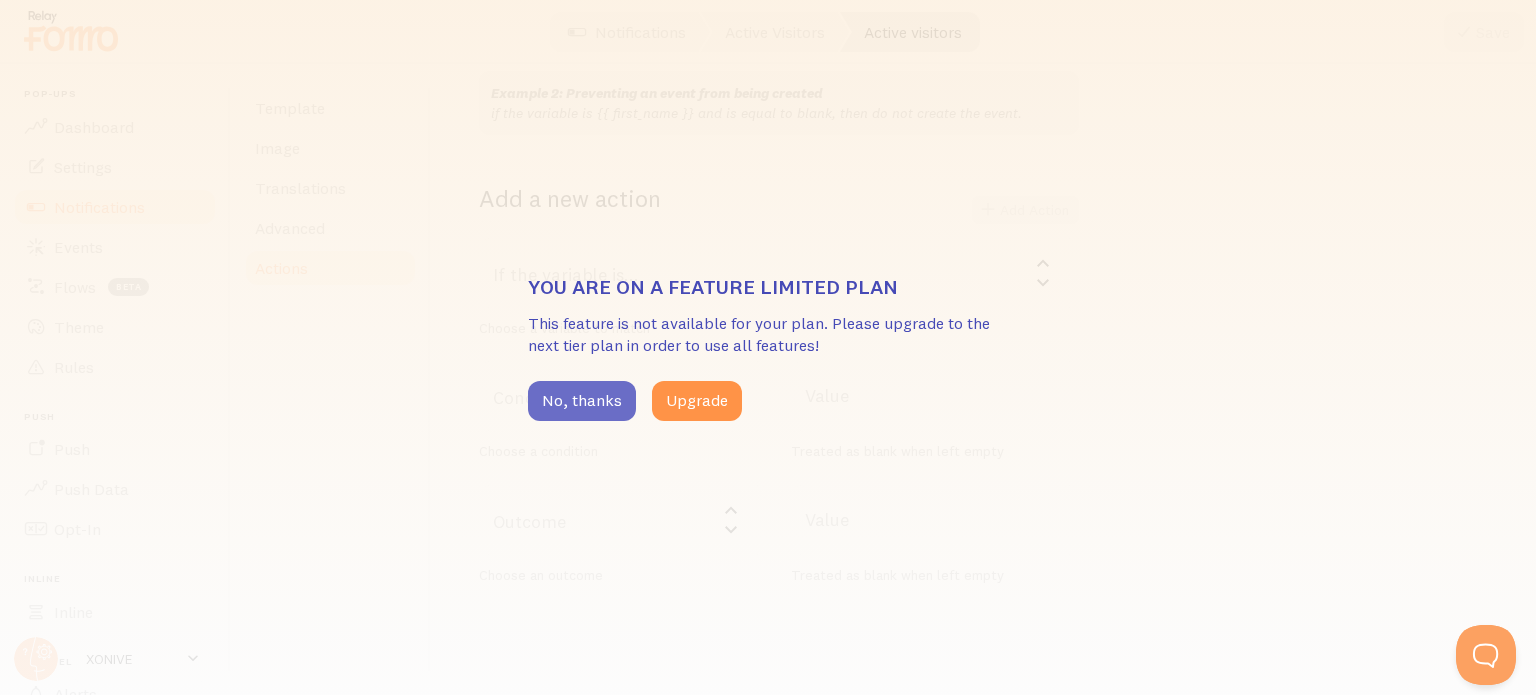 click on "No, thanks" at bounding box center [582, 401] 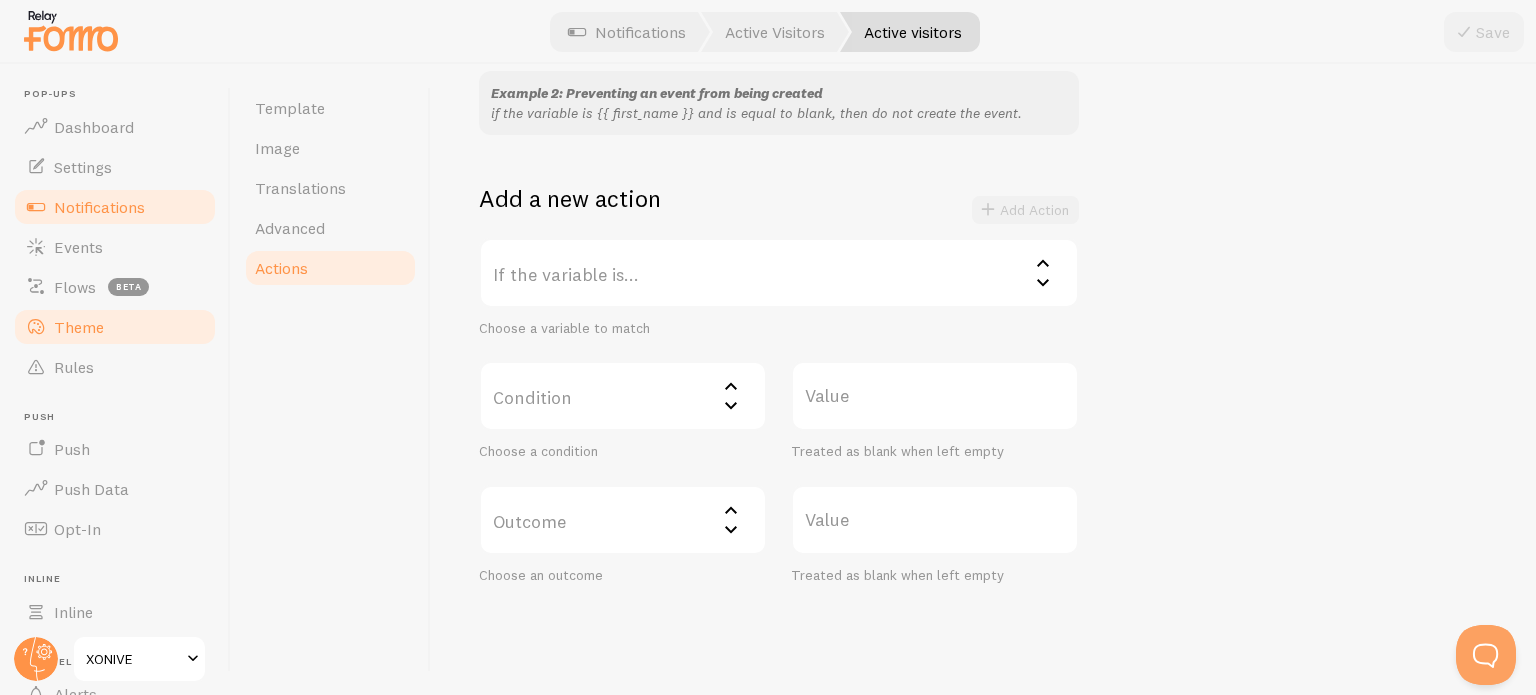 click on "Theme" at bounding box center (115, 327) 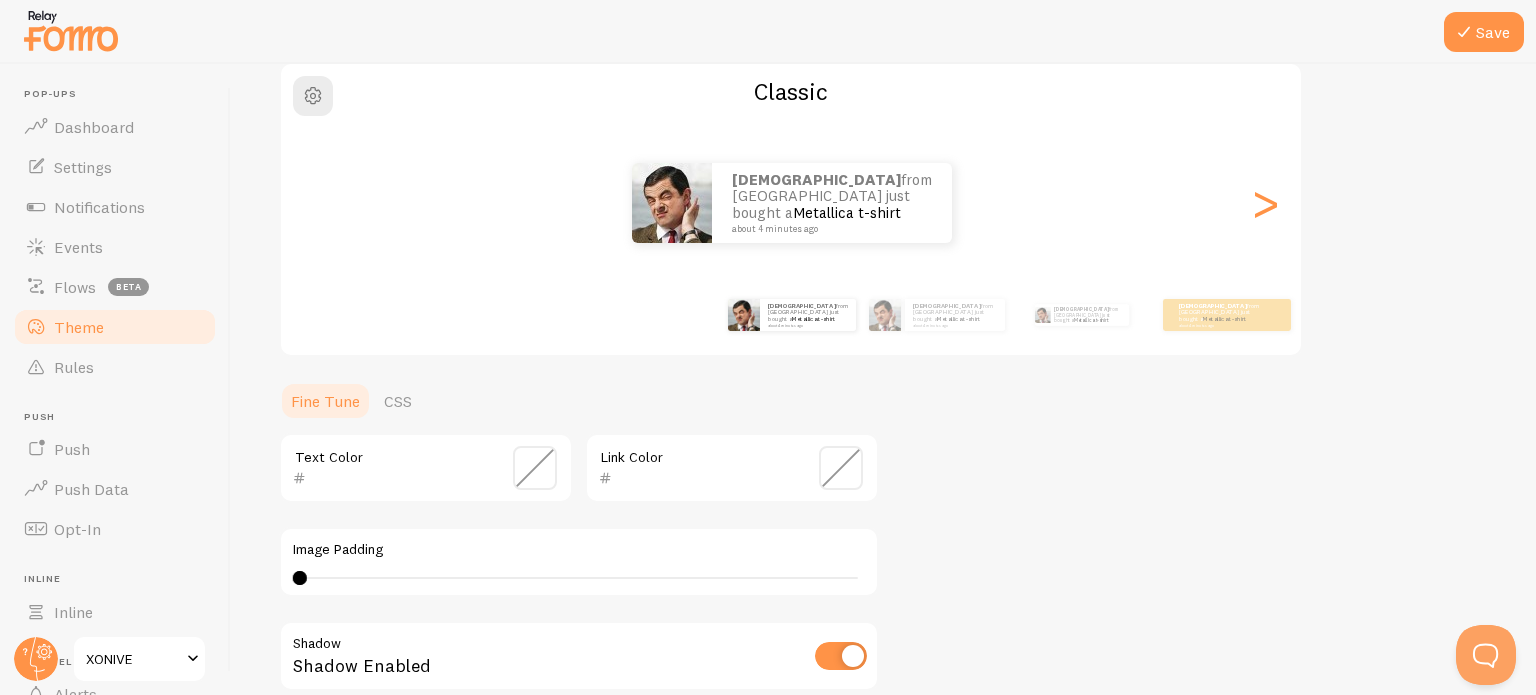 scroll, scrollTop: 172, scrollLeft: 0, axis: vertical 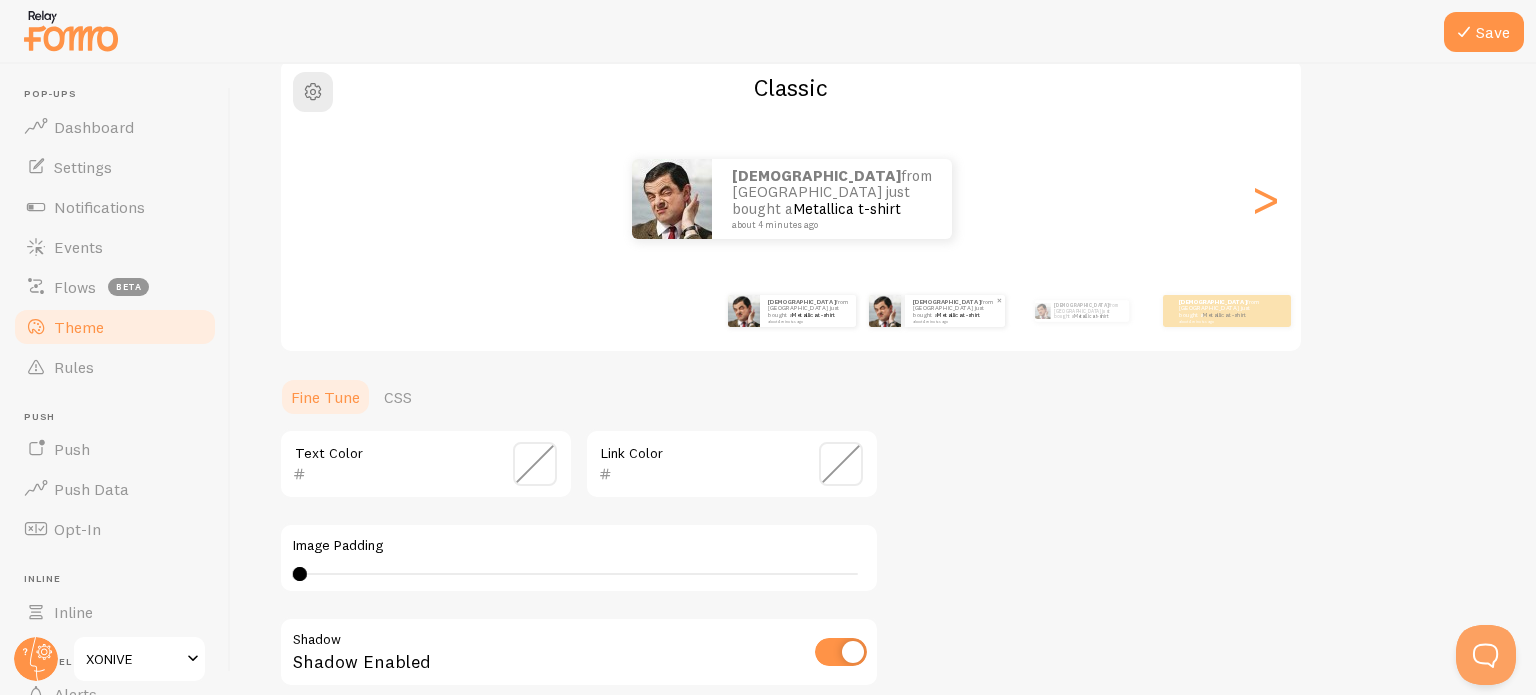 click on "Metallica t-shirt" at bounding box center [958, 315] 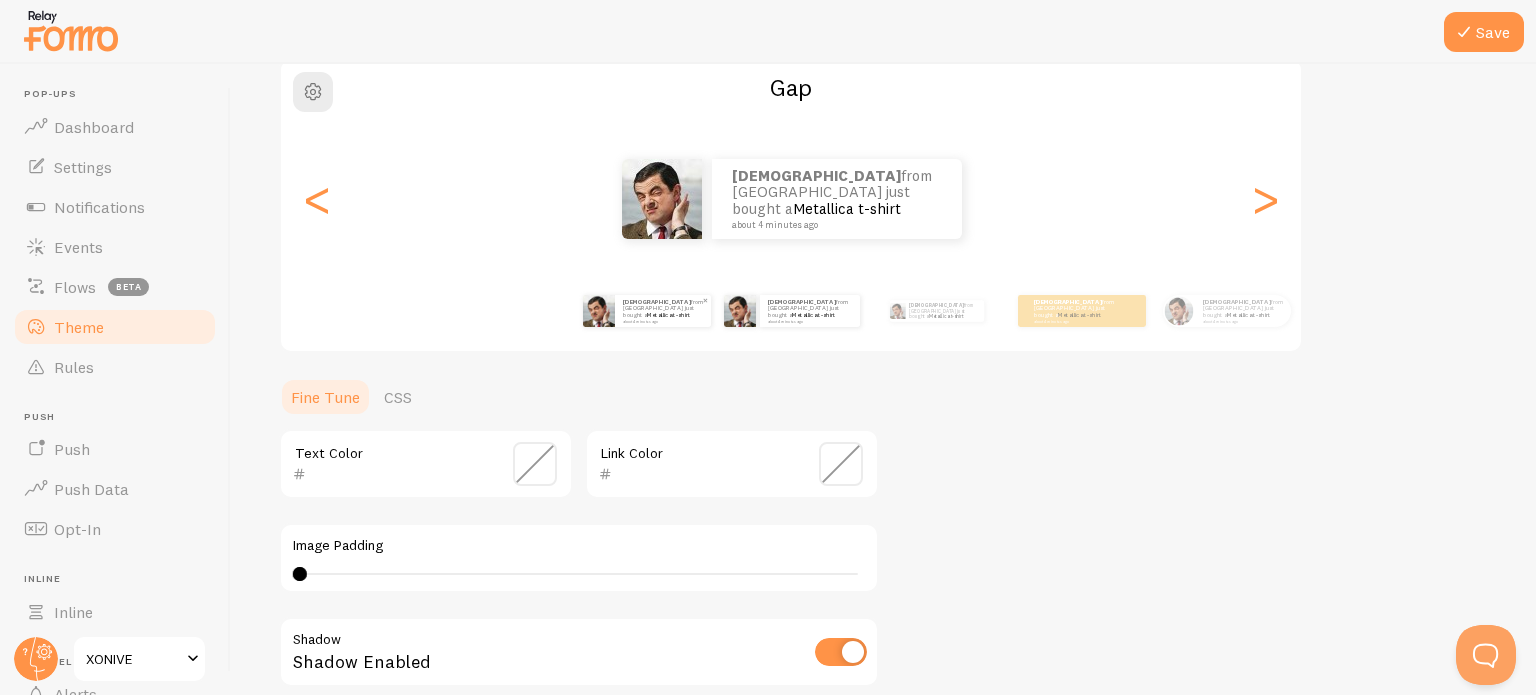 click on "muhammad  from Pakistan just bought a  Metallica t-shirt   about 4 minutes ago" at bounding box center (663, 311) 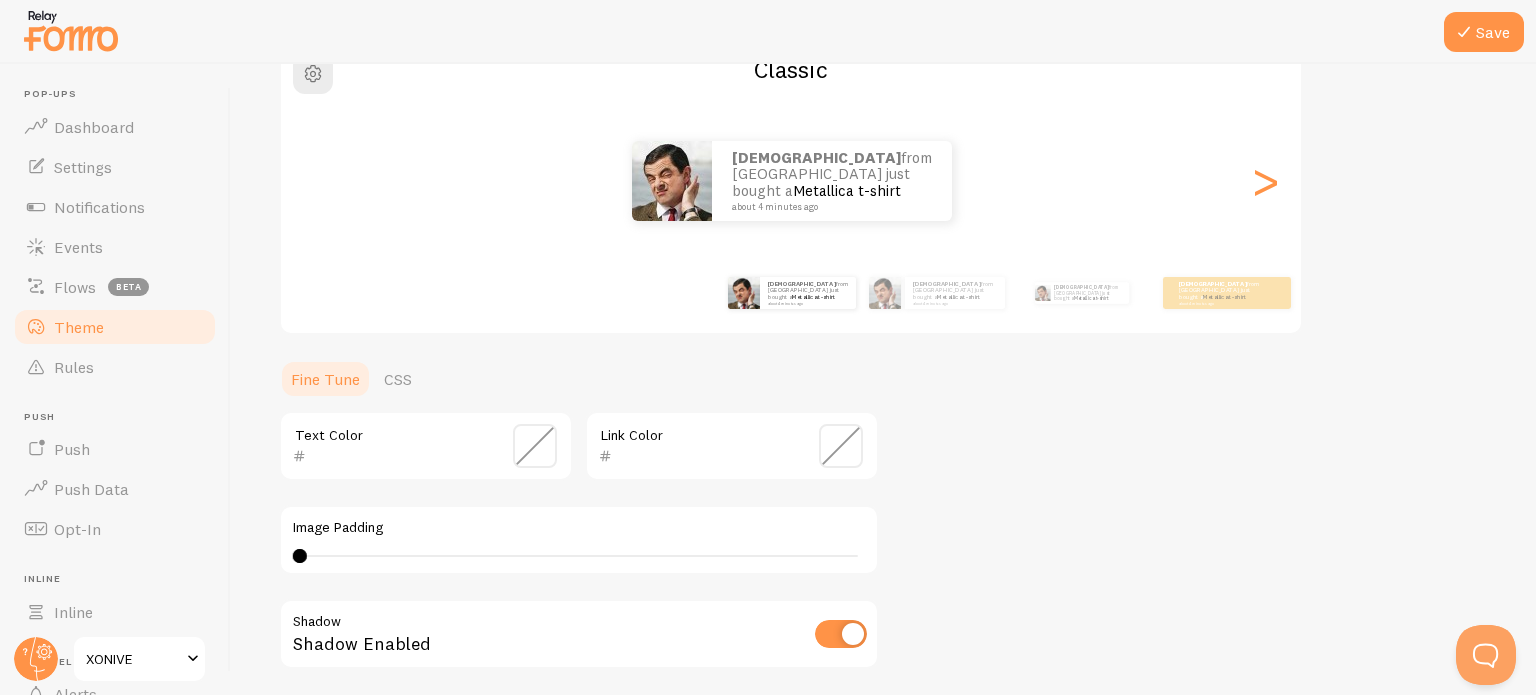 scroll, scrollTop: 191, scrollLeft: 0, axis: vertical 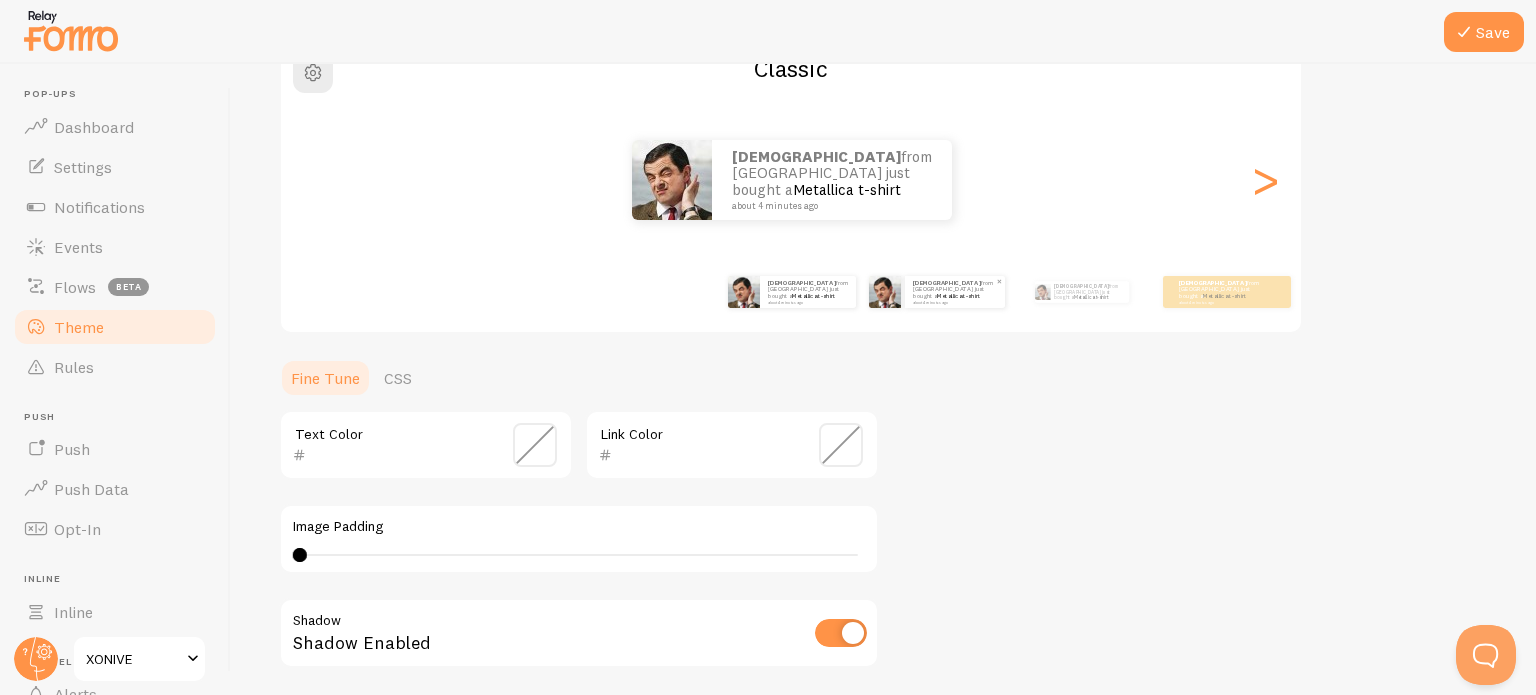 click on "muhammad  from Pakistan just bought a  Metallica t-shirt   about 4 minutes ago" at bounding box center [955, 292] 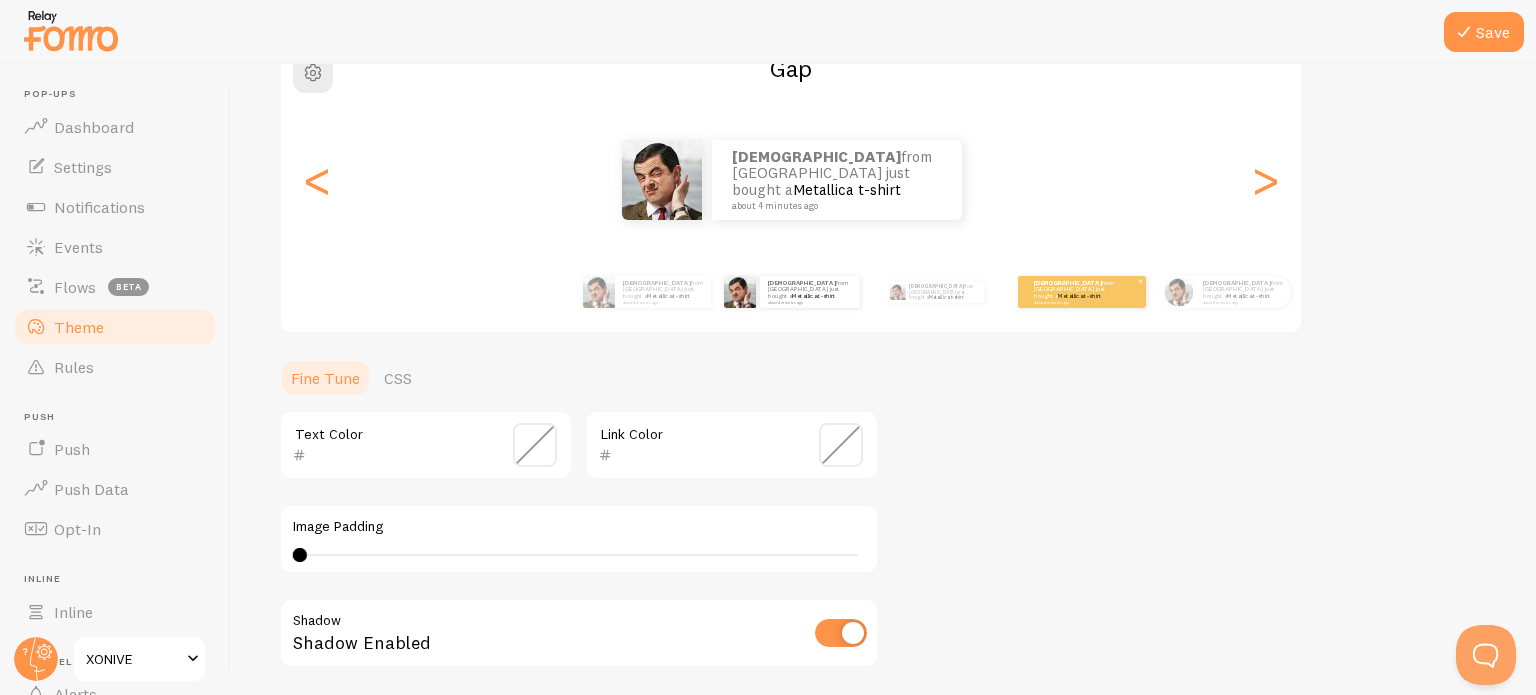 click on "about 4 minutes ago" at bounding box center [1073, 302] 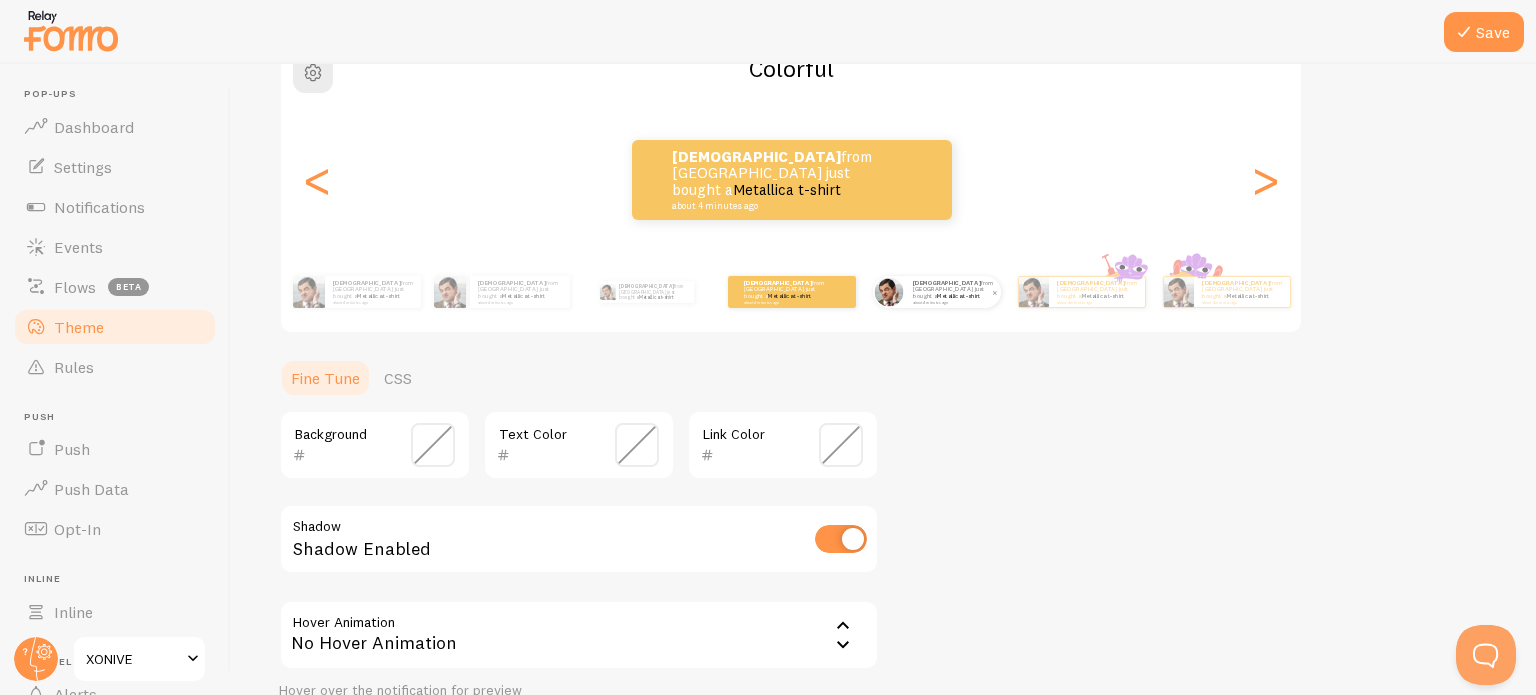 click on "about 4 minutes ago" at bounding box center (952, 302) 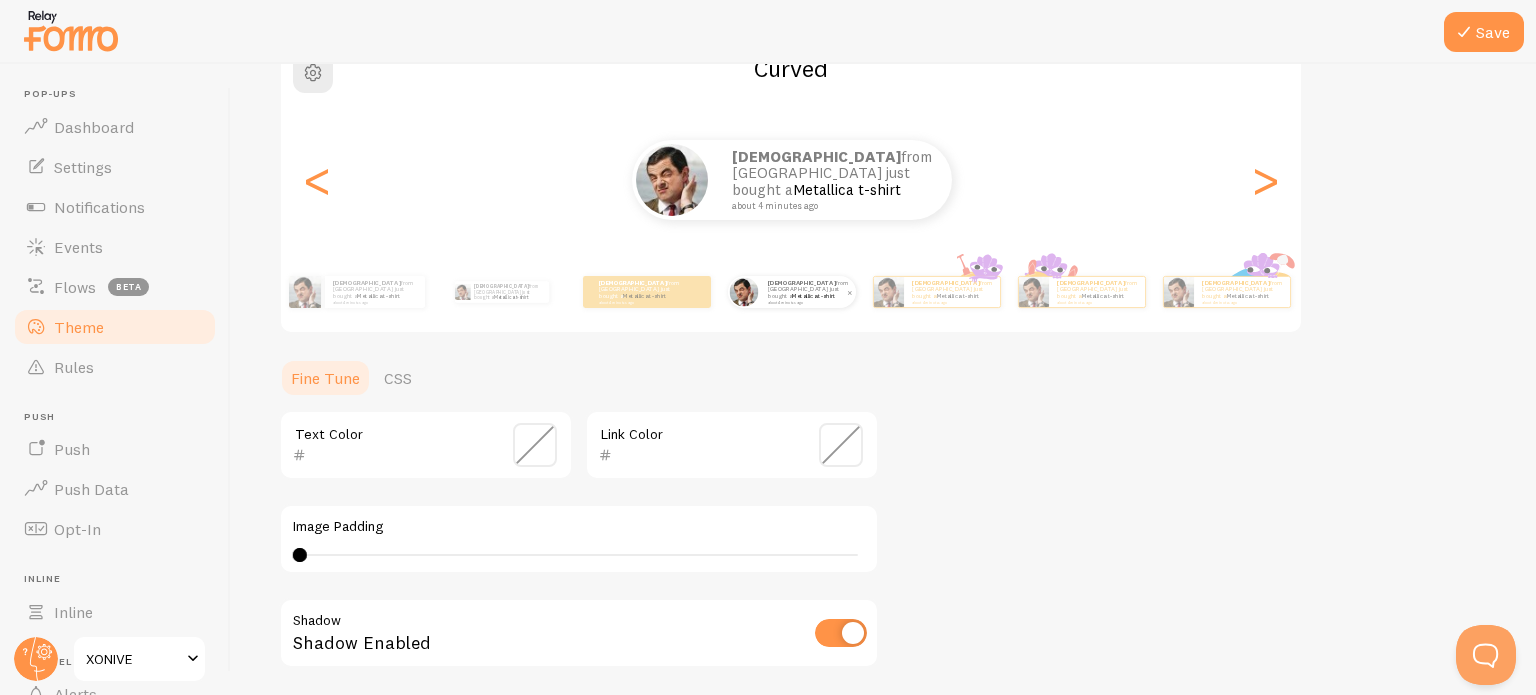 click on "about 4 minutes ago" at bounding box center [951, 302] 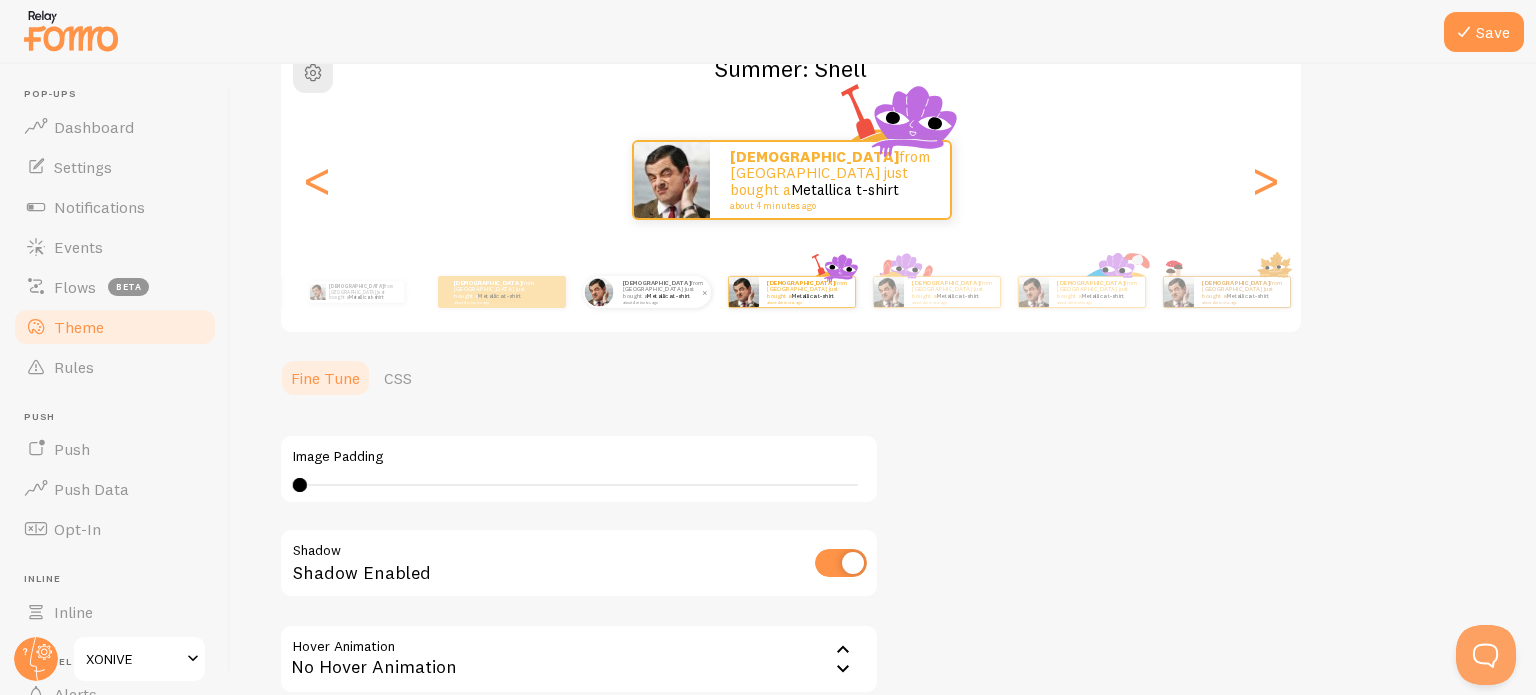click on "muhammad  from Pakistan just bought a  Metallica t-shirt   about 4 minutes ago" at bounding box center (663, 292) 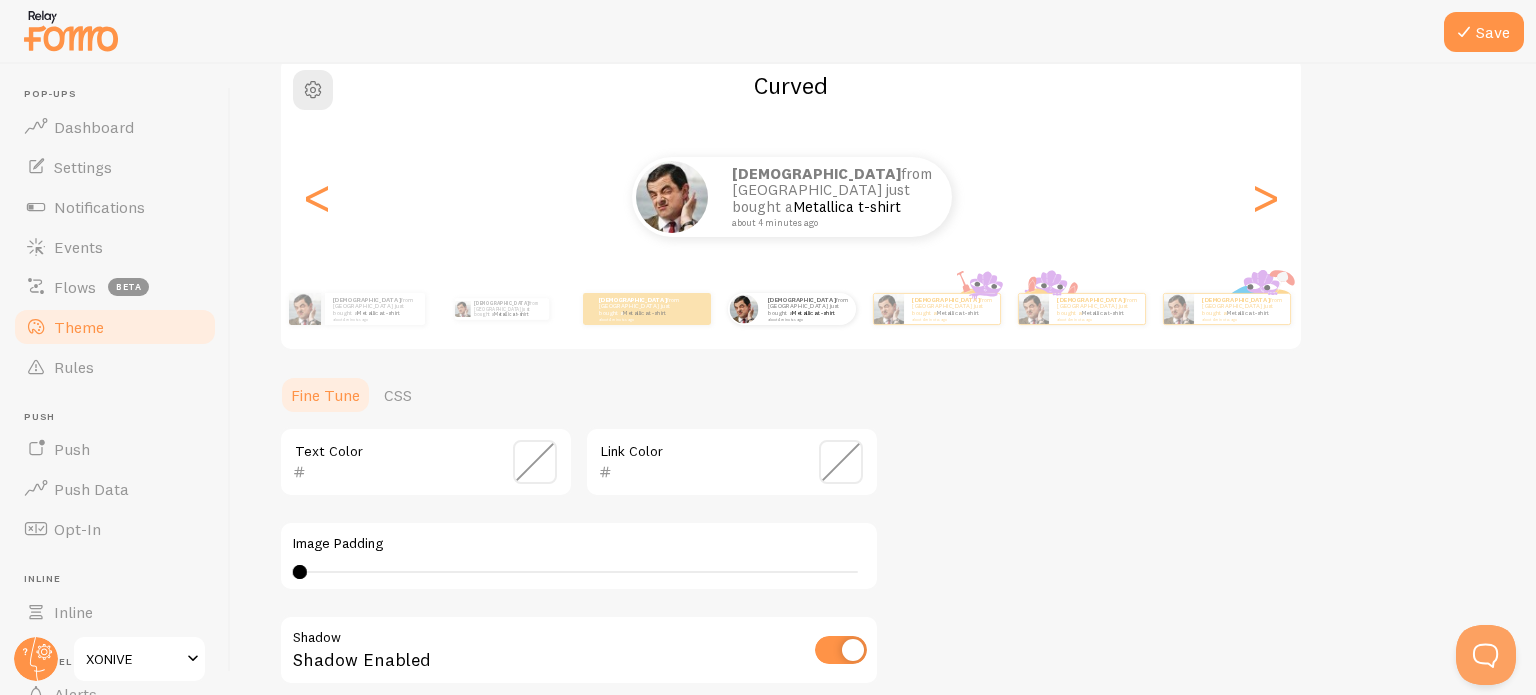 scroll, scrollTop: 172, scrollLeft: 0, axis: vertical 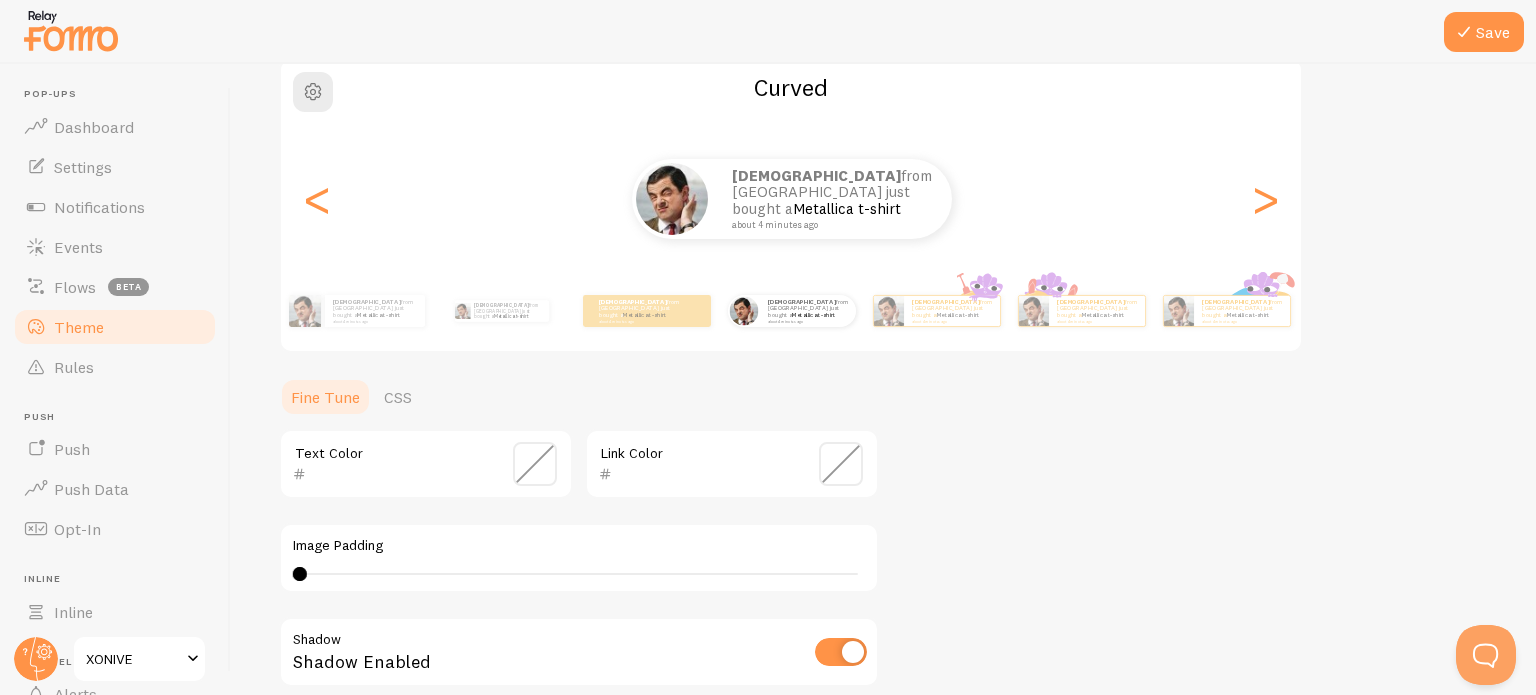 click on "4
4 - undefined" at bounding box center (579, 574) 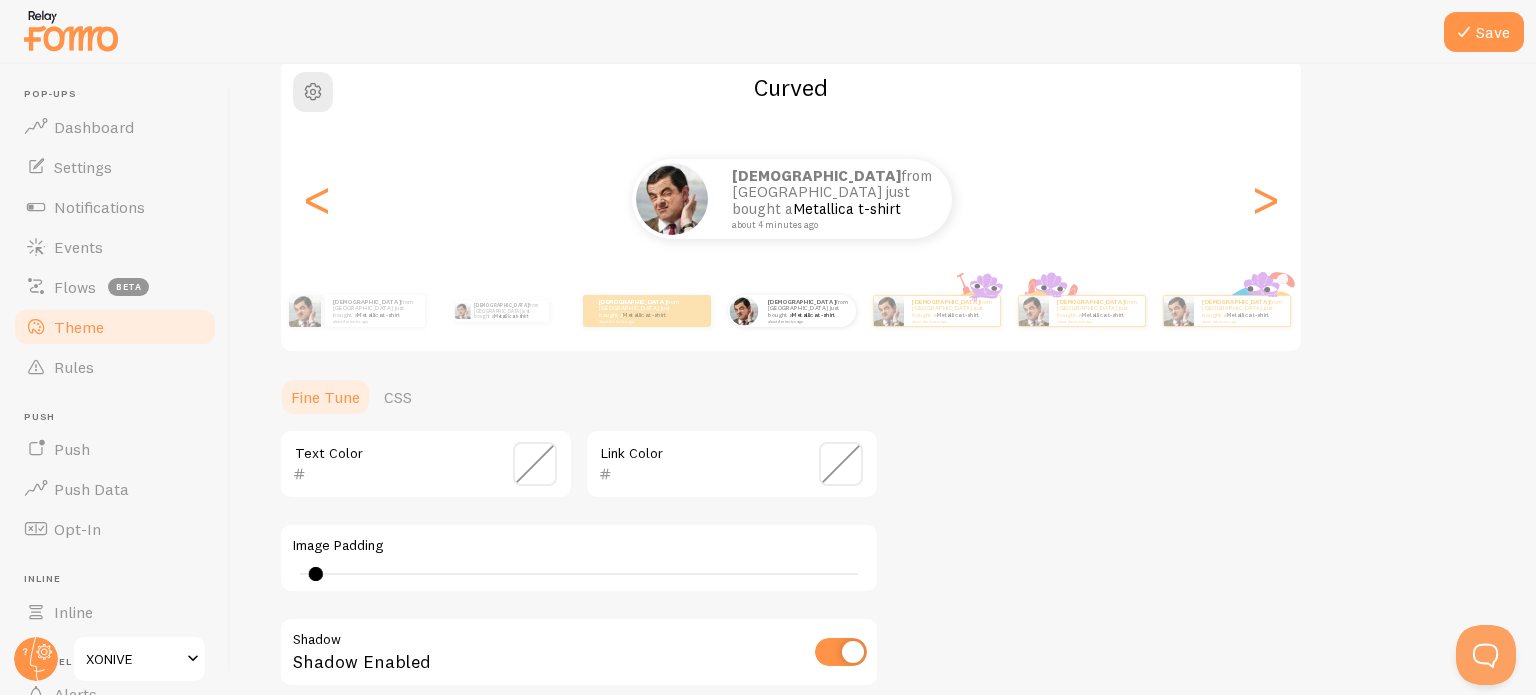 drag, startPoint x: 319, startPoint y: 573, endPoint x: 380, endPoint y: 576, distance: 61.073727 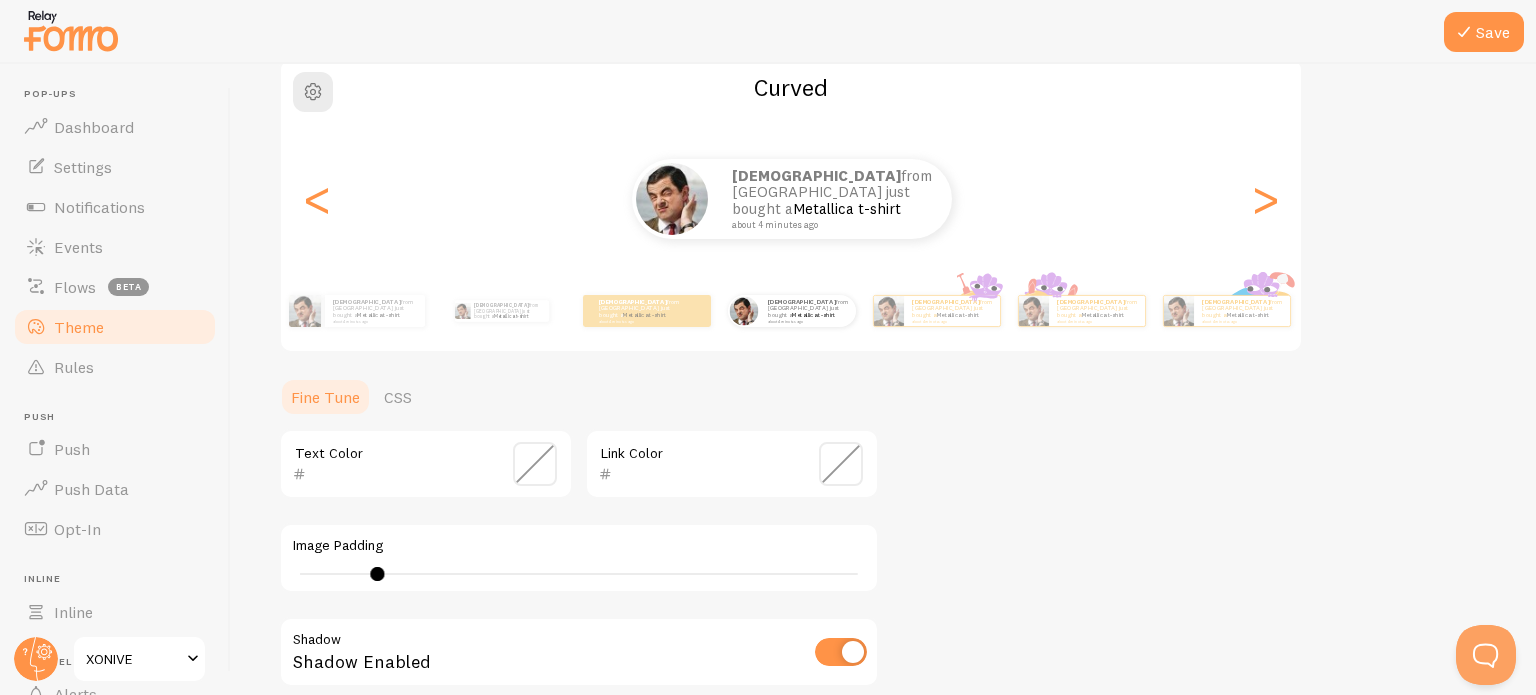 click on "9" at bounding box center [579, 574] 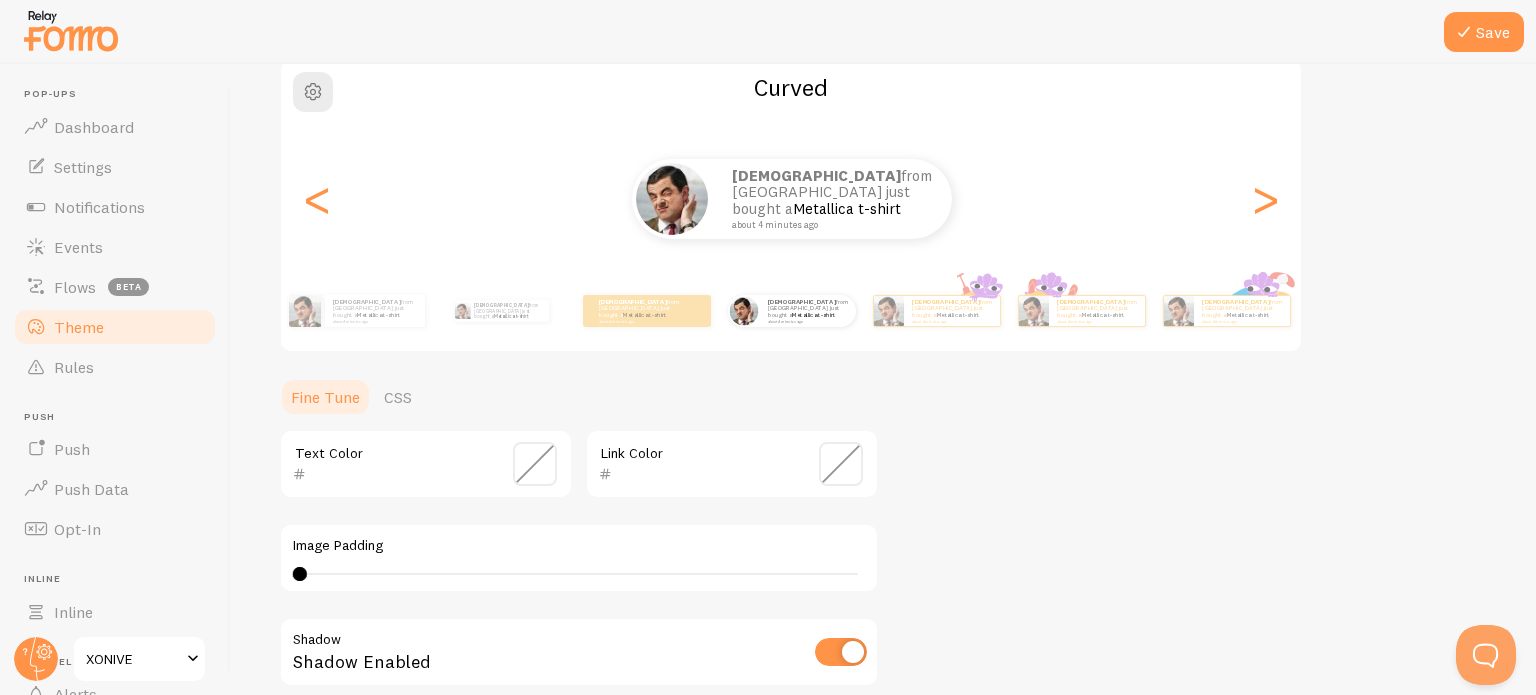 click on "4" at bounding box center (579, 574) 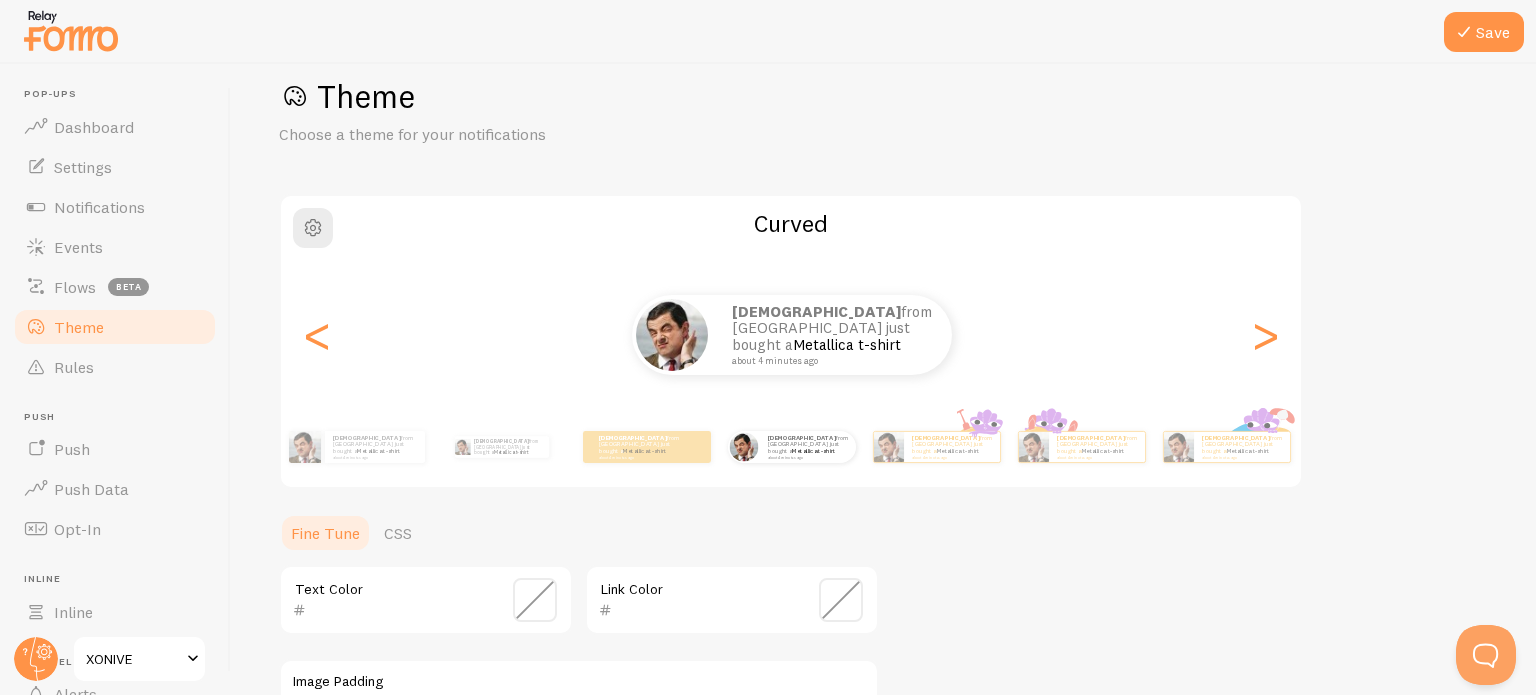 scroll, scrollTop: 0, scrollLeft: 0, axis: both 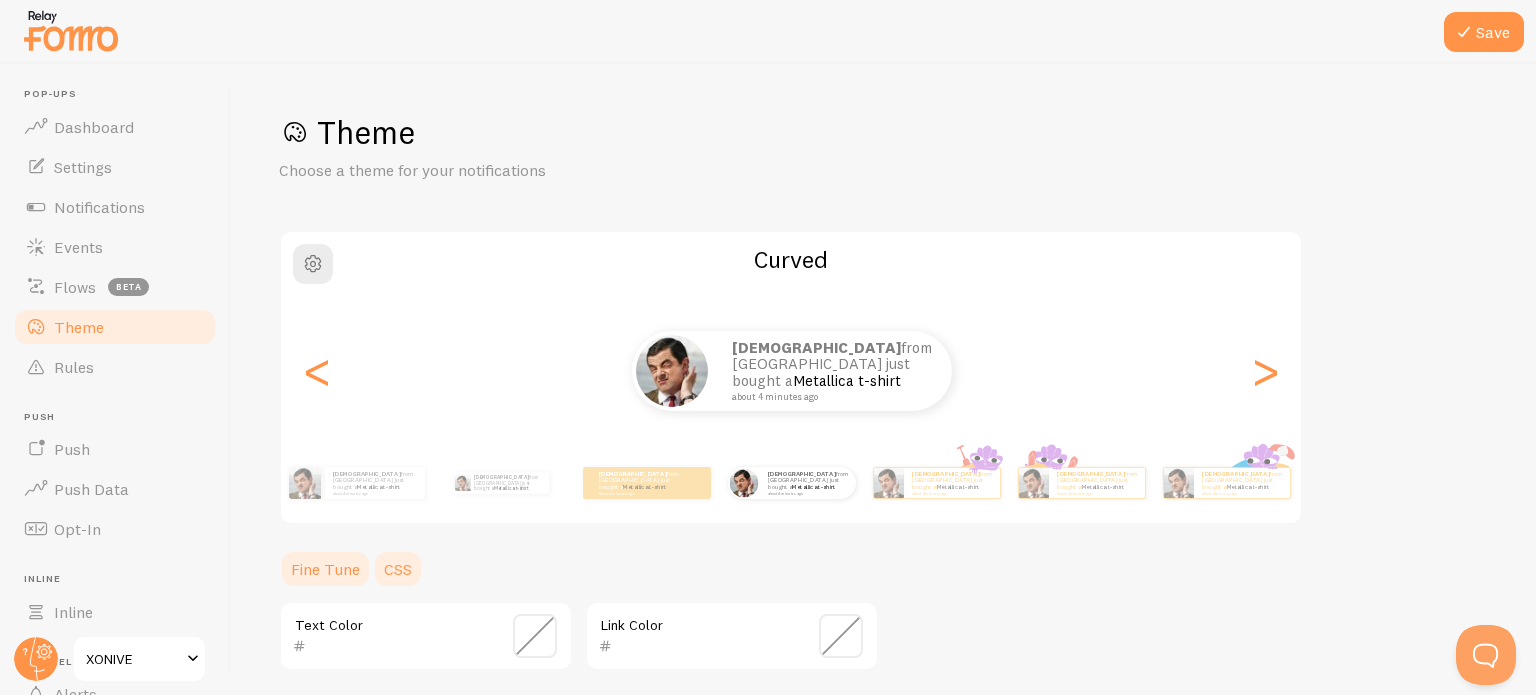 click on "CSS" at bounding box center (398, 569) 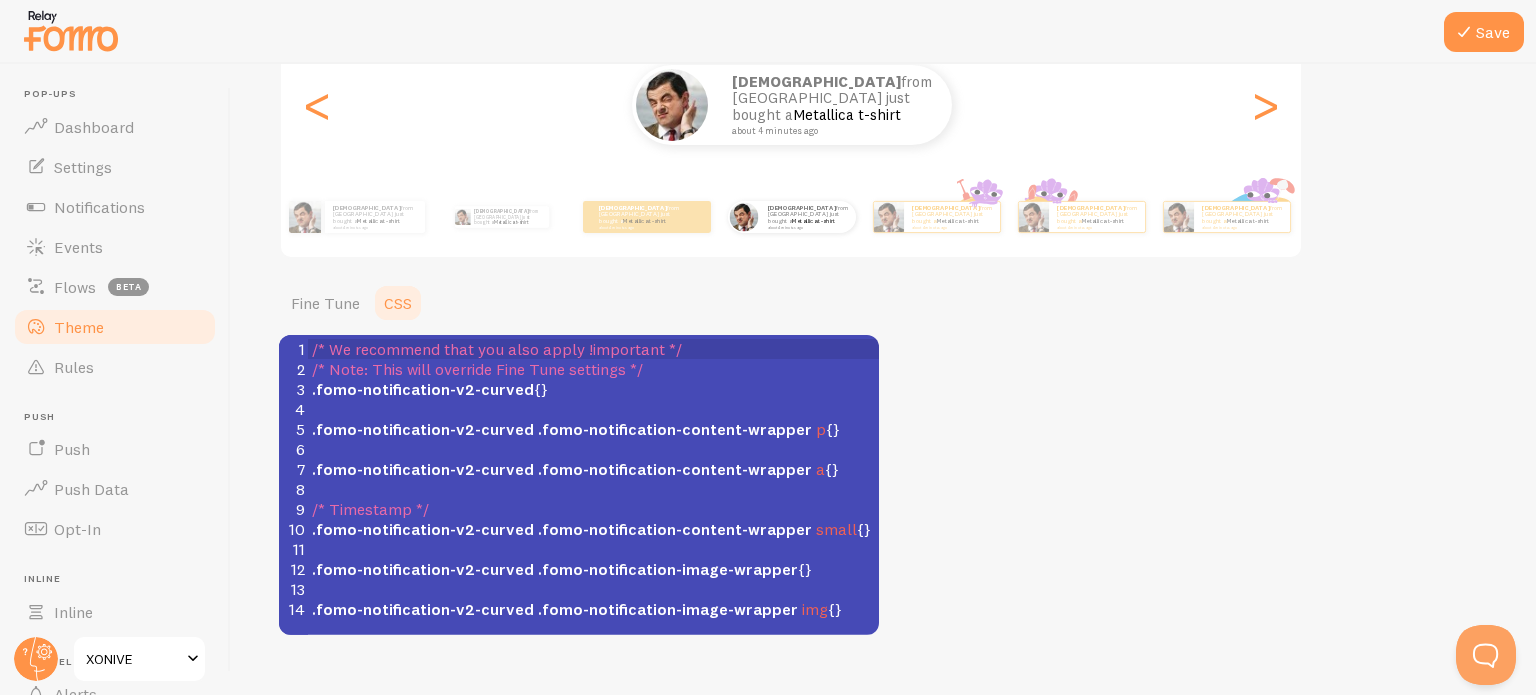 scroll, scrollTop: 279, scrollLeft: 0, axis: vertical 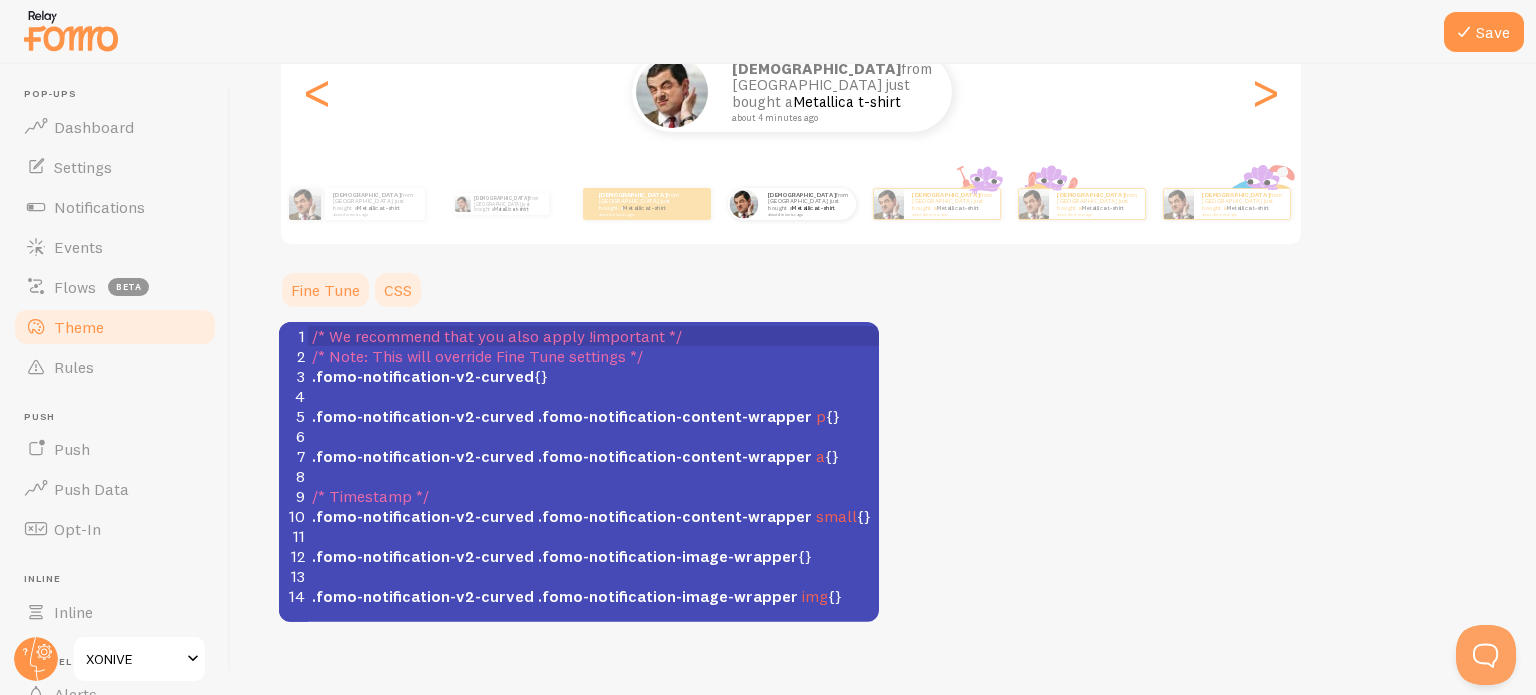 click on "Fine Tune" at bounding box center [325, 290] 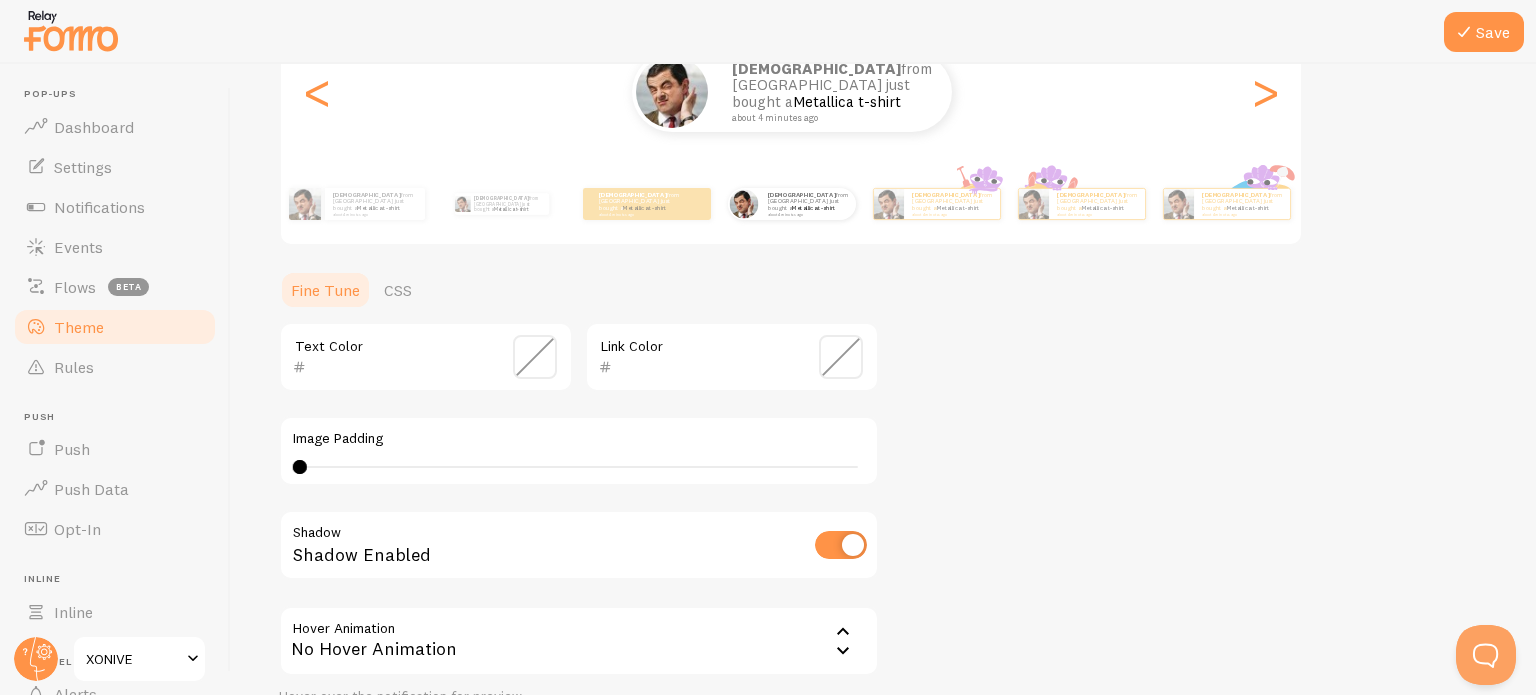 scroll, scrollTop: 460, scrollLeft: 0, axis: vertical 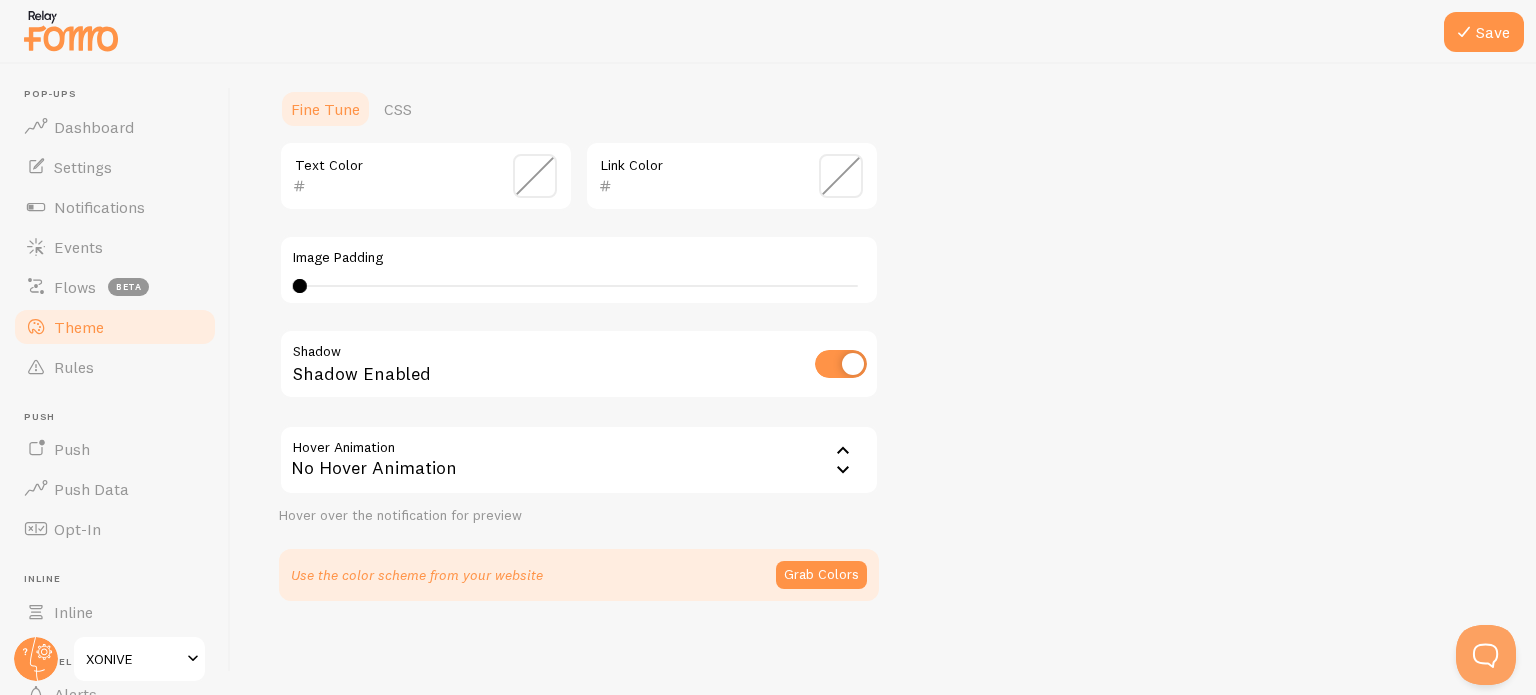 click on "No Hover Animation" at bounding box center [579, 460] 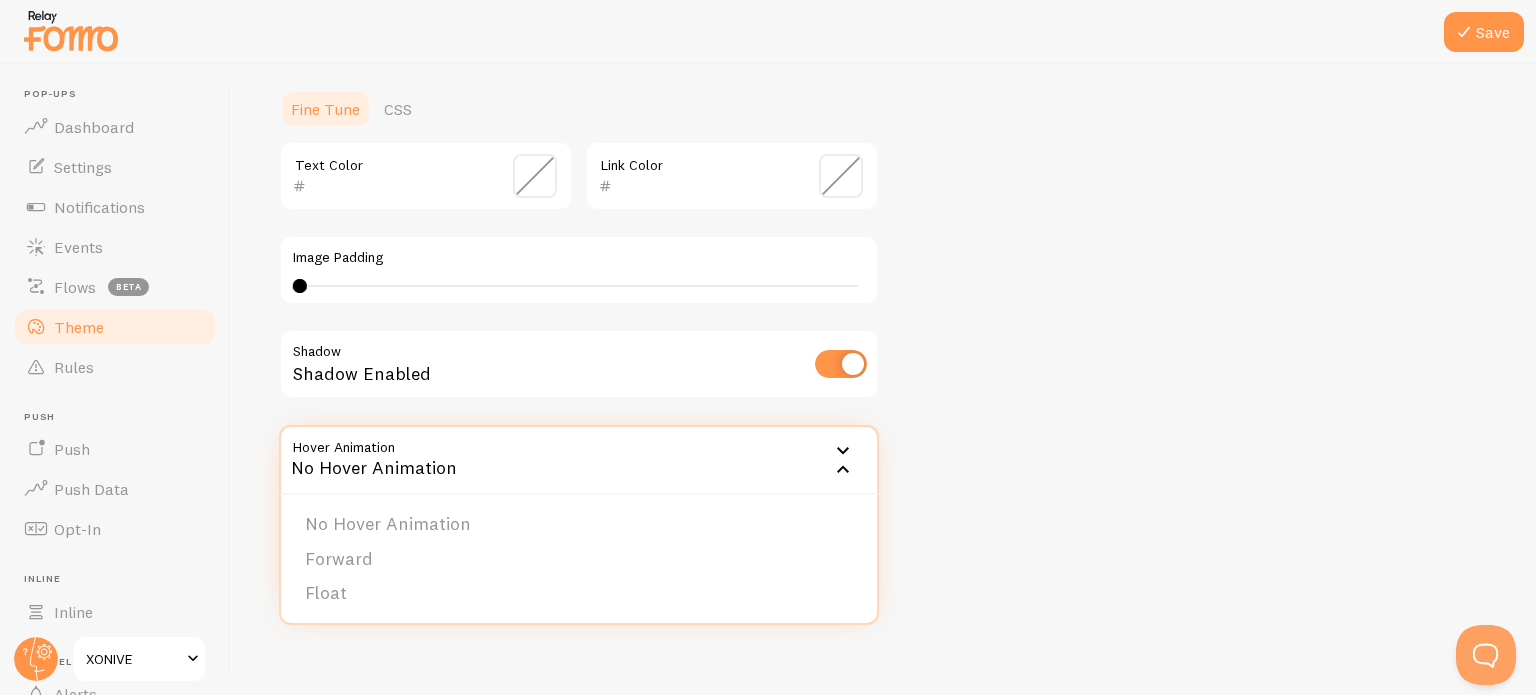 click on "No Hover Animation" at bounding box center (579, 460) 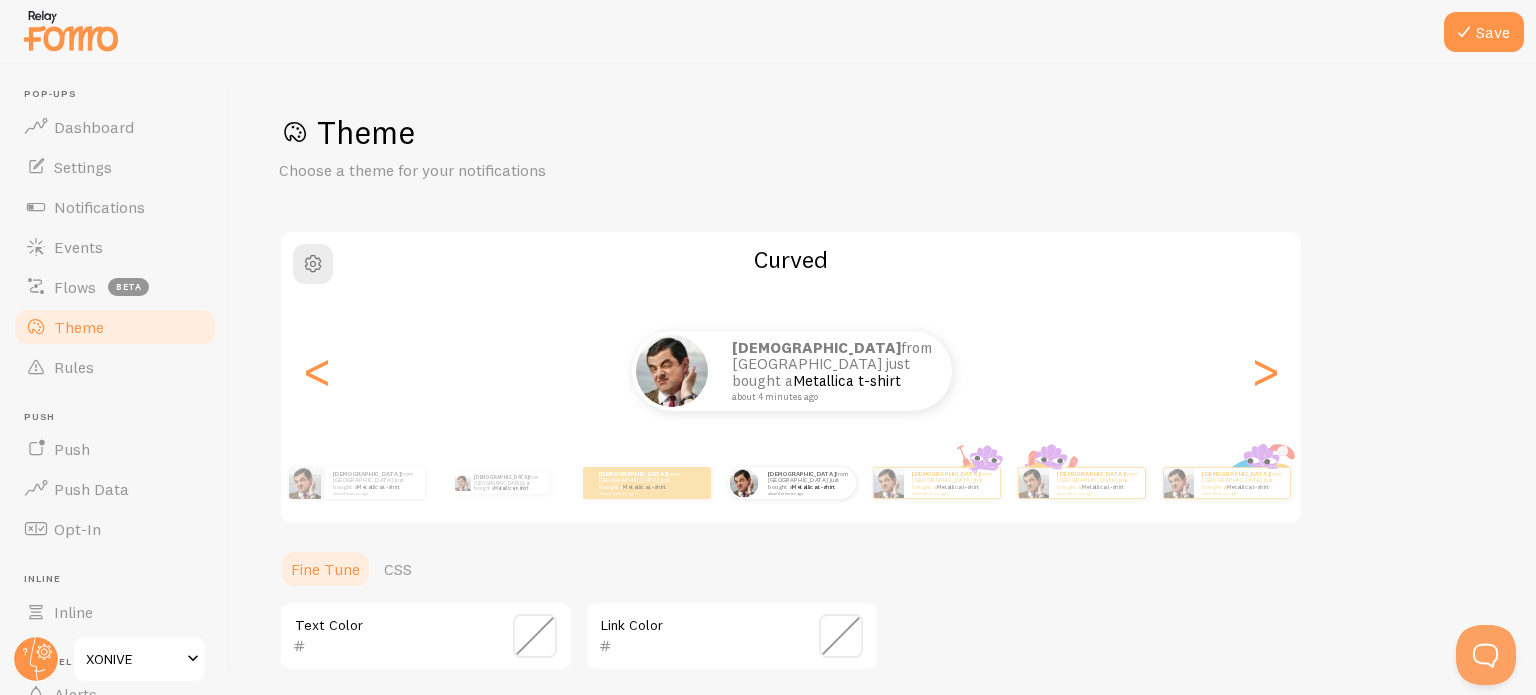 scroll, scrollTop: 42, scrollLeft: 0, axis: vertical 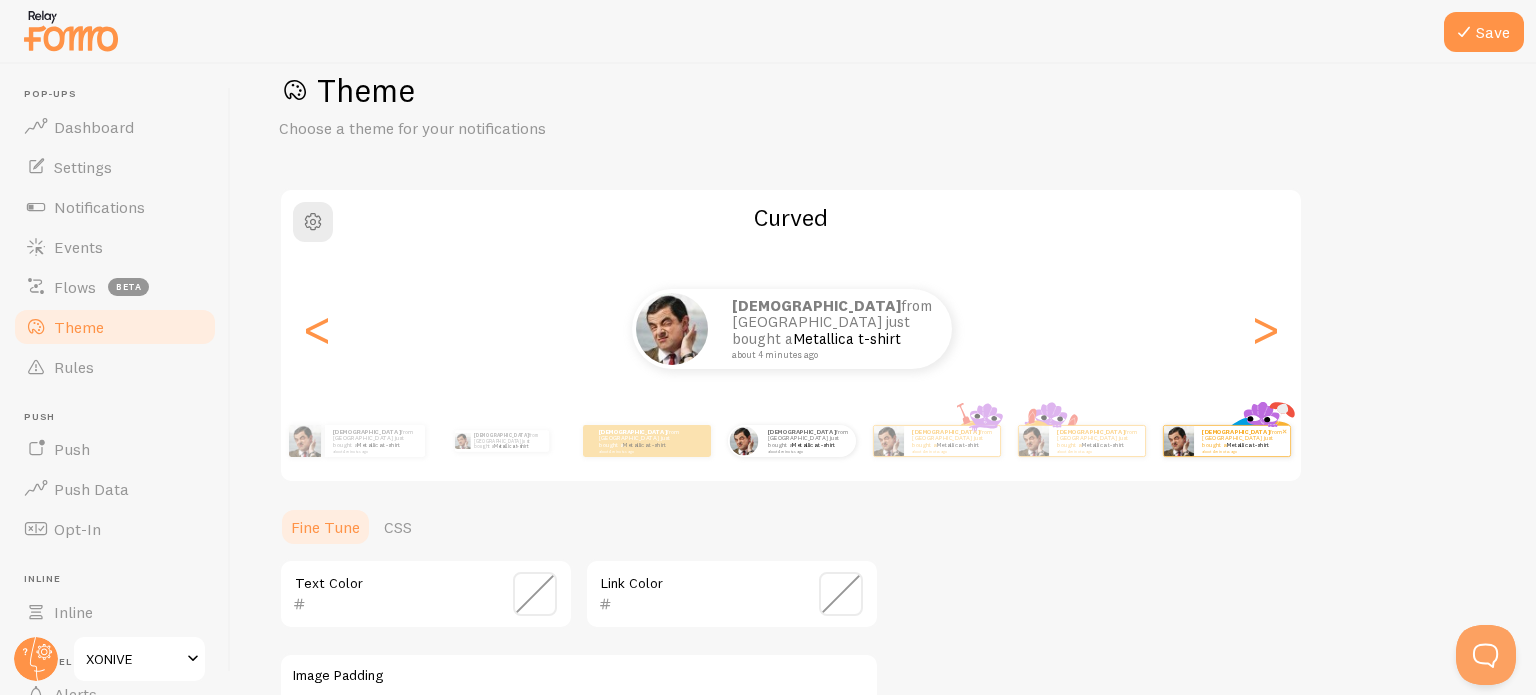 click on "muhammad  from Pakistan just bought a  Metallica t-shirt   about 4 minutes ago" at bounding box center [1242, 441] 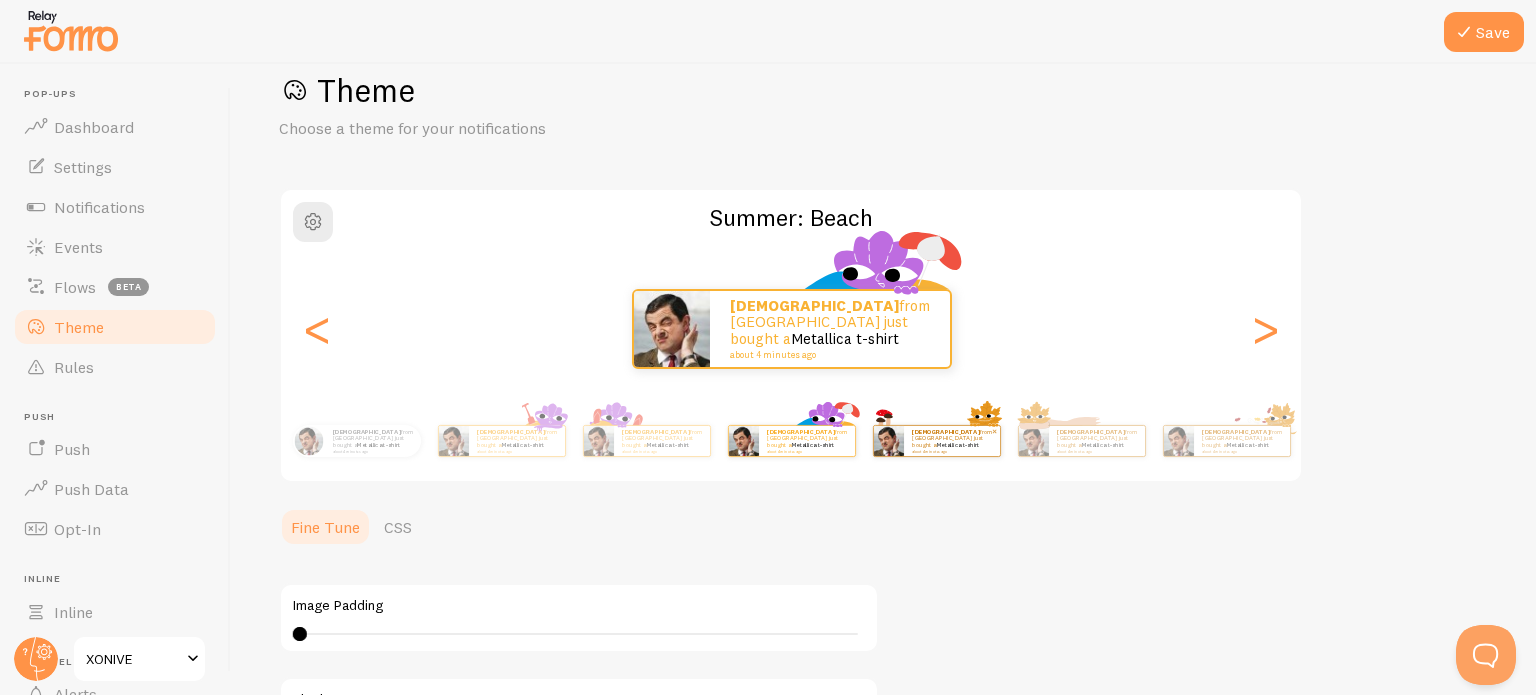 click on "about 4 minutes ago" at bounding box center (951, 451) 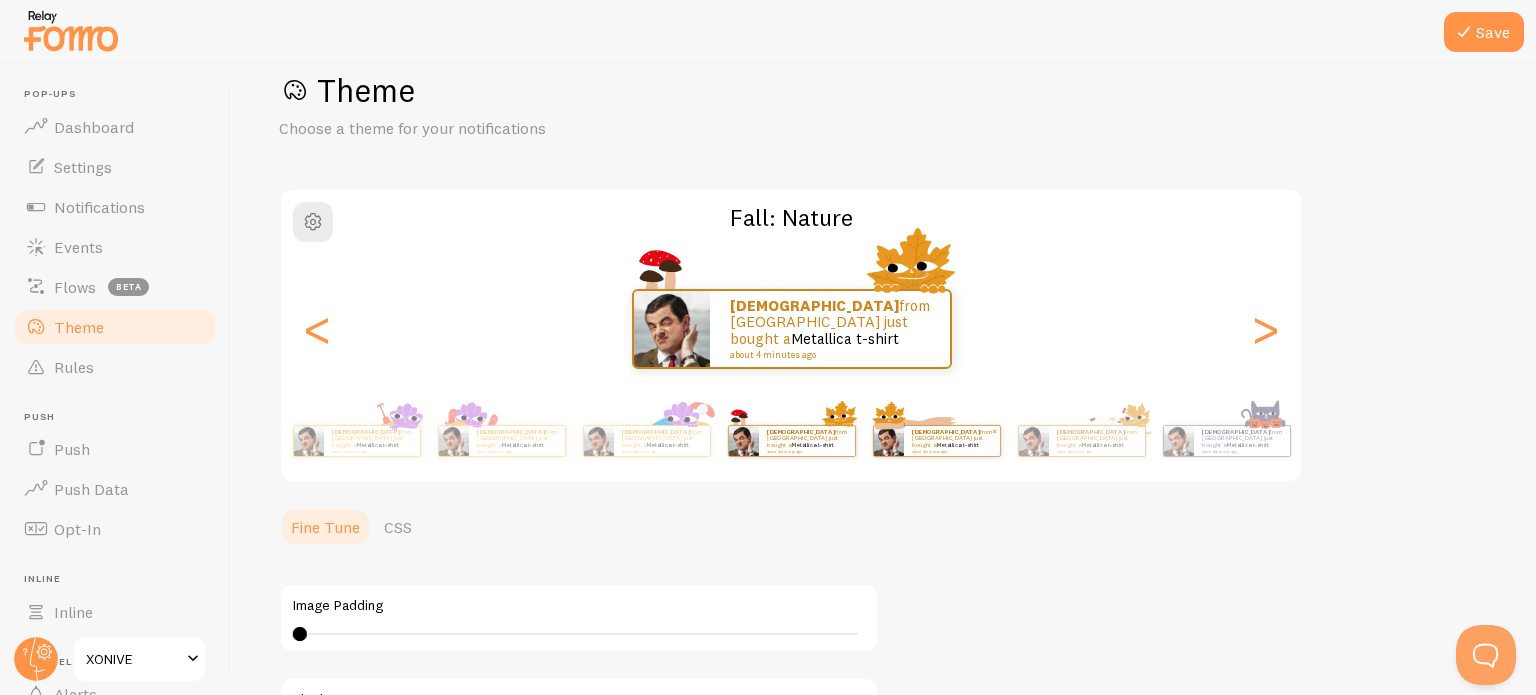 click on "Metallica t-shirt" at bounding box center (957, 445) 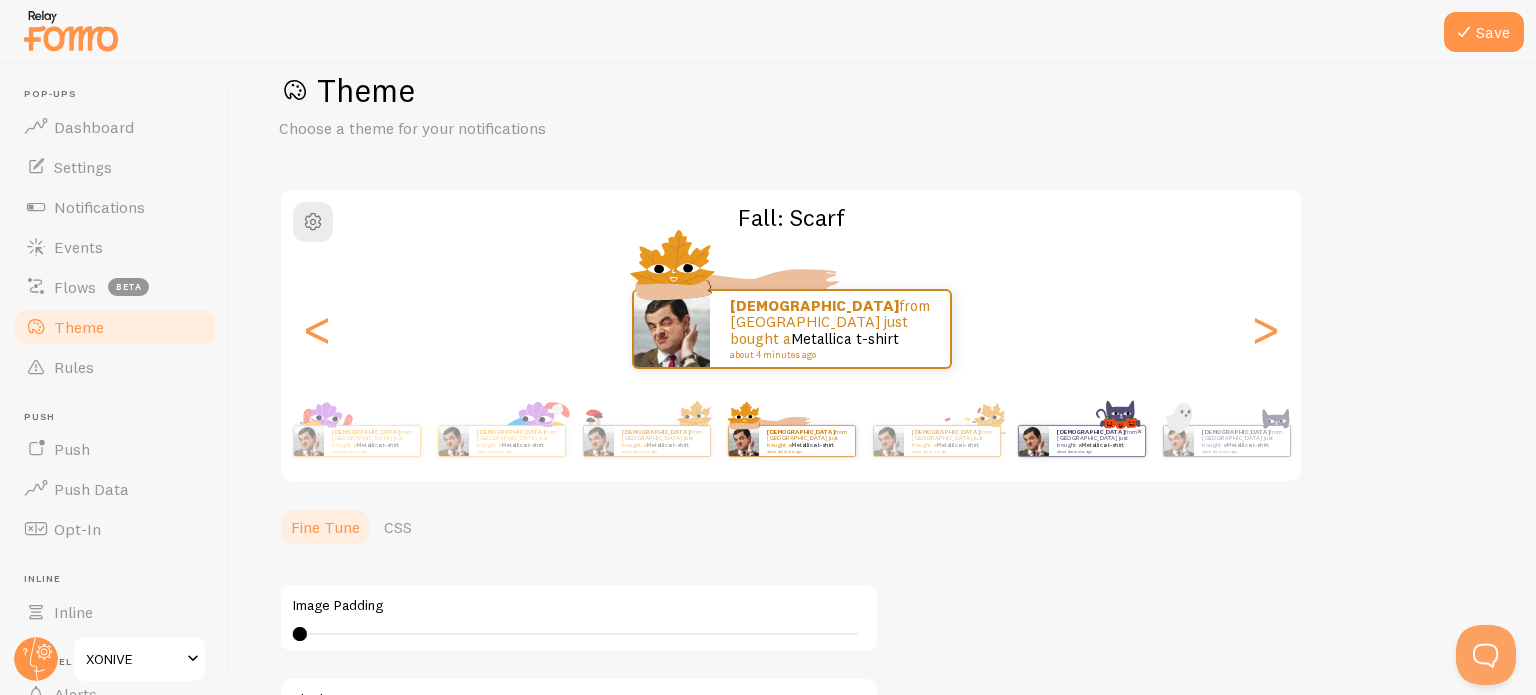 click on "muhammad  from Pakistan just bought a  Metallica t-shirt   about 4 minutes ago" at bounding box center [1097, 440] 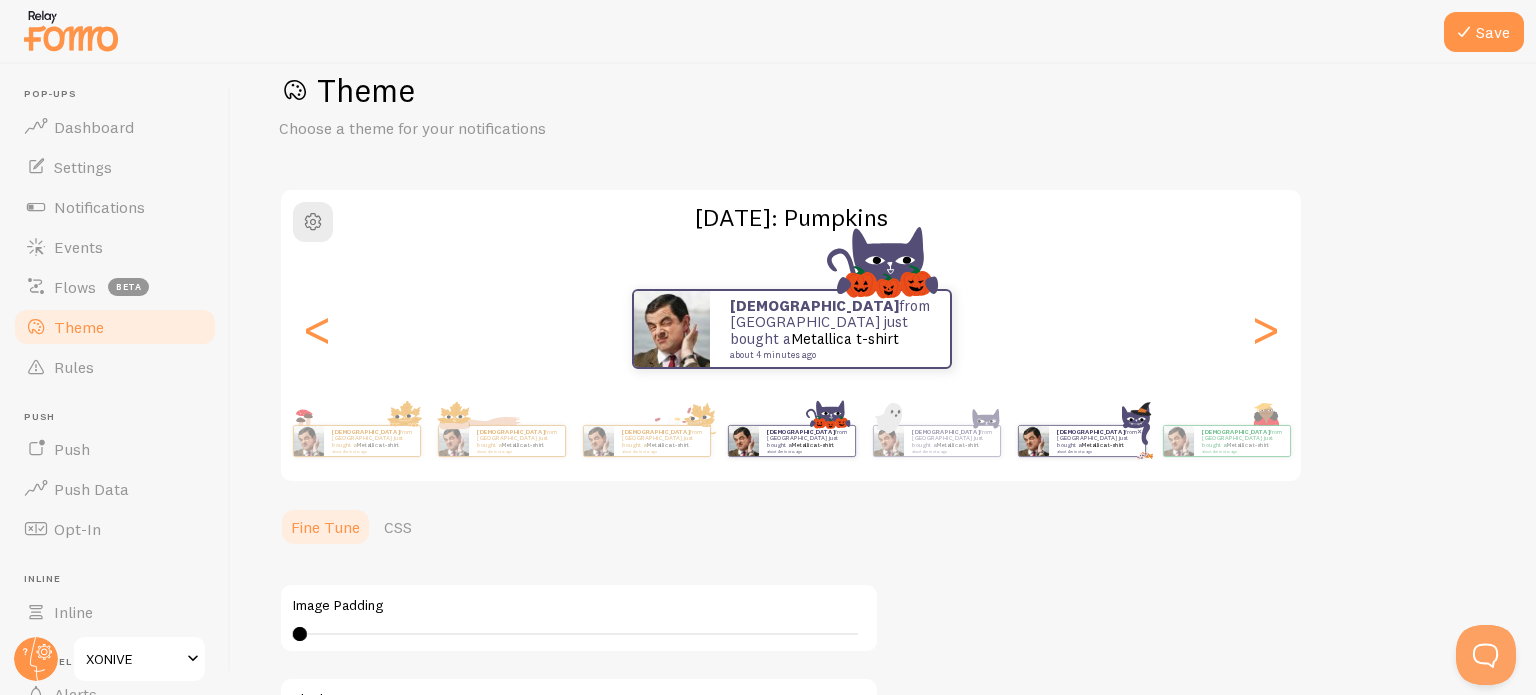 click on "muhammad  from Pakistan just bought a  Metallica t-shirt   about 4 minutes ago" at bounding box center (1097, 441) 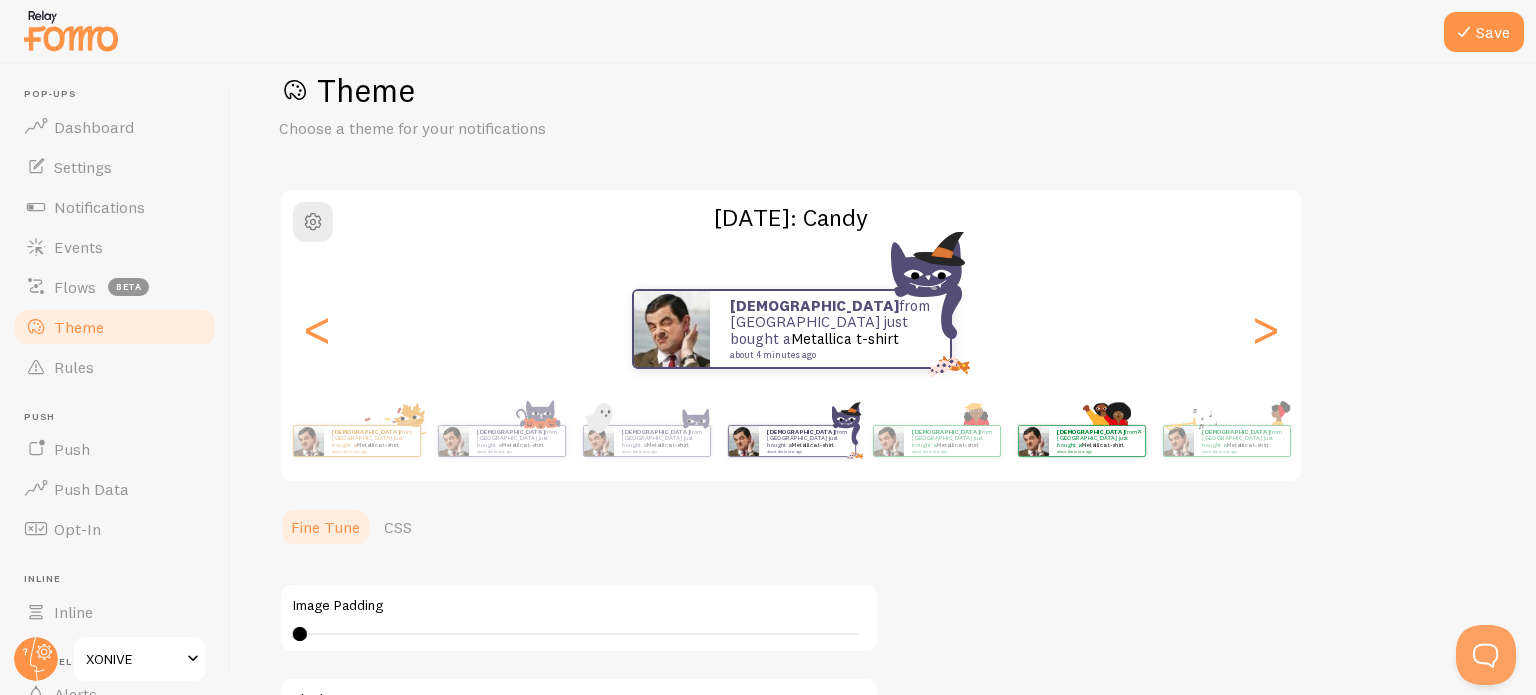 click on "muhammad  from Pakistan just bought a  Metallica t-shirt   about 4 minutes ago" at bounding box center (1097, 441) 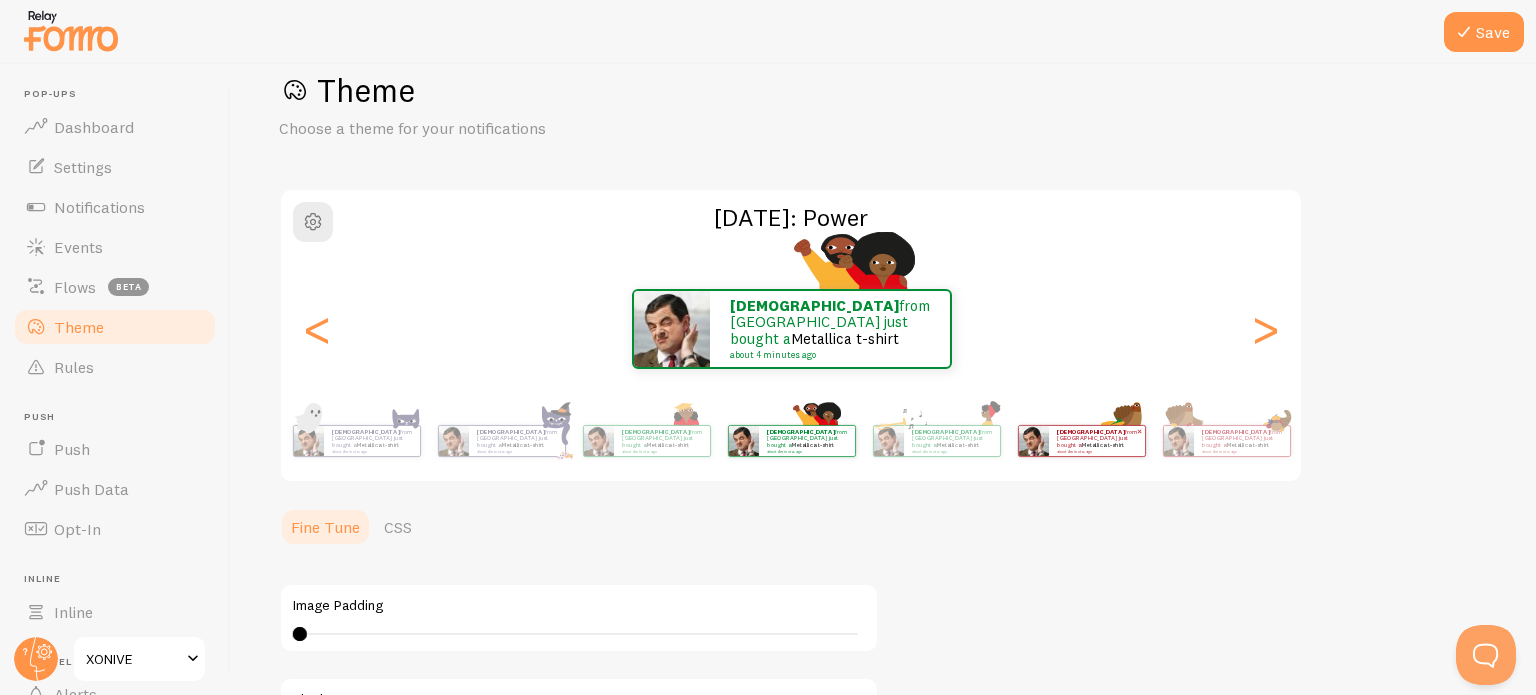 click on "Metallica t-shirt" at bounding box center (1102, 445) 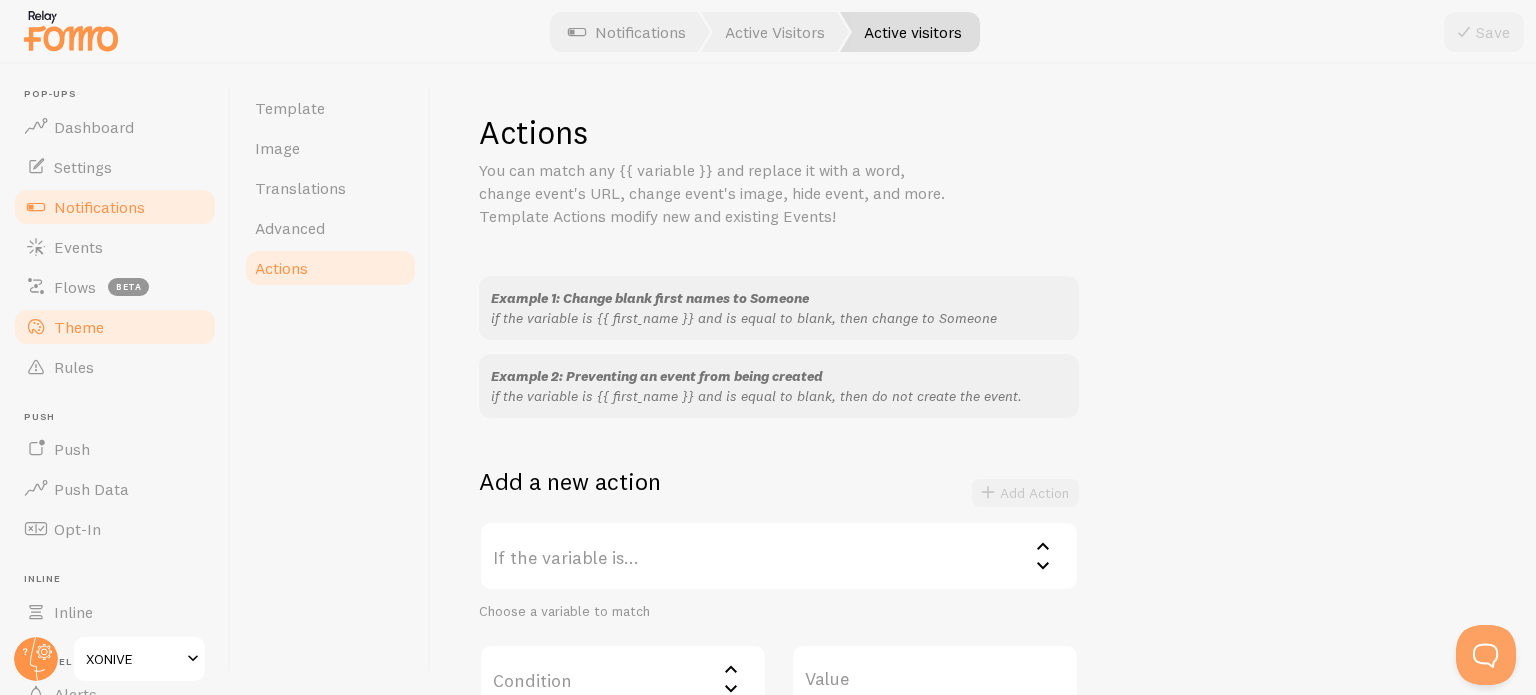 click on "Theme" at bounding box center [115, 327] 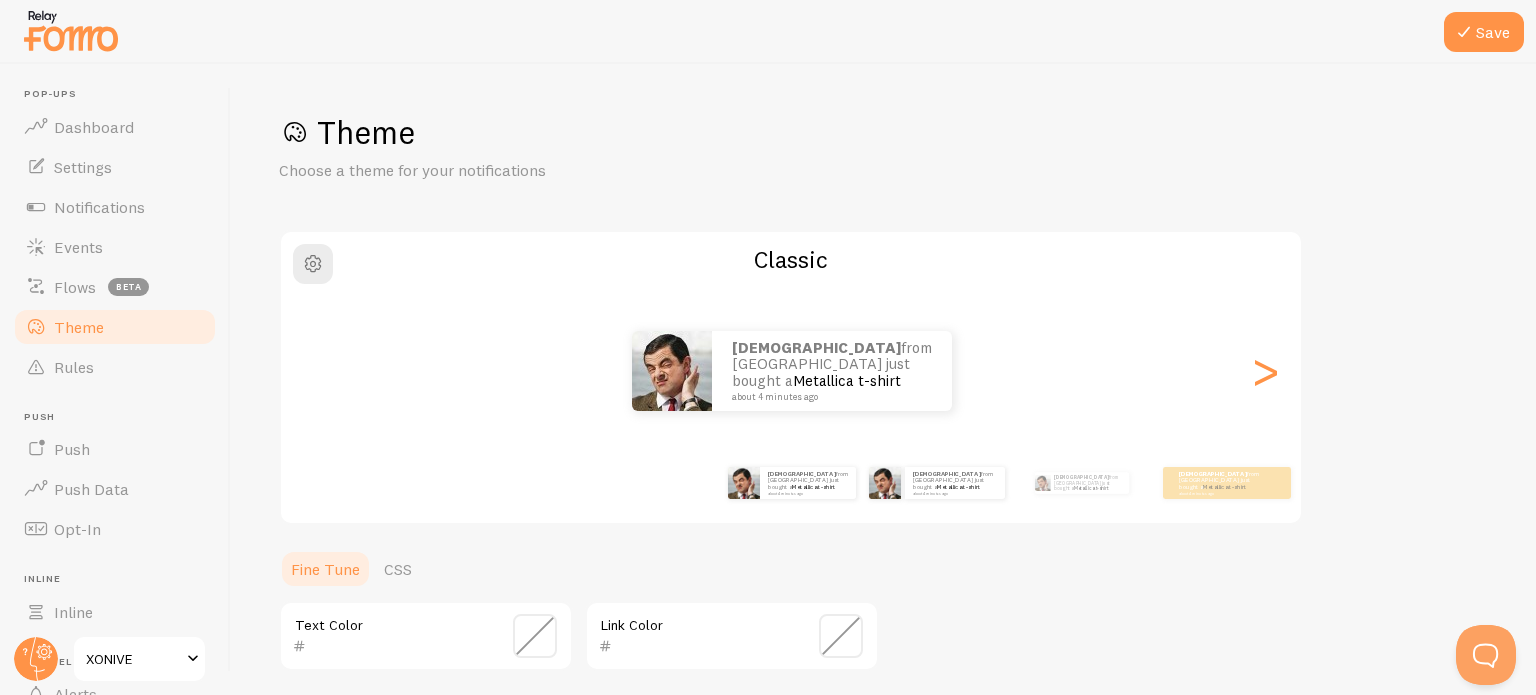 click on "muhammad  from Pakistan just bought a  Metallica t-shirt   about 4 minutes ago" at bounding box center [936, 483] 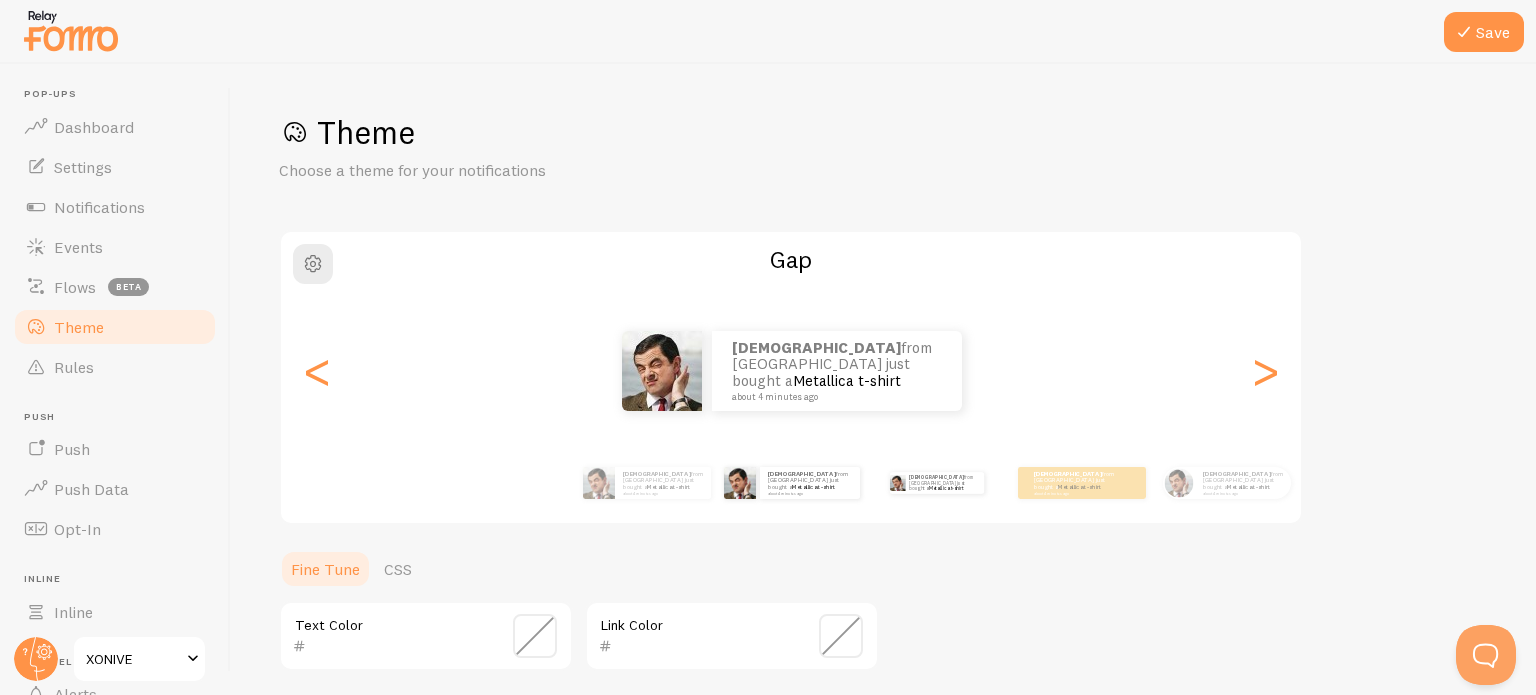 click on "muhammad  from Pakistan just bought a  Metallica t-shirt   about 4 minutes ago" at bounding box center [936, 483] 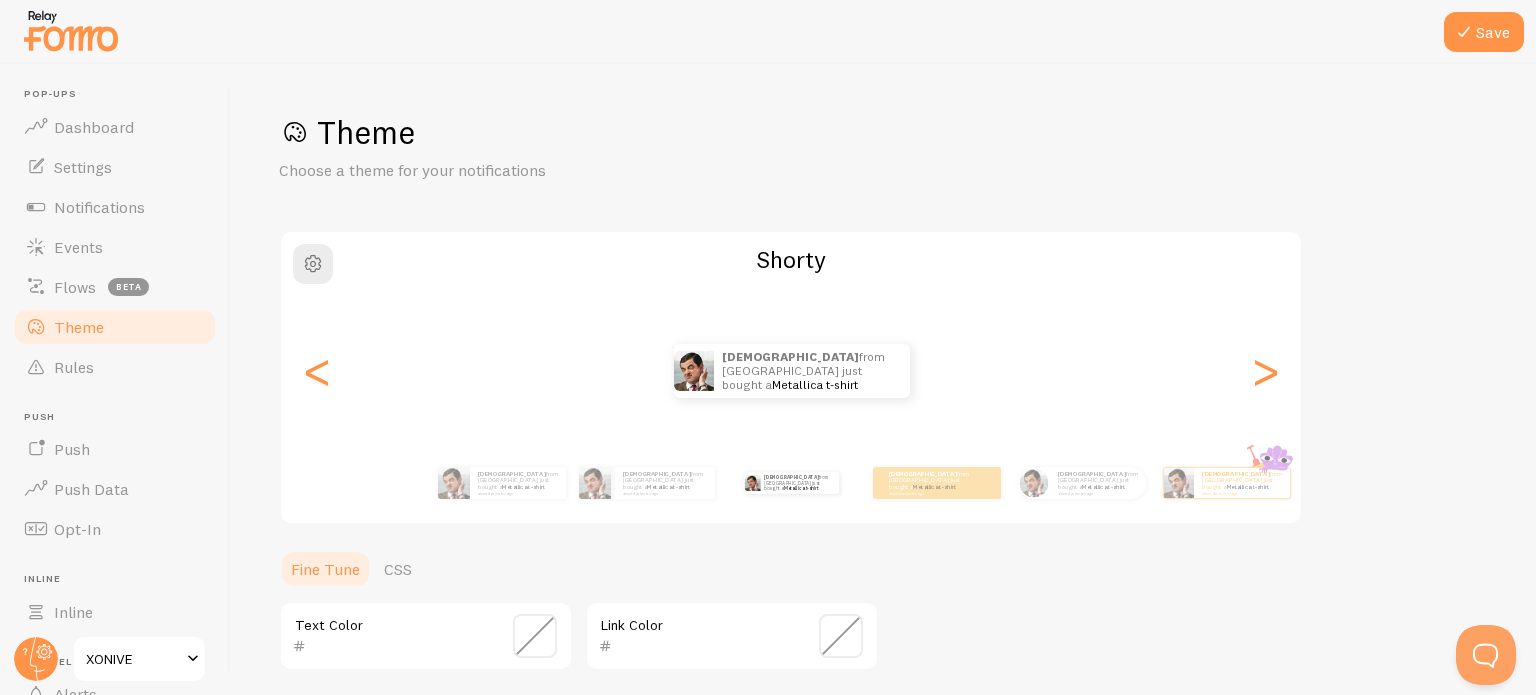 click on "muhammad  from Pakistan just bought a  Metallica t-shirt   about 4 minutes ago" at bounding box center [937, 483] 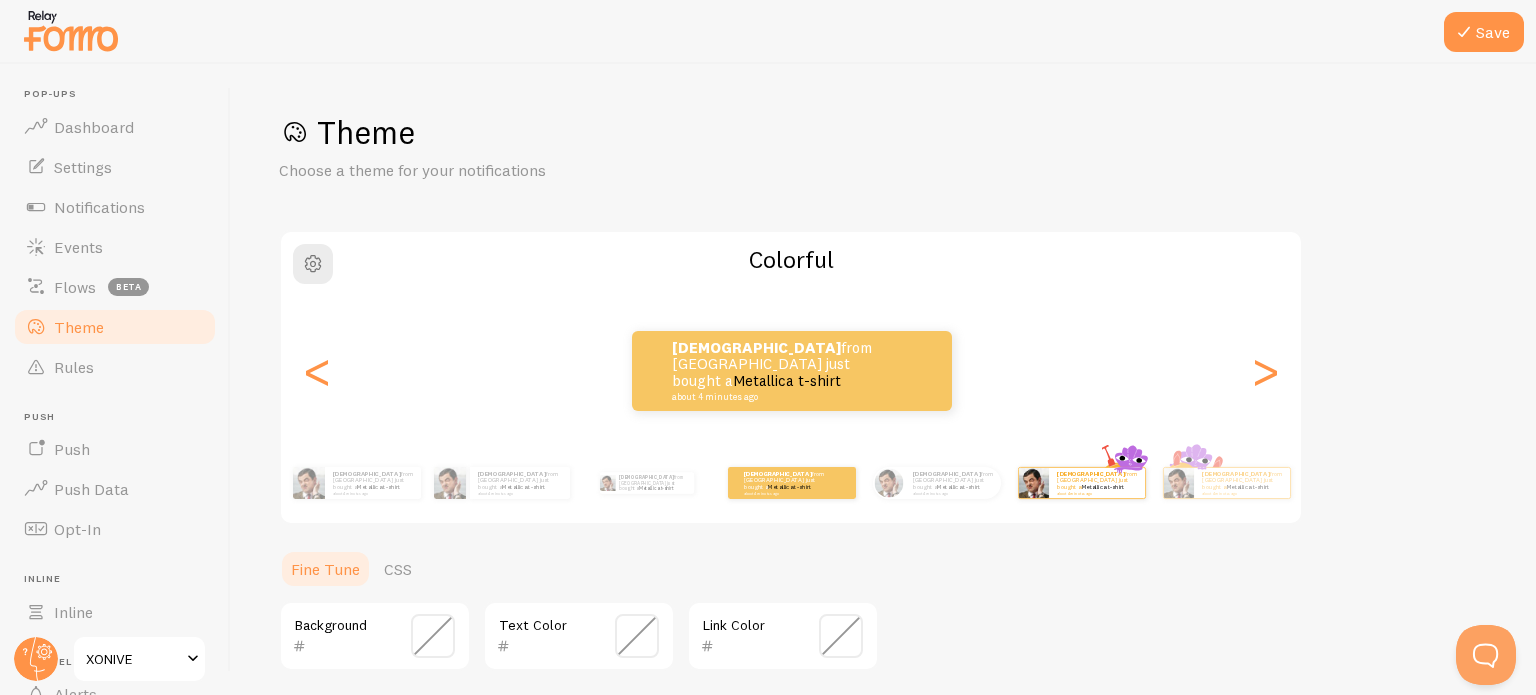 click on "muhammad  from Pakistan just bought a  Metallica t-shirt   about 4 minutes ago" at bounding box center (1081, 483) 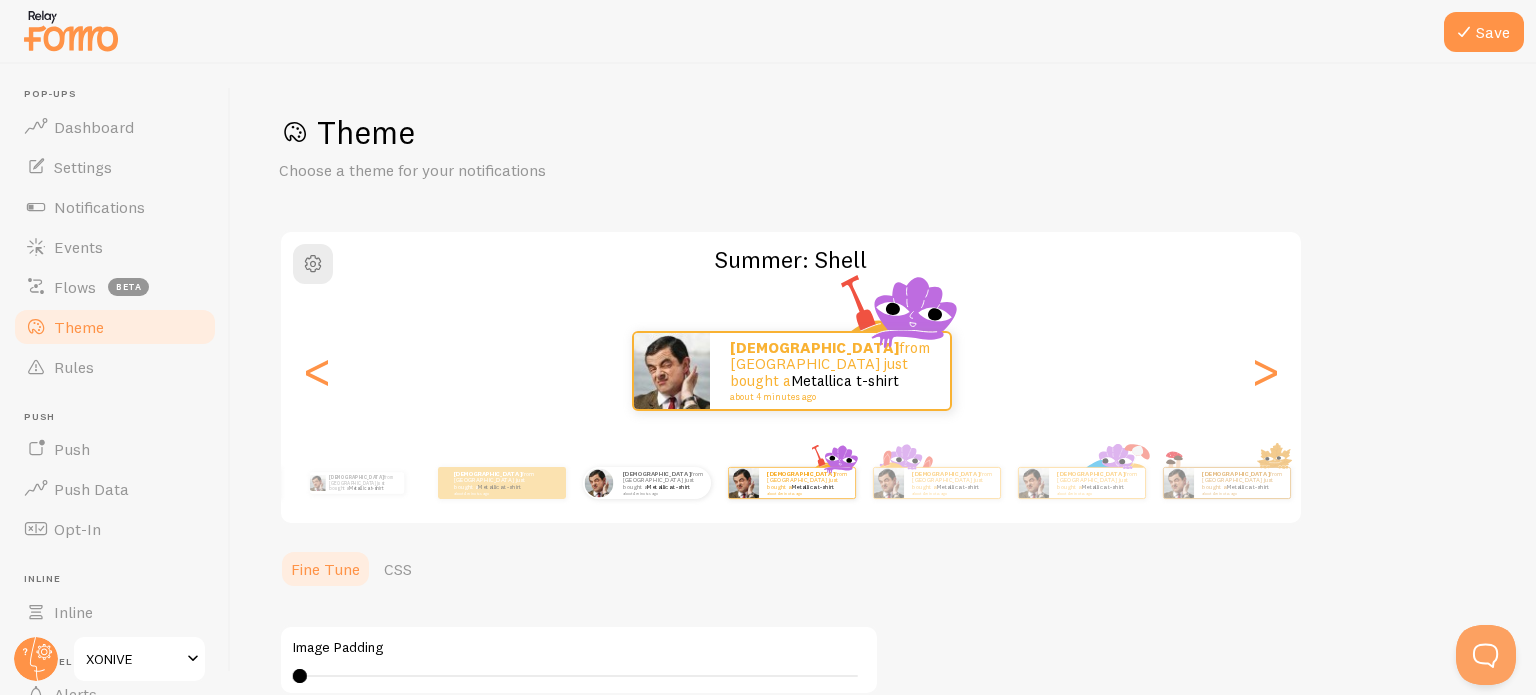 click on "muhammad  from Pakistan just bought a  Metallica t-shirt   about 4 minutes ago" at bounding box center [646, 483] 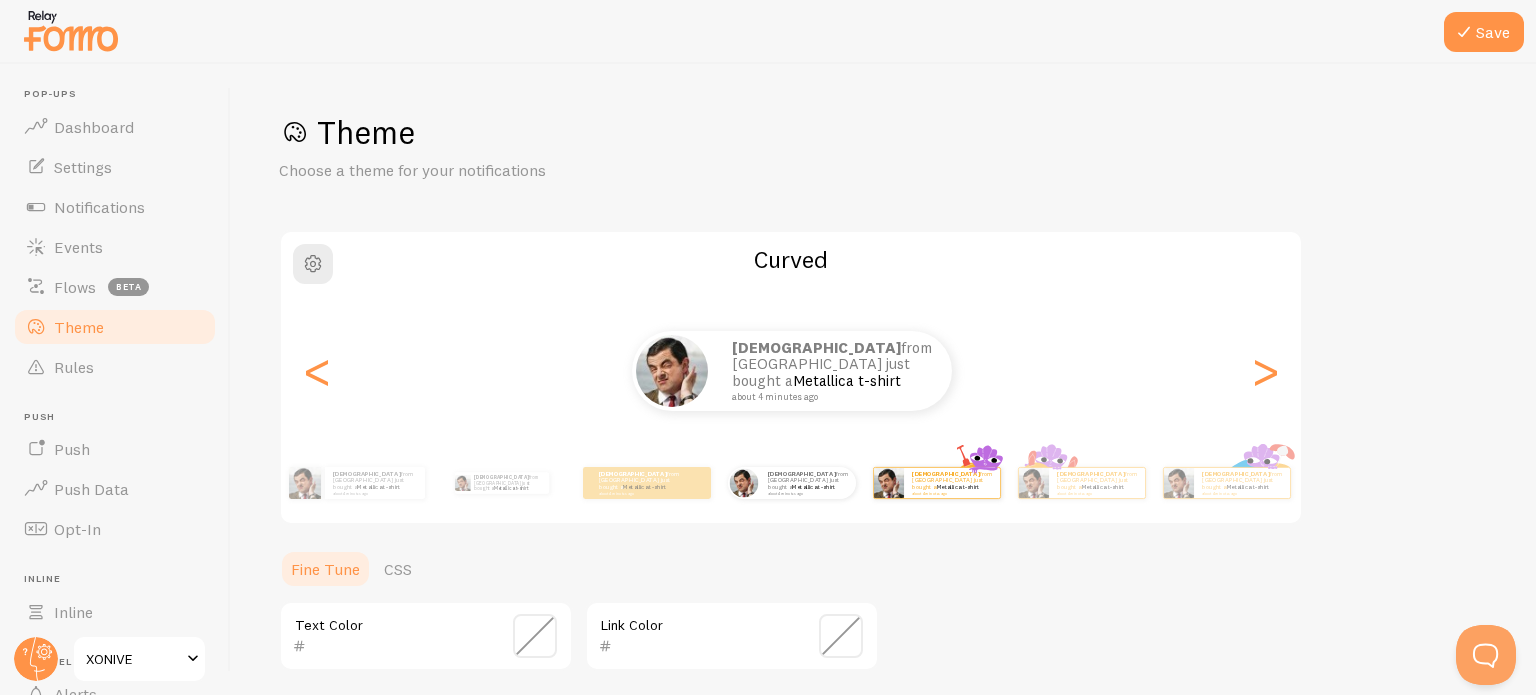 click on "muhammad  from Pakistan just bought a  Metallica t-shirt   about 4 minutes ago" at bounding box center [936, 483] 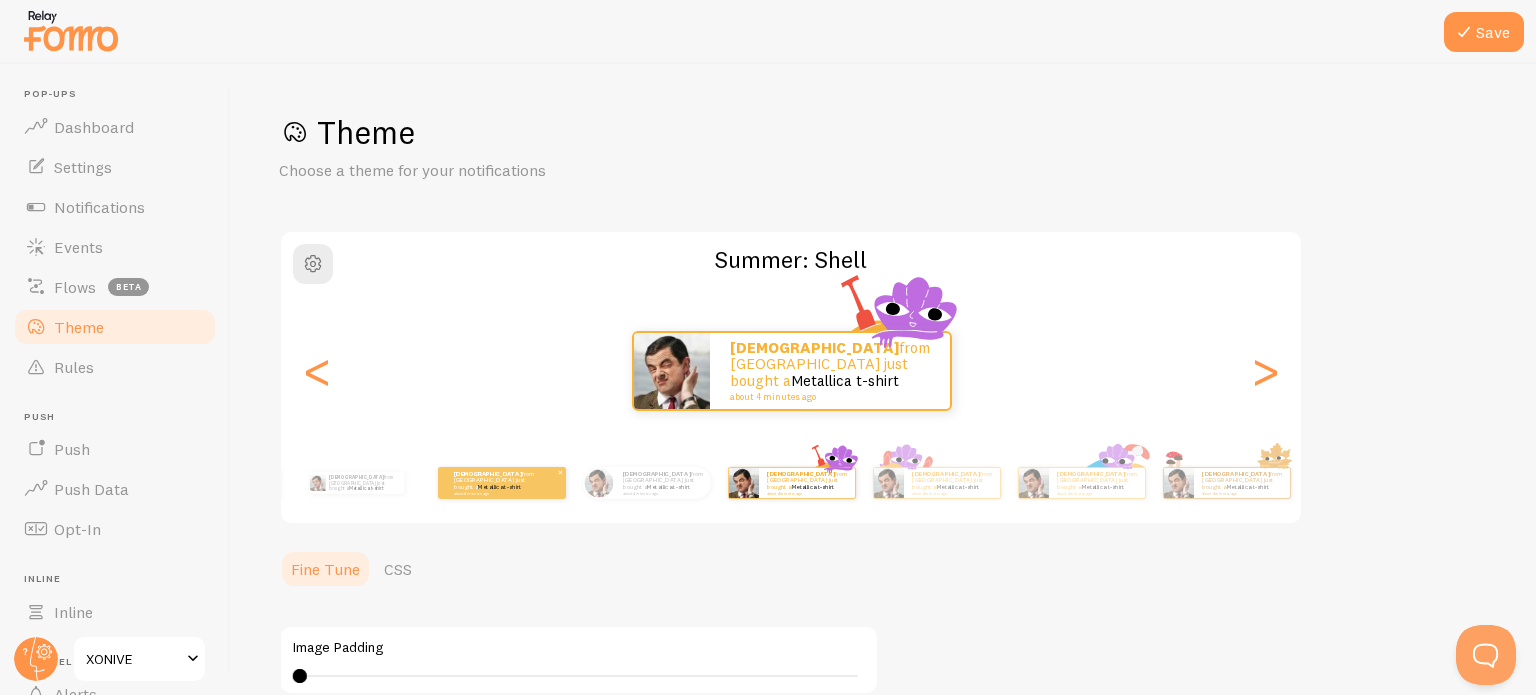 click on "about 4 minutes ago" at bounding box center (493, 493) 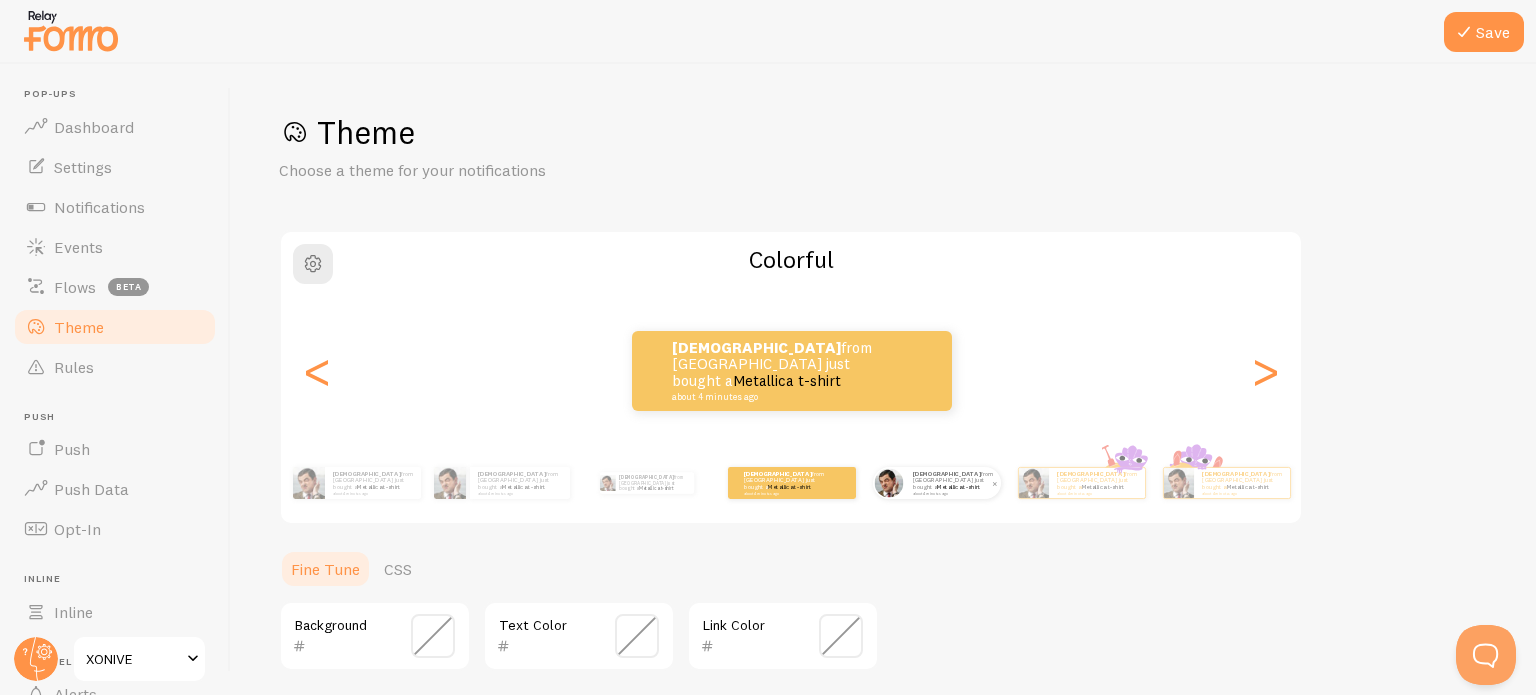 click on "about 4 minutes ago" at bounding box center (952, 493) 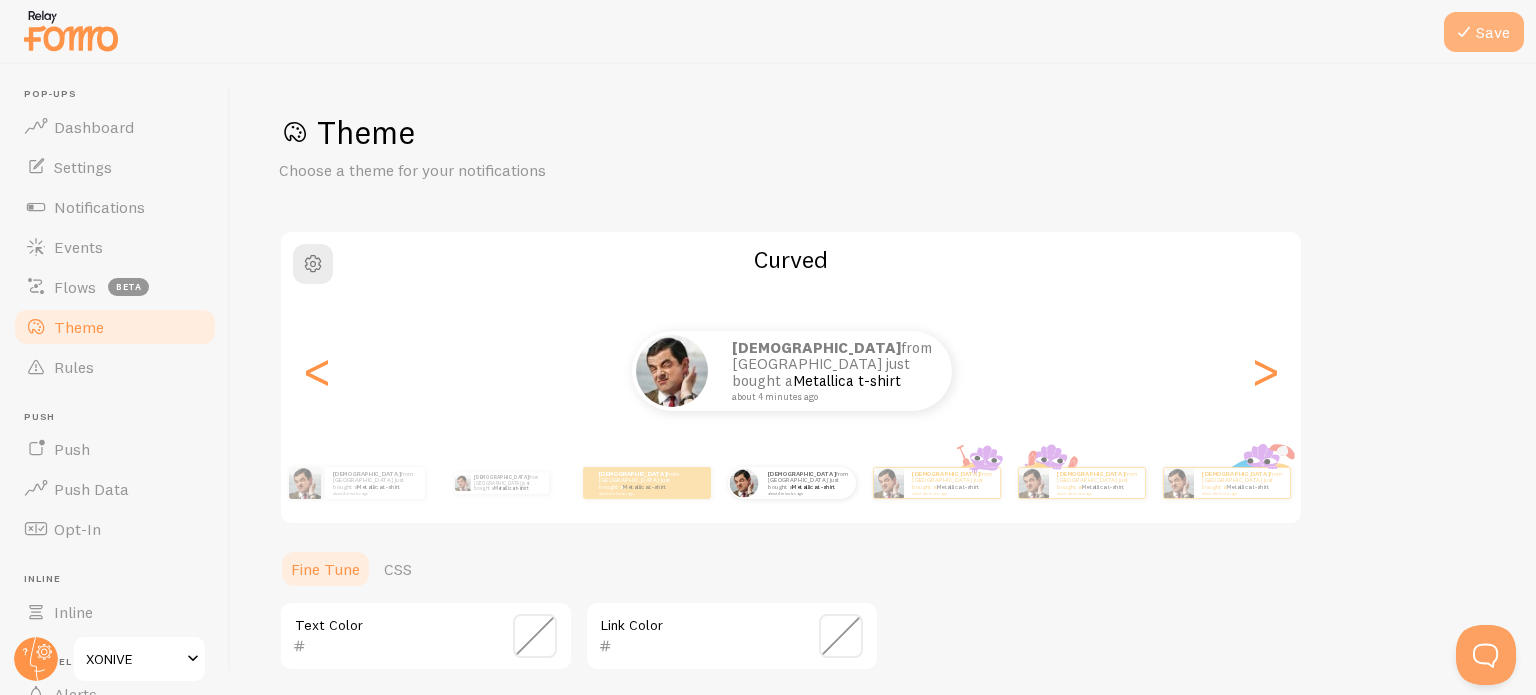 click on "Save" at bounding box center (1484, 32) 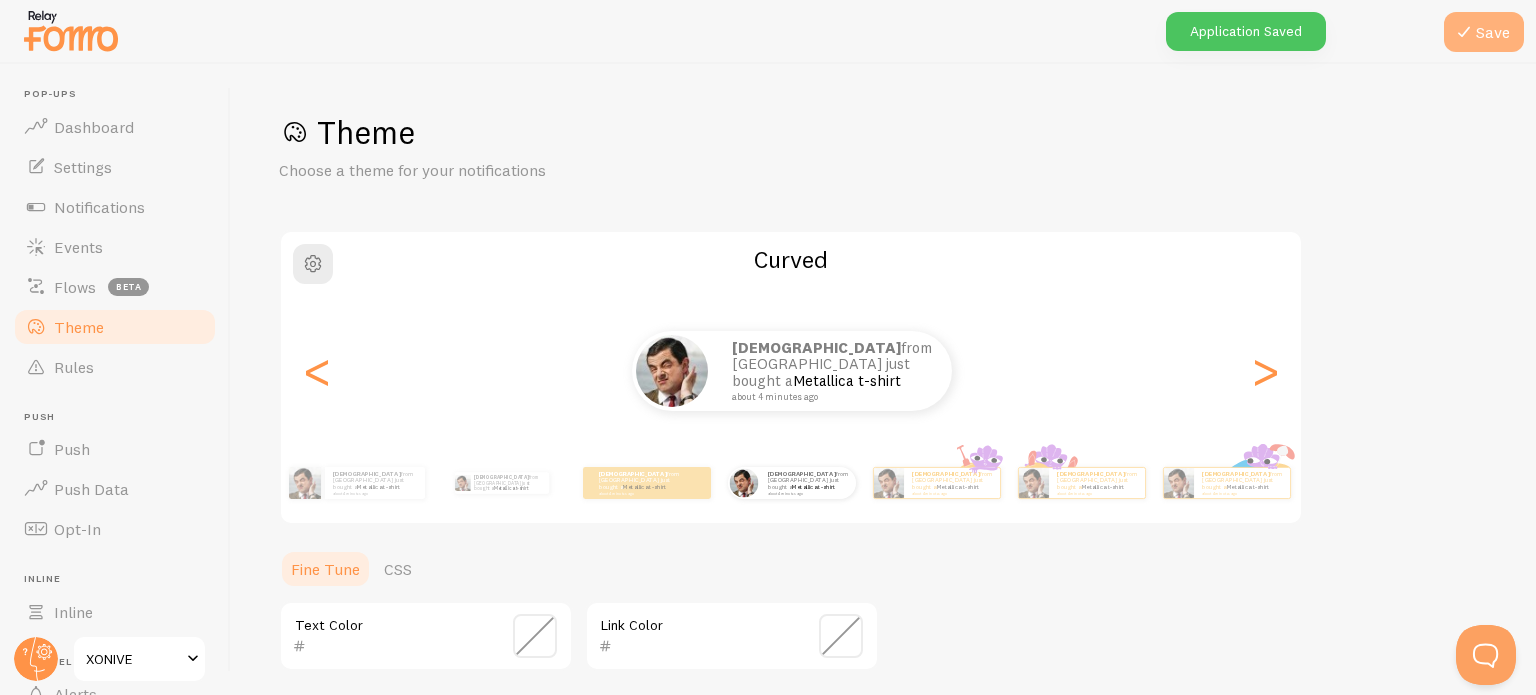 click on "Save" at bounding box center (1484, 32) 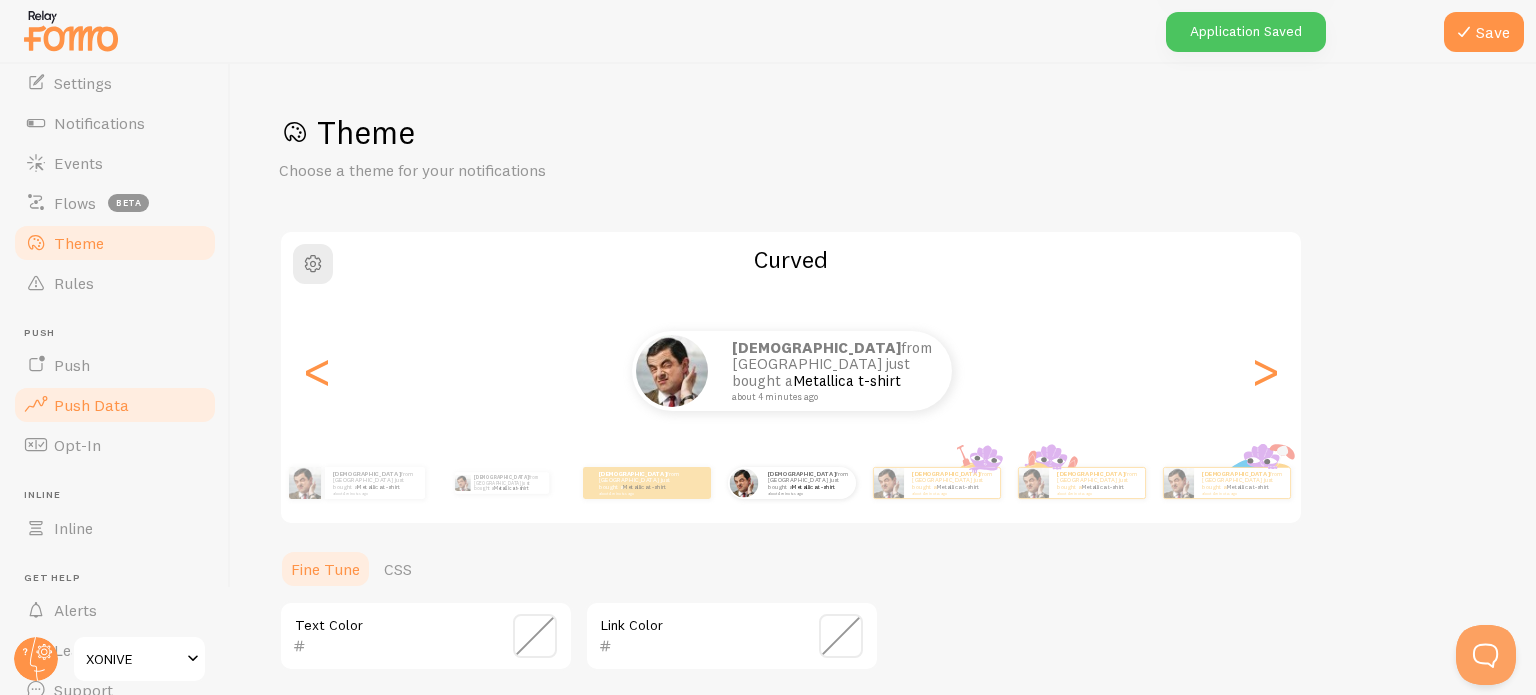 scroll, scrollTop: 87, scrollLeft: 0, axis: vertical 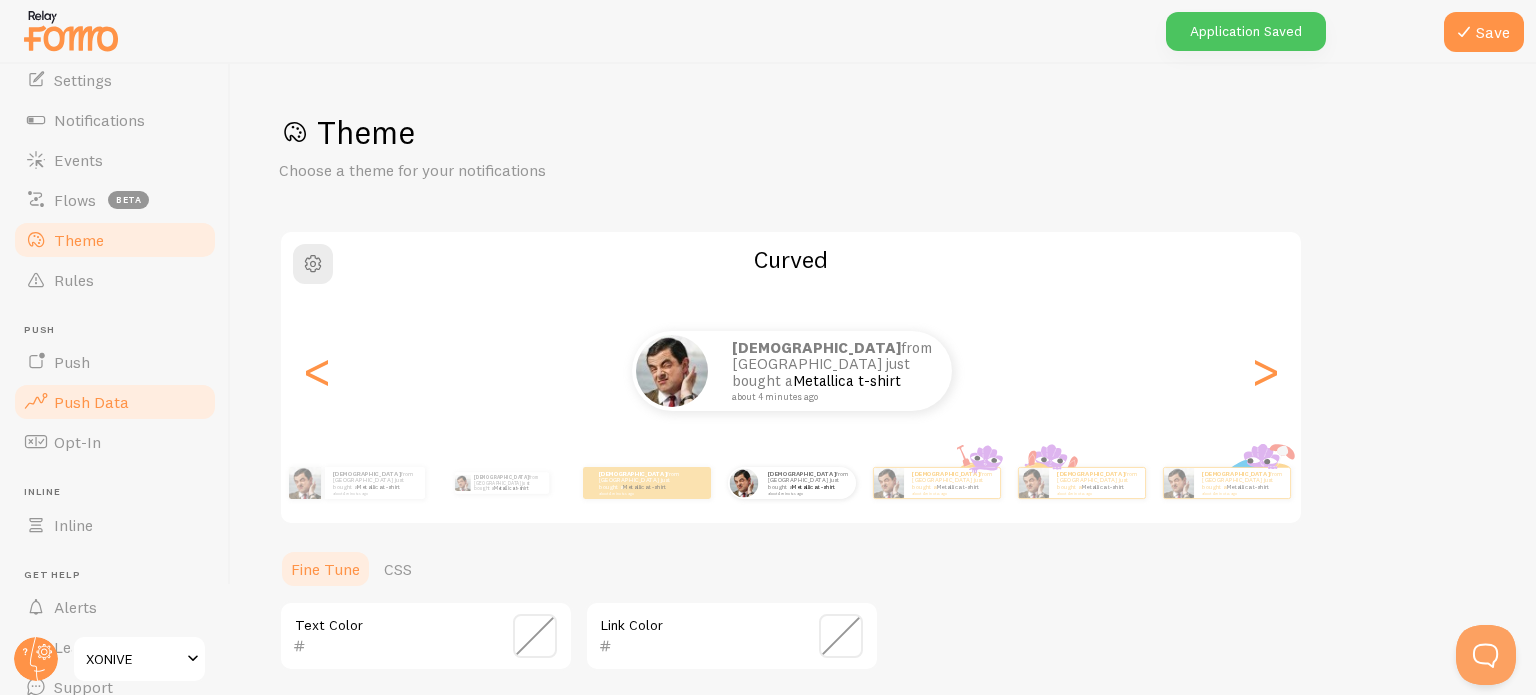 click on "Push Data" at bounding box center (91, 402) 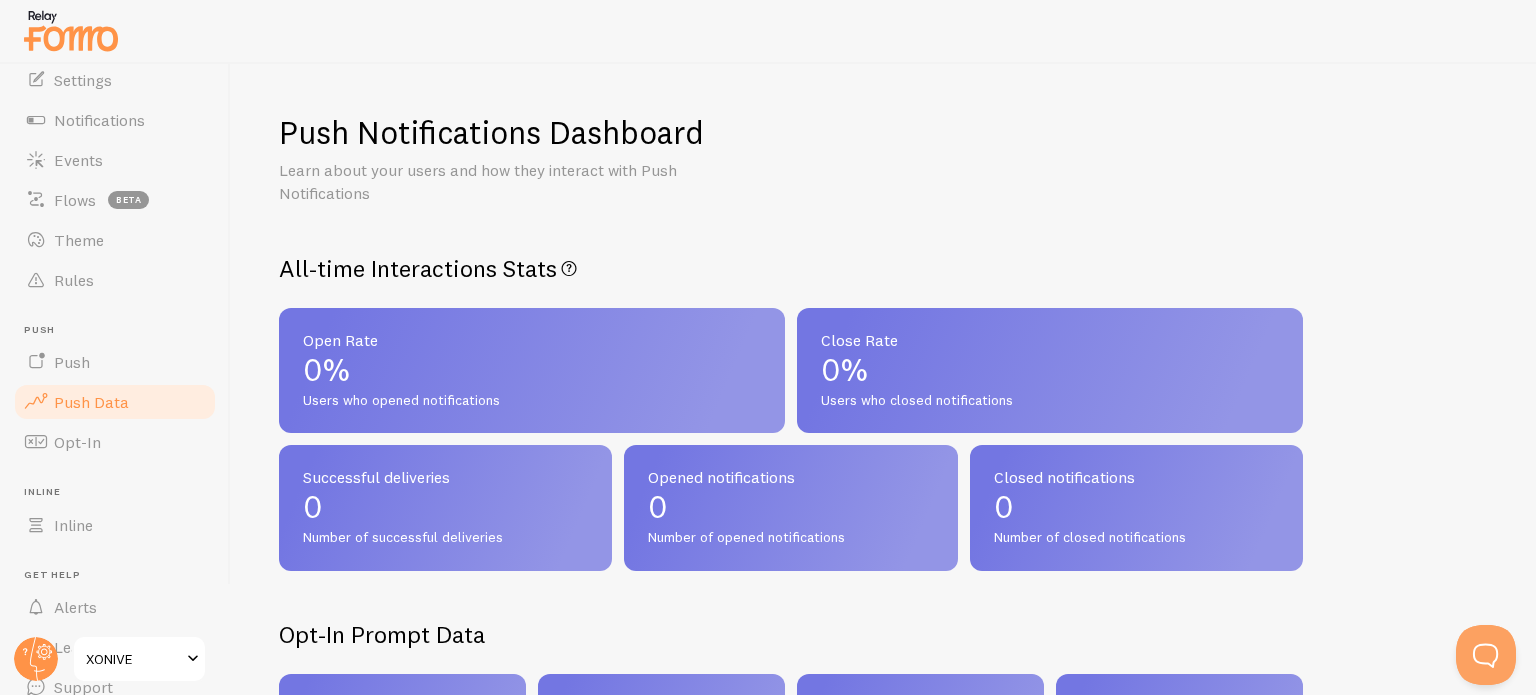 scroll, scrollTop: 171, scrollLeft: 0, axis: vertical 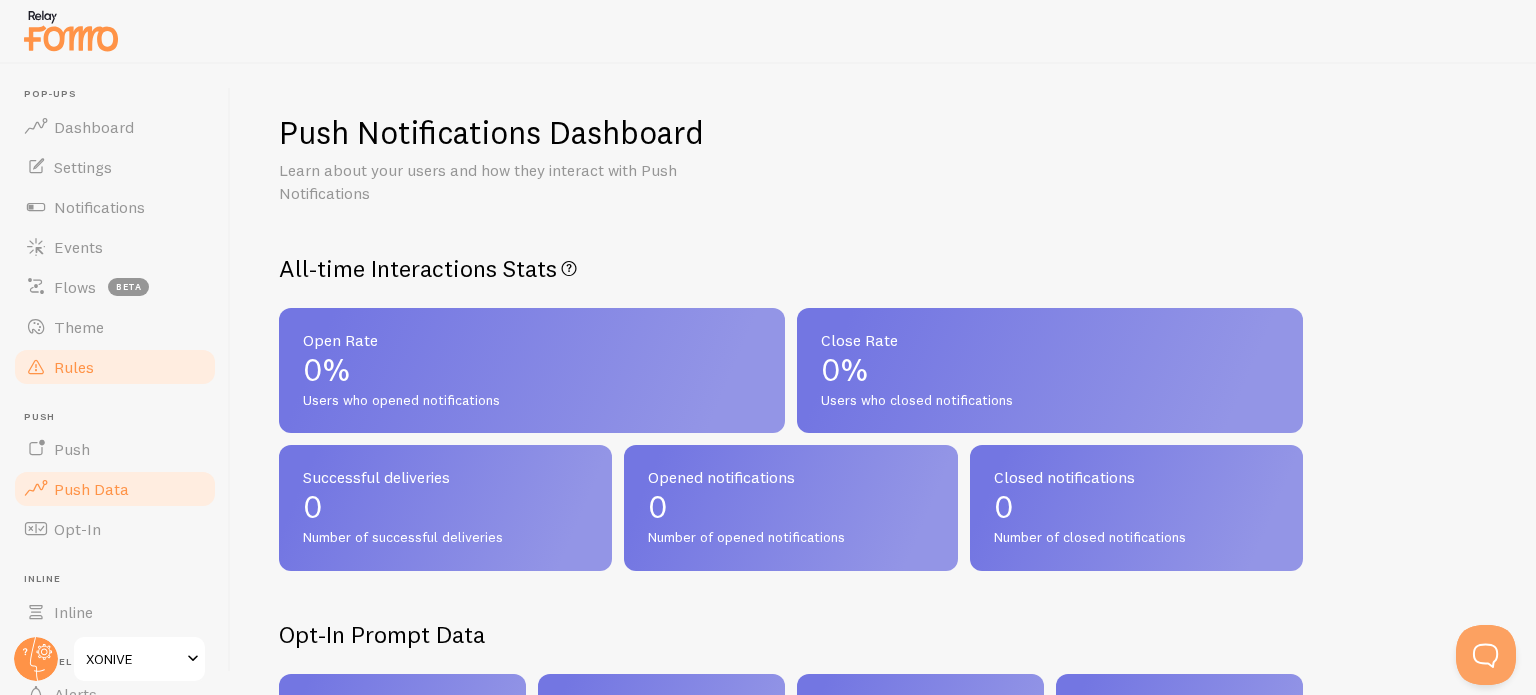 click on "Rules" at bounding box center [115, 367] 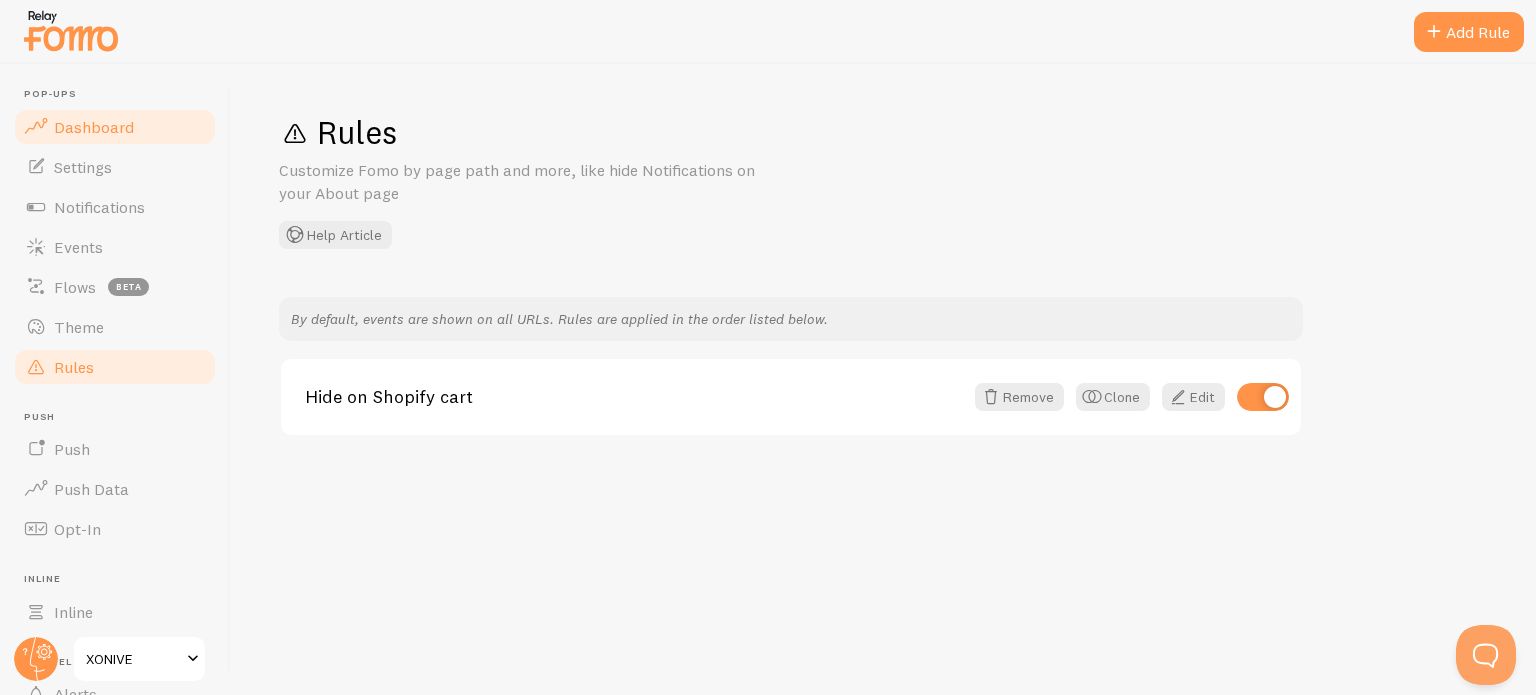 click on "Dashboard" at bounding box center (94, 127) 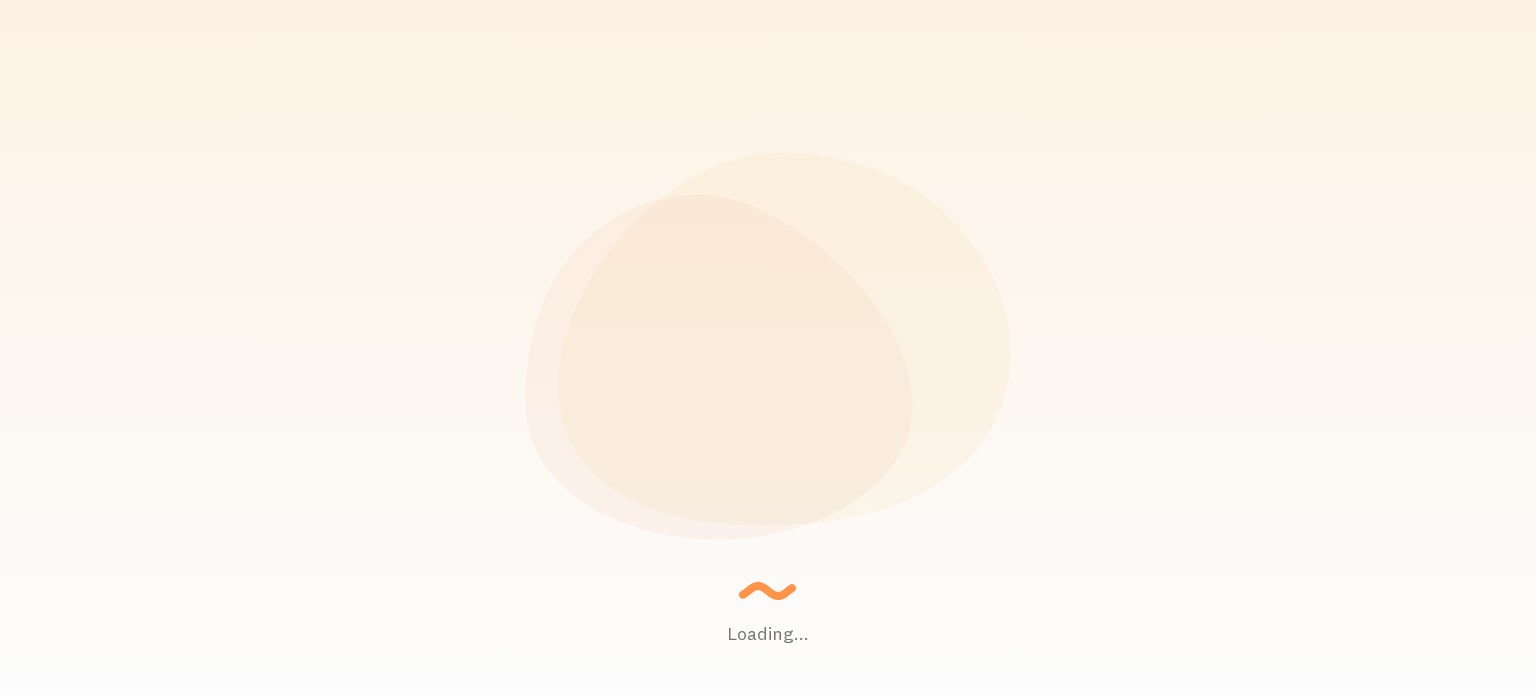 scroll, scrollTop: 0, scrollLeft: 0, axis: both 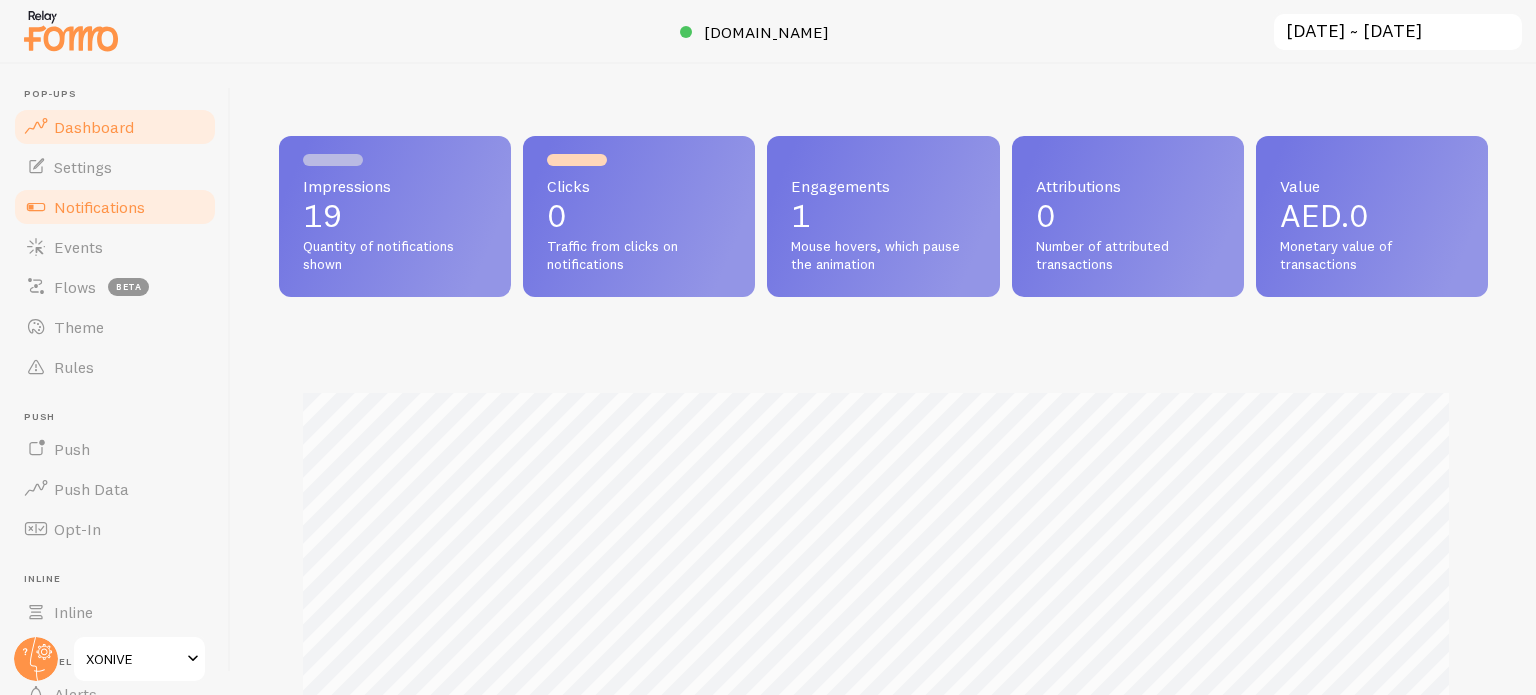click on "Notifications" at bounding box center [99, 207] 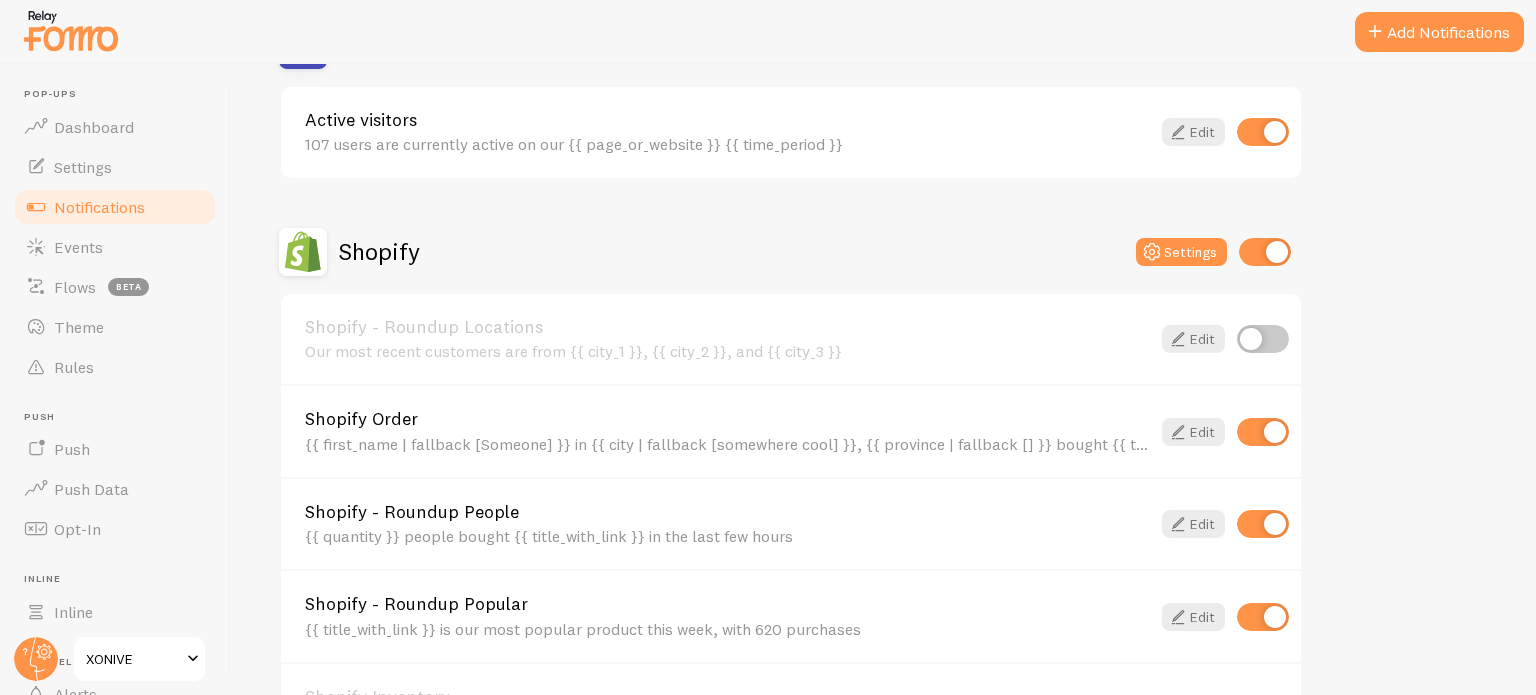 scroll, scrollTop: 552, scrollLeft: 0, axis: vertical 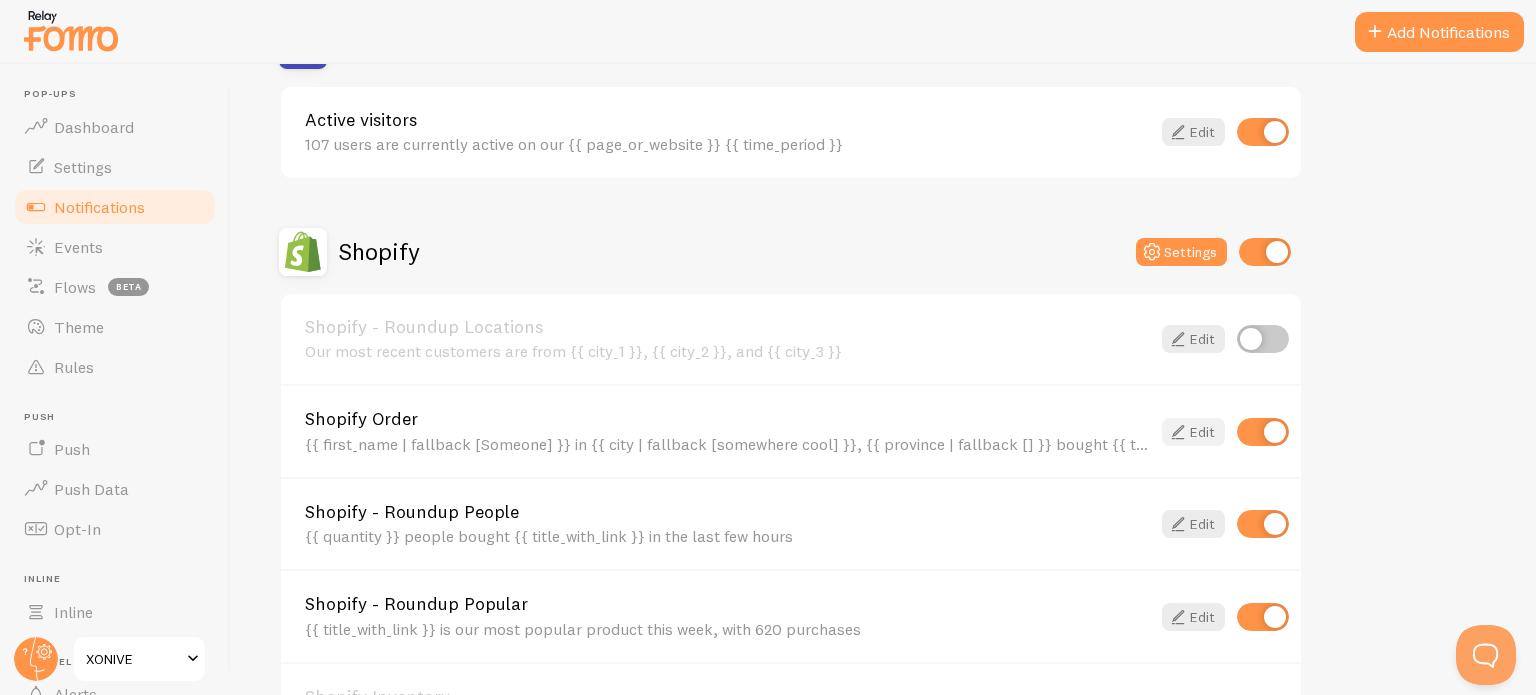 click on "Edit" at bounding box center [1193, 432] 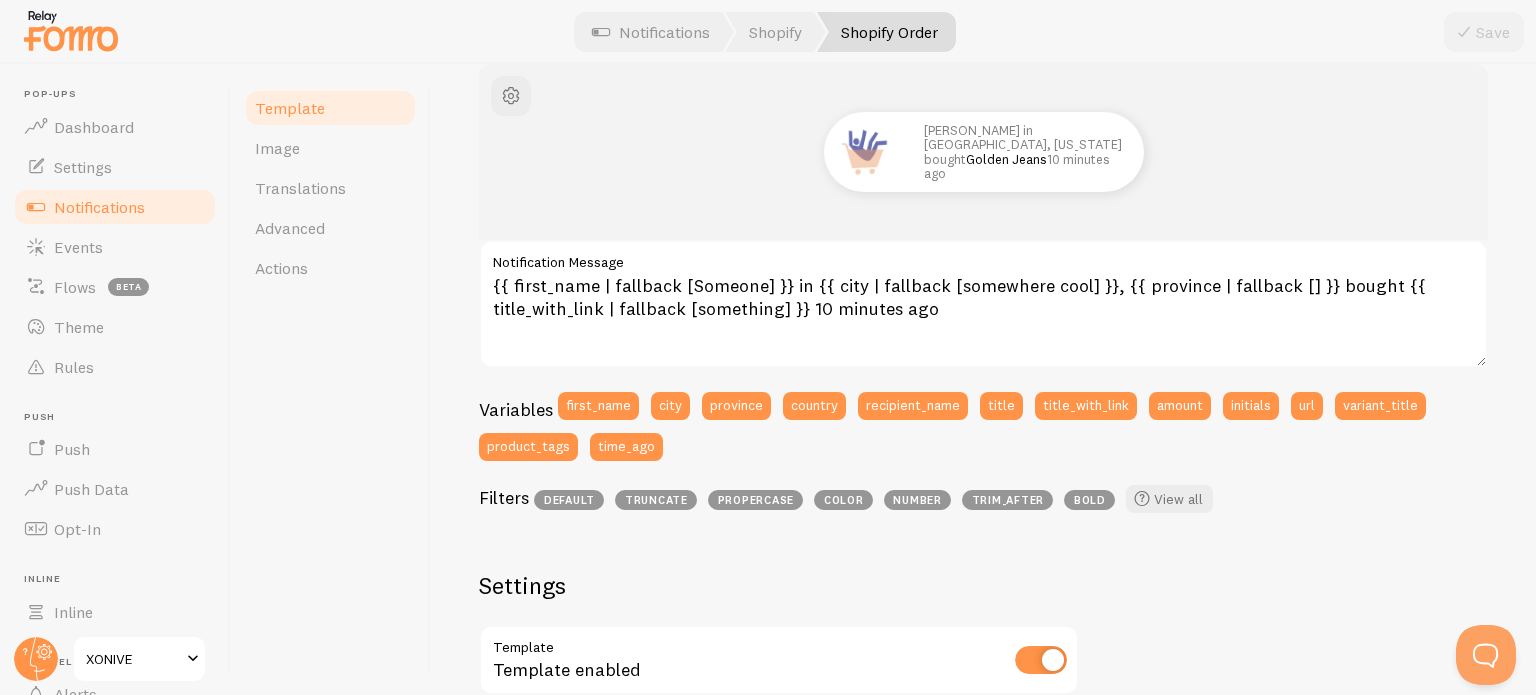 scroll, scrollTop: 271, scrollLeft: 0, axis: vertical 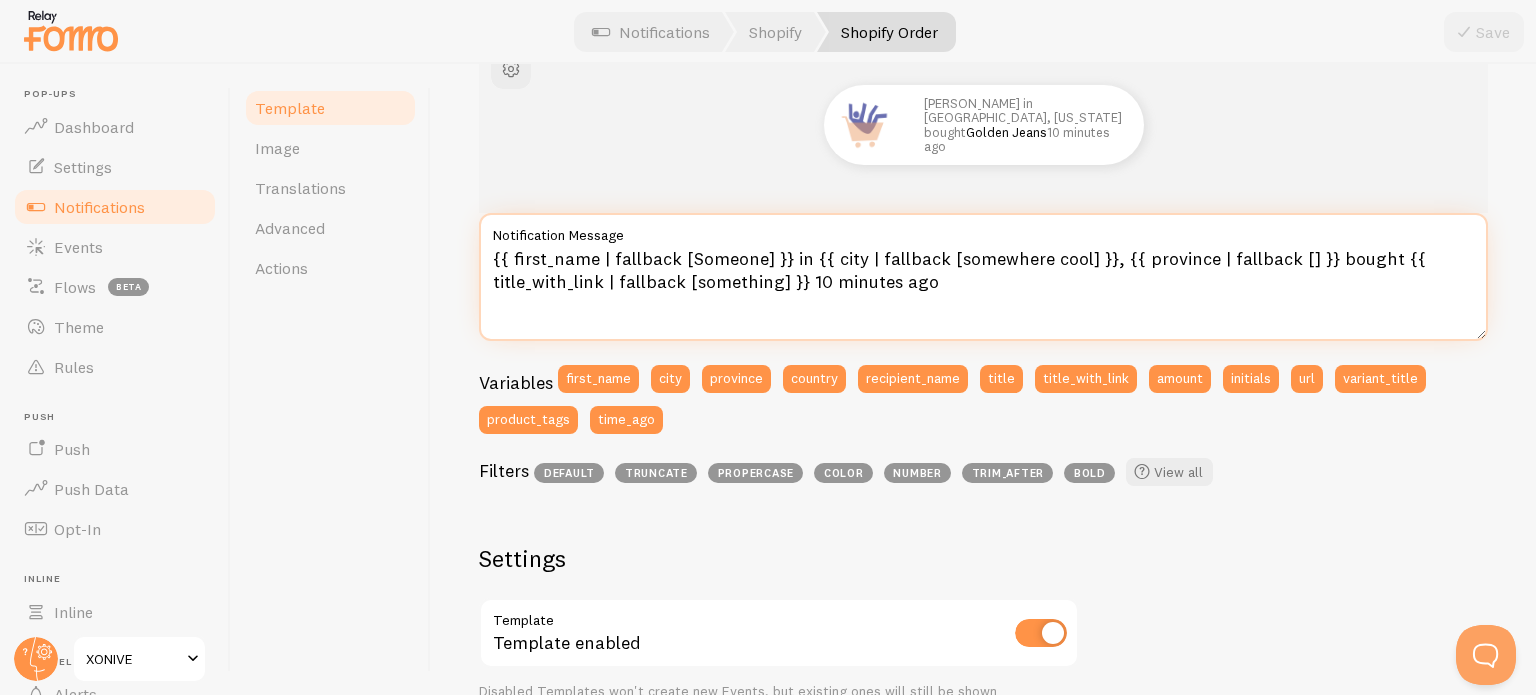 drag, startPoint x: 936, startPoint y: 282, endPoint x: 806, endPoint y: 279, distance: 130.0346 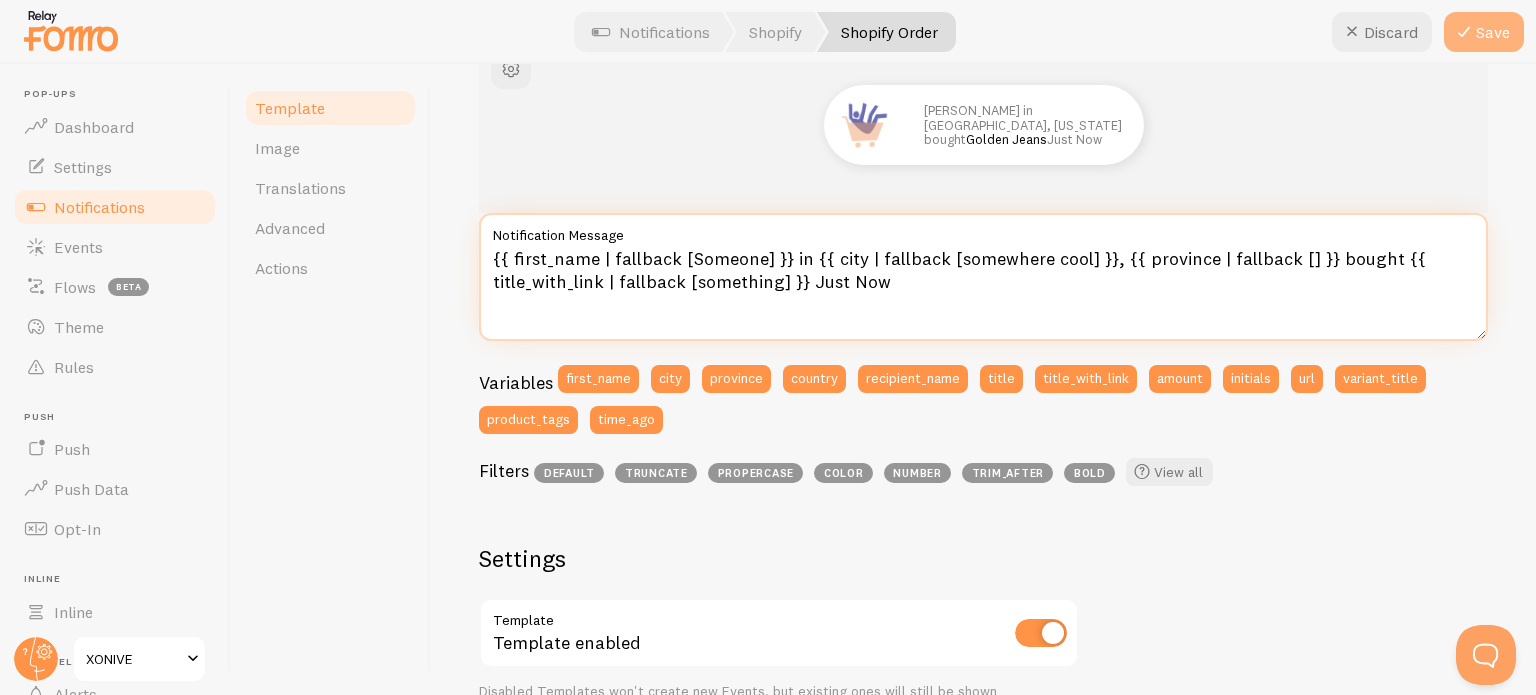 type on "{{ first_name | fallback [Someone] }} in {{ city | fallback [somewhere cool] }}, {{ province | fallback [] }} bought {{ title_with_link | fallback [something] }} Just Now" 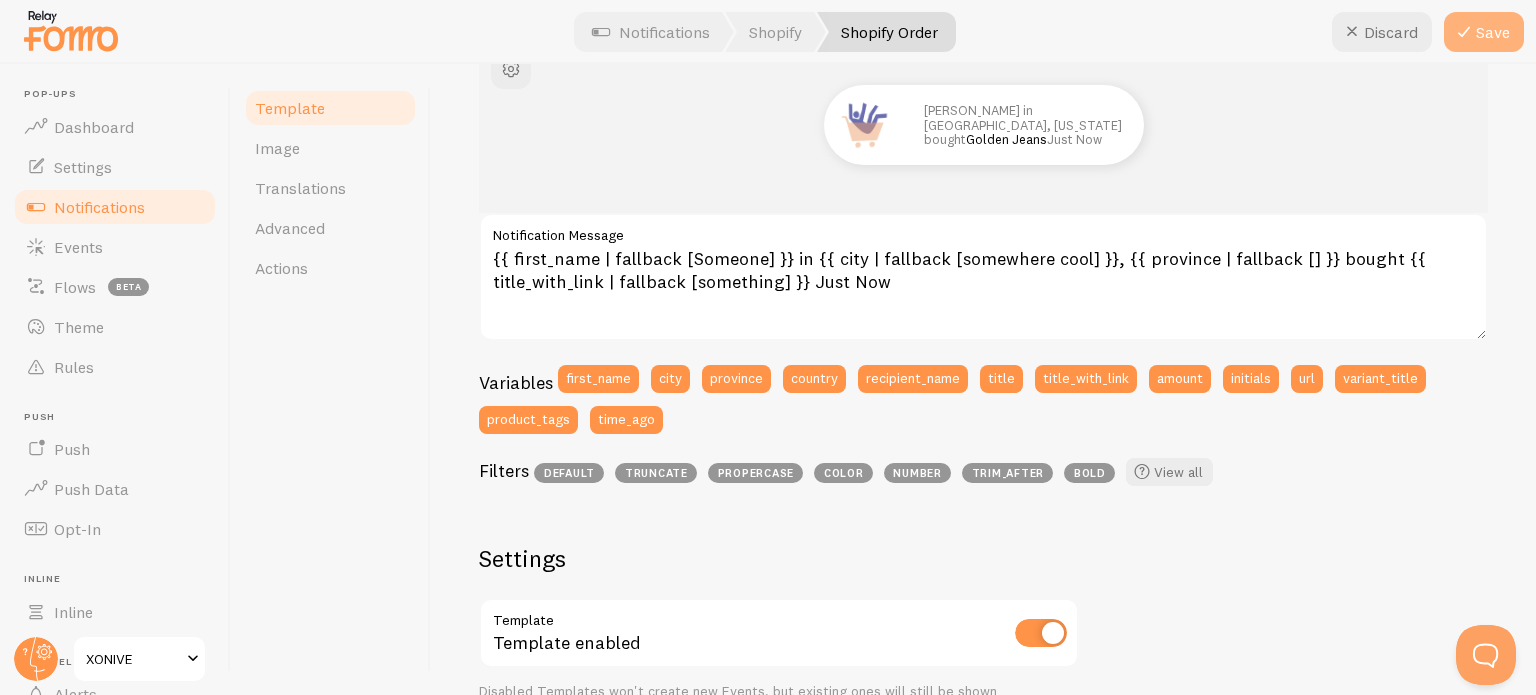 click at bounding box center [1464, 32] 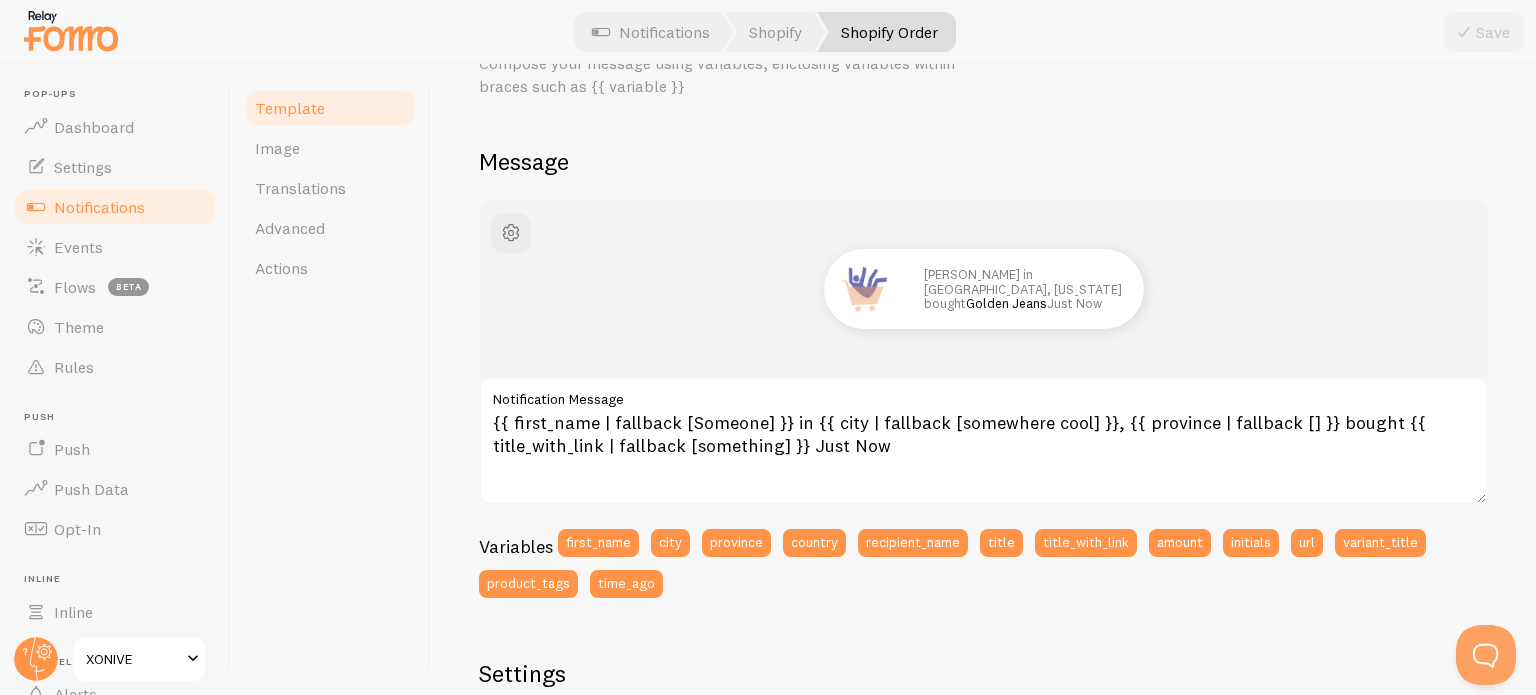 scroll, scrollTop: 0, scrollLeft: 0, axis: both 